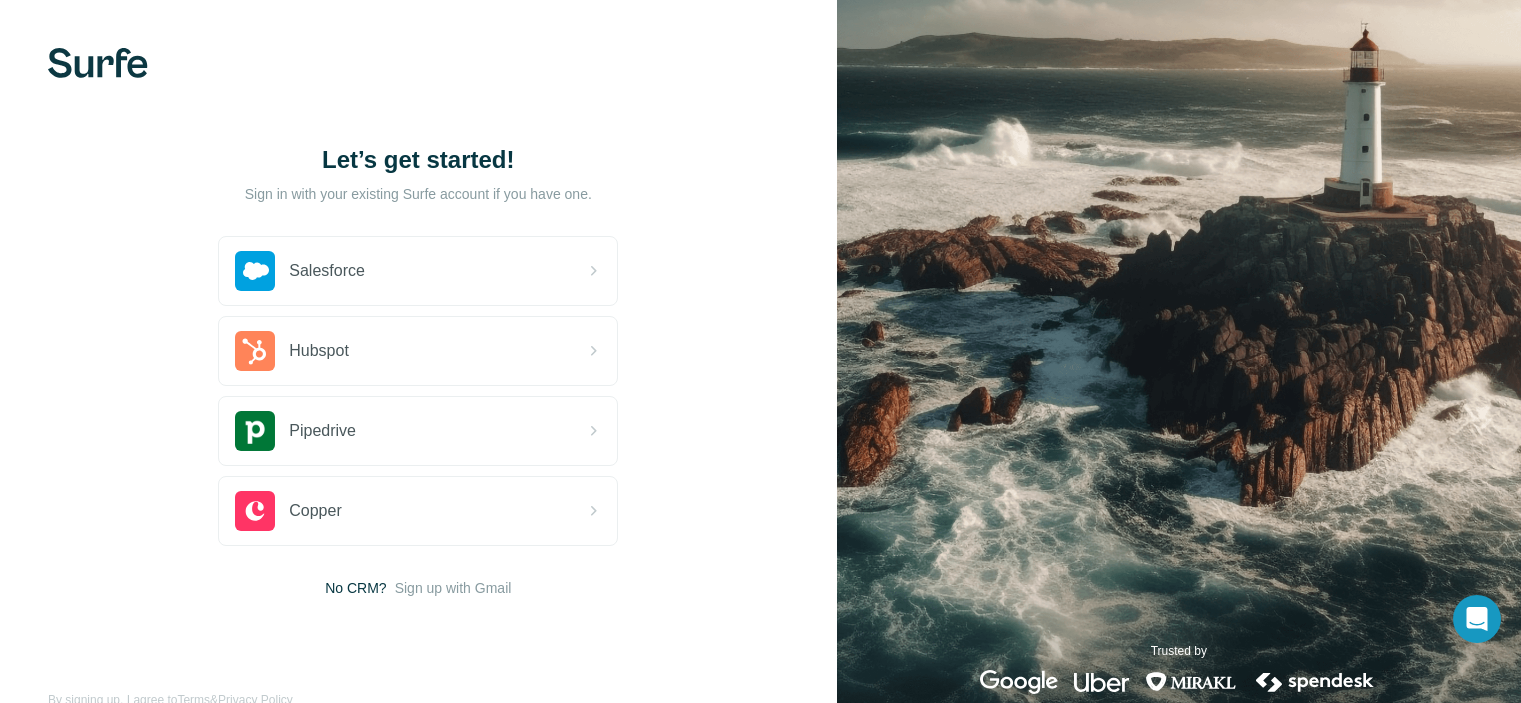 scroll, scrollTop: 0, scrollLeft: 0, axis: both 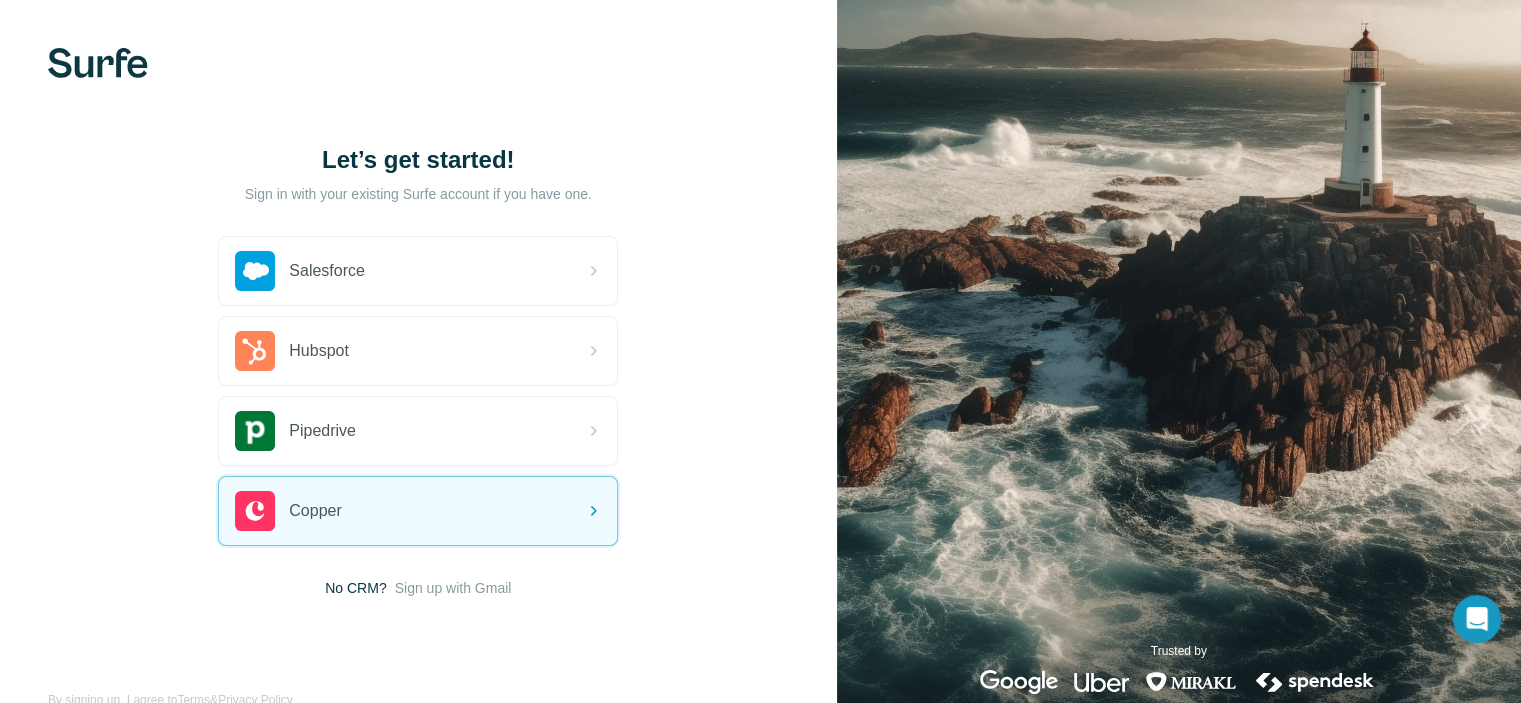 click on "Sign up with Gmail" at bounding box center (453, 588) 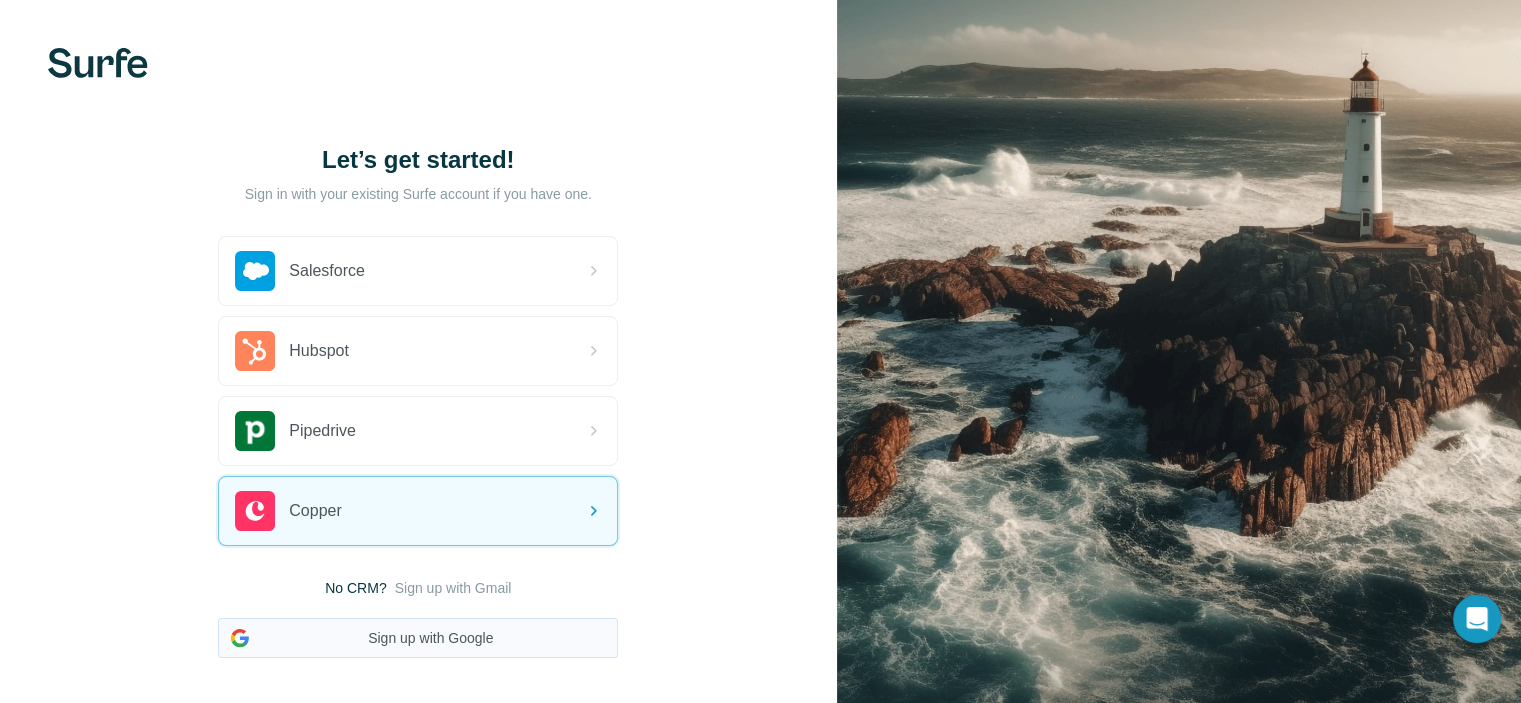 click on "Sign up with Google" at bounding box center (418, 638) 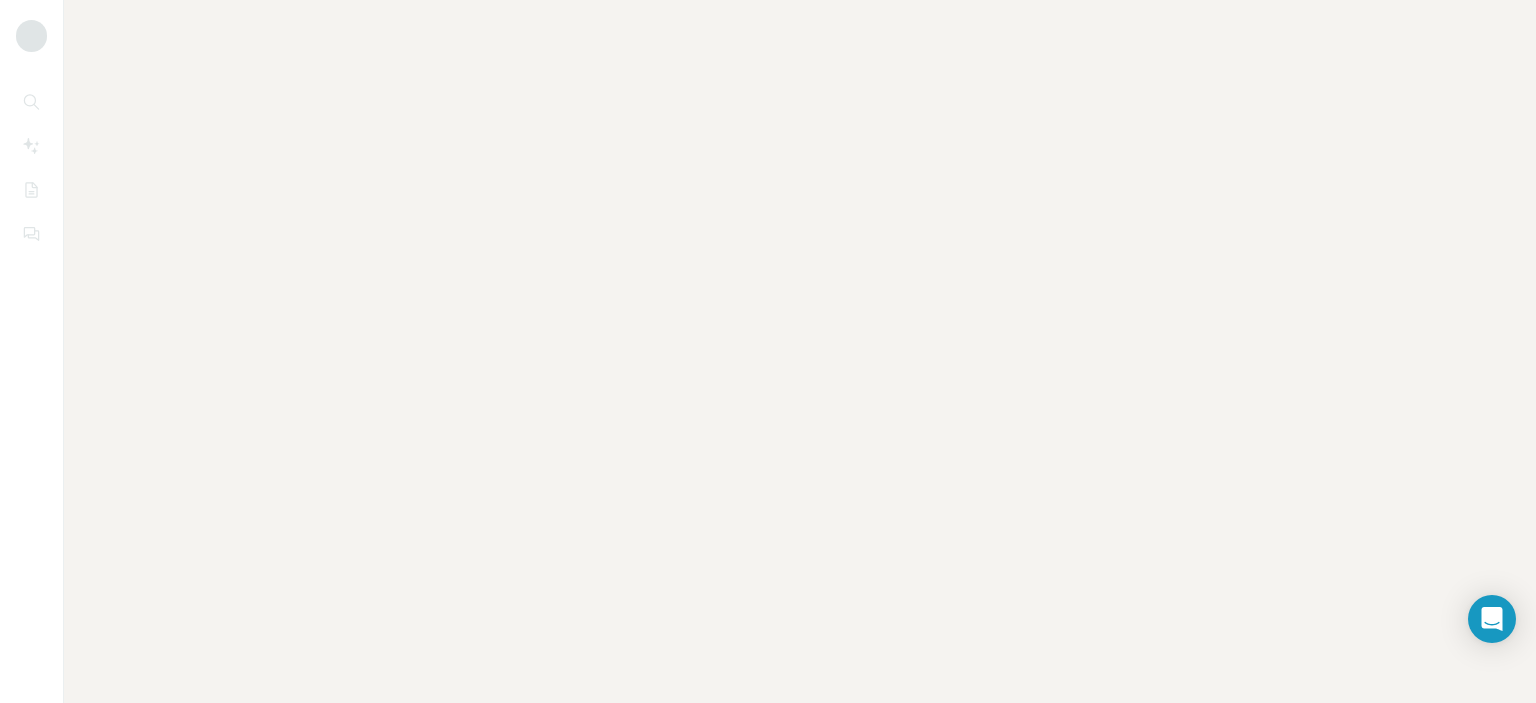 scroll, scrollTop: 0, scrollLeft: 0, axis: both 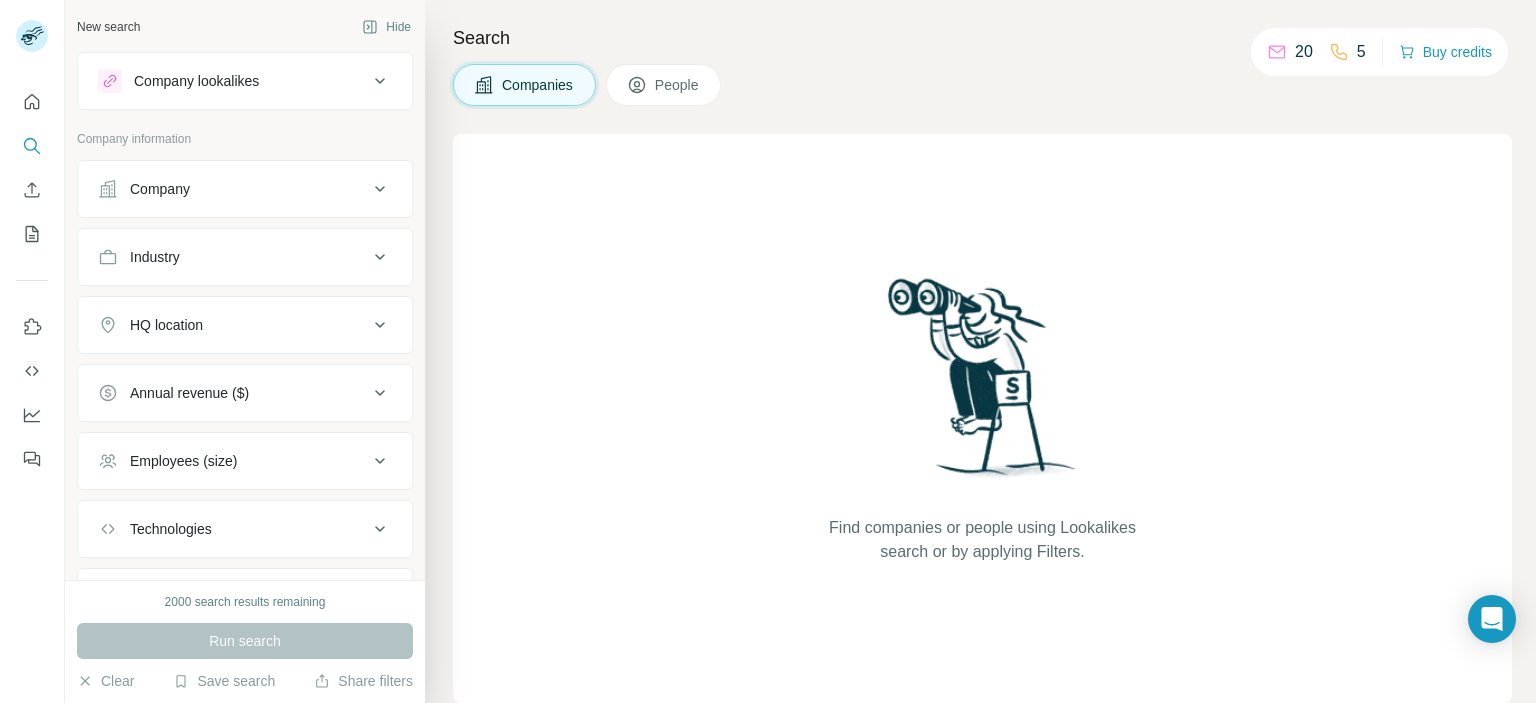 click on "Company" at bounding box center [233, 189] 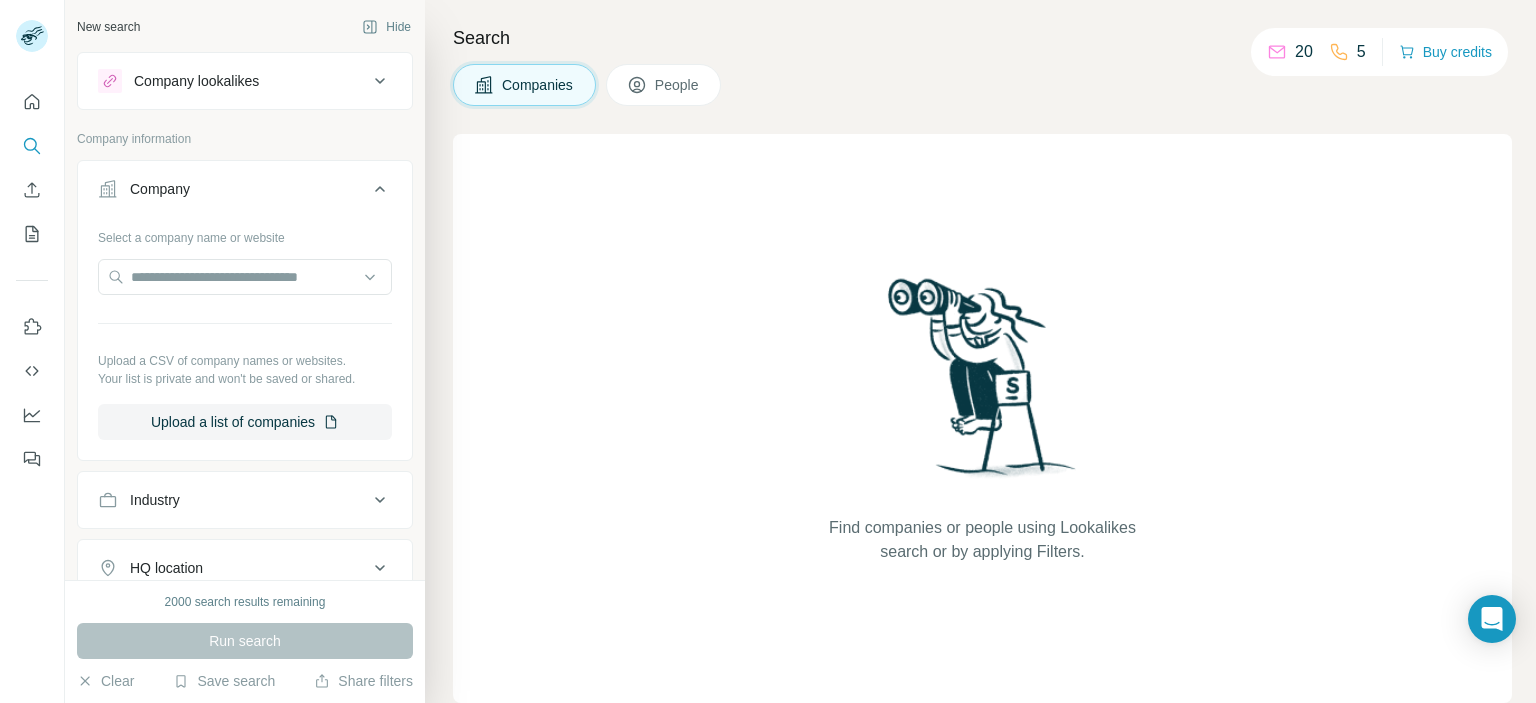 click on "Company lookalikes" at bounding box center (196, 81) 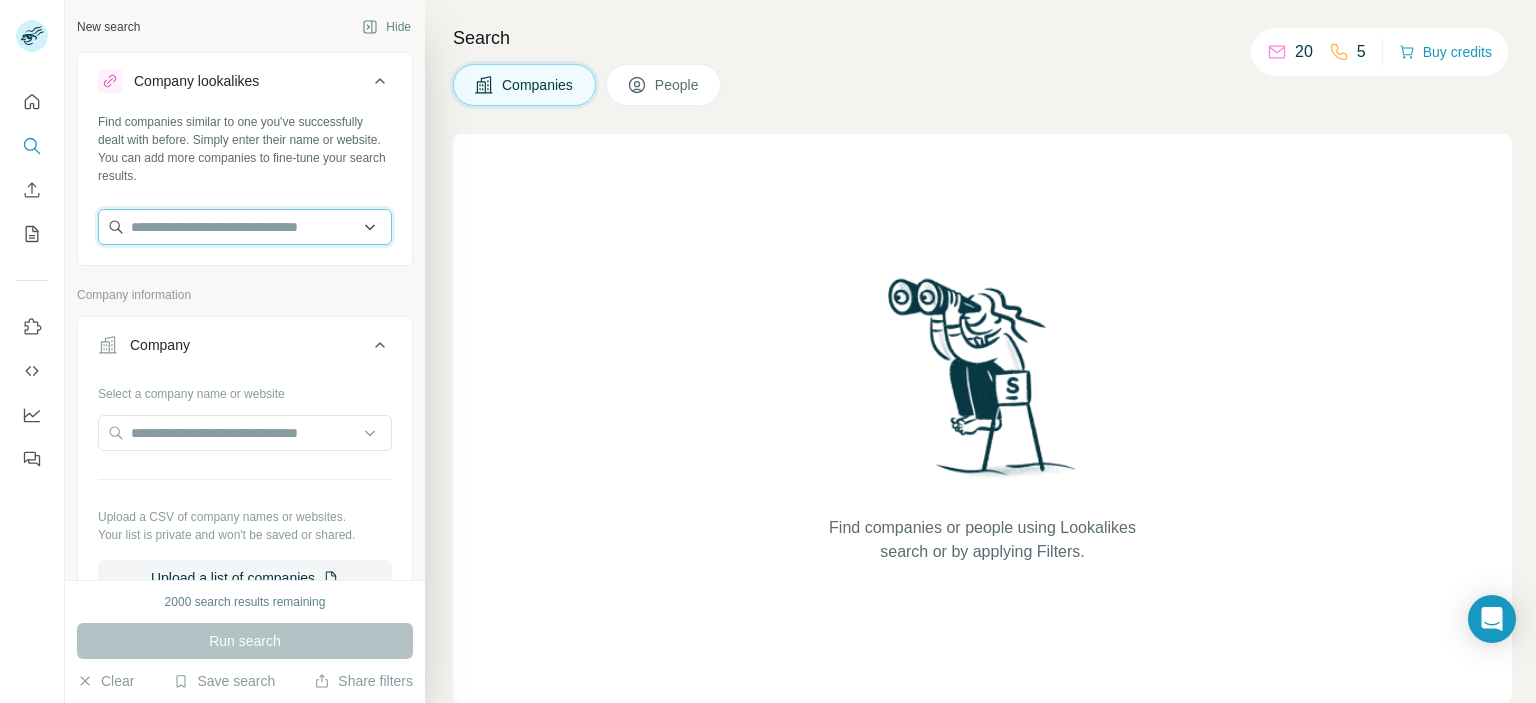 click at bounding box center (245, 227) 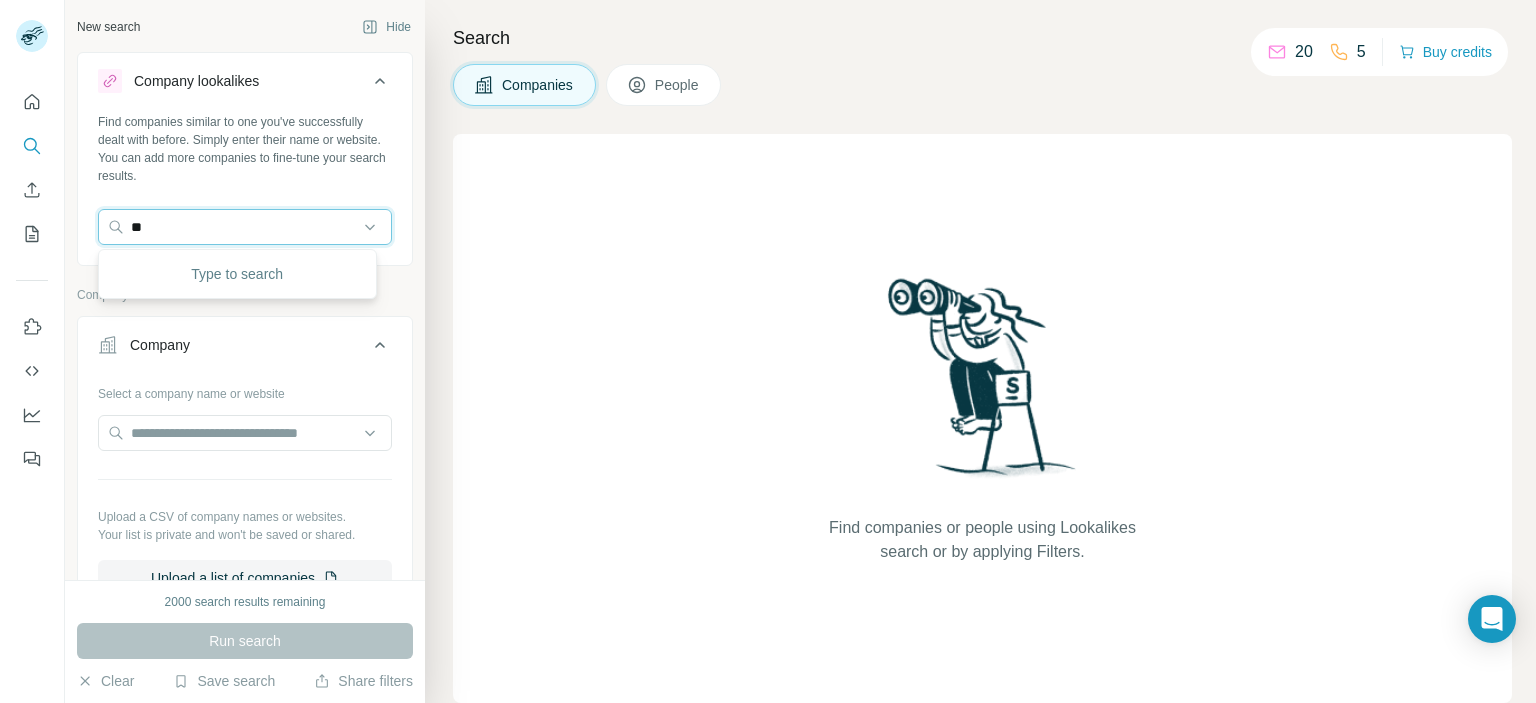 type on "*" 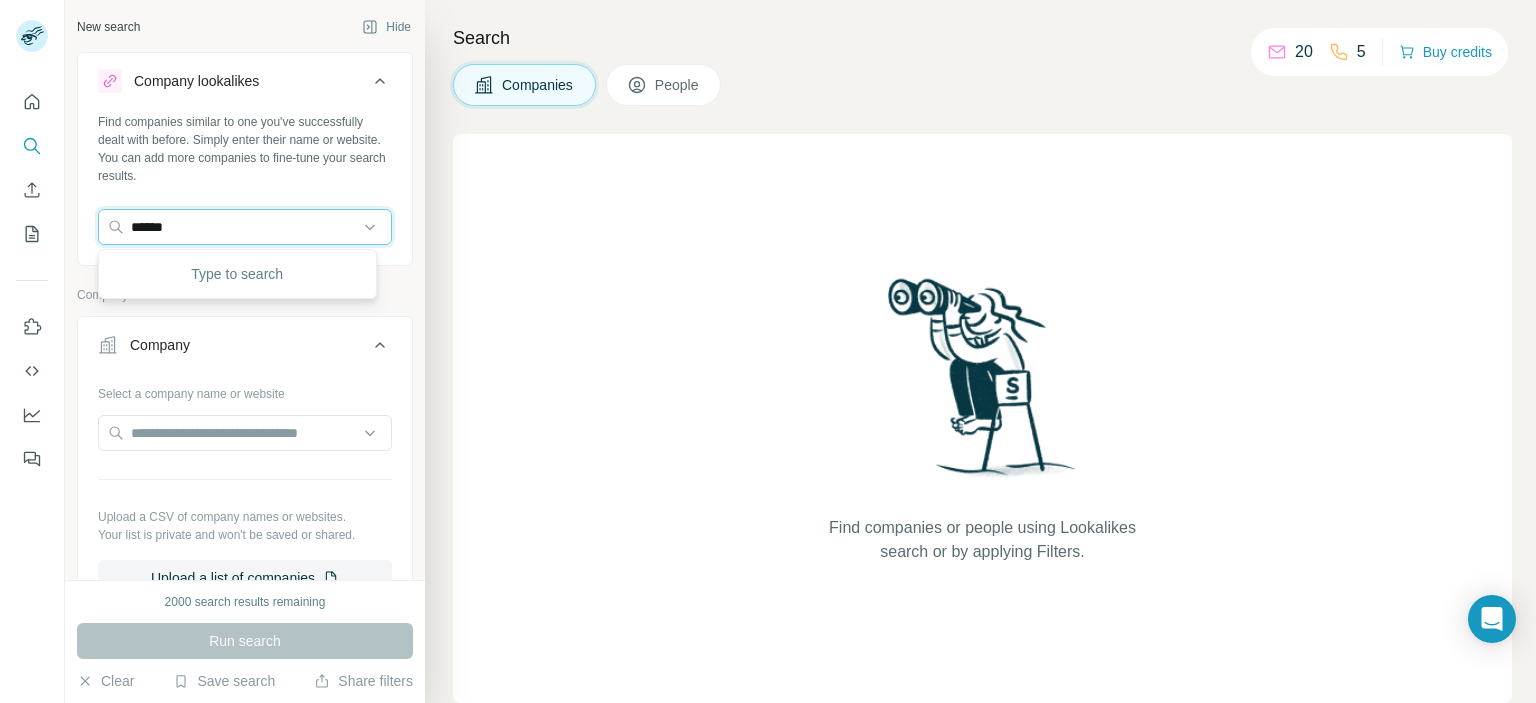 type on "******" 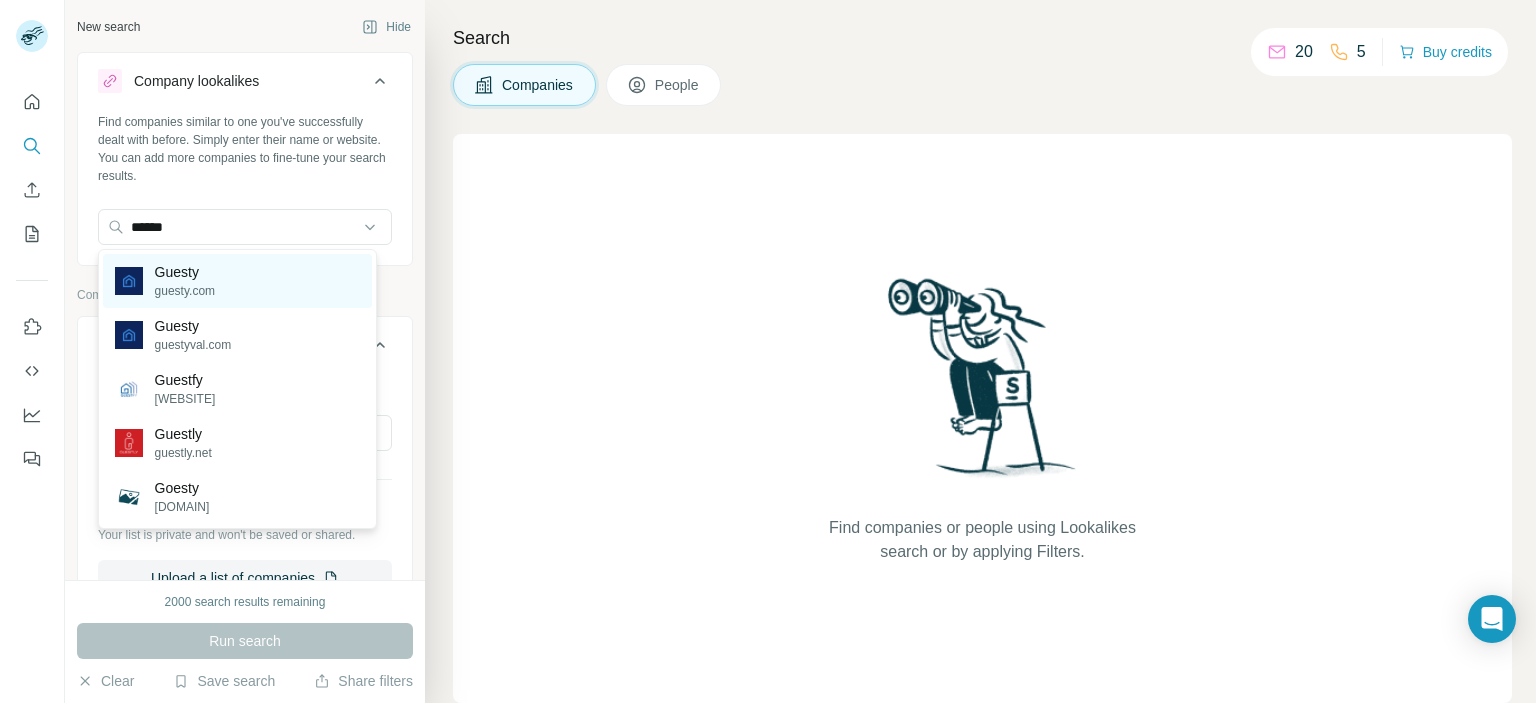 click on "[COMPANY] [DOMAIN]" at bounding box center [237, 281] 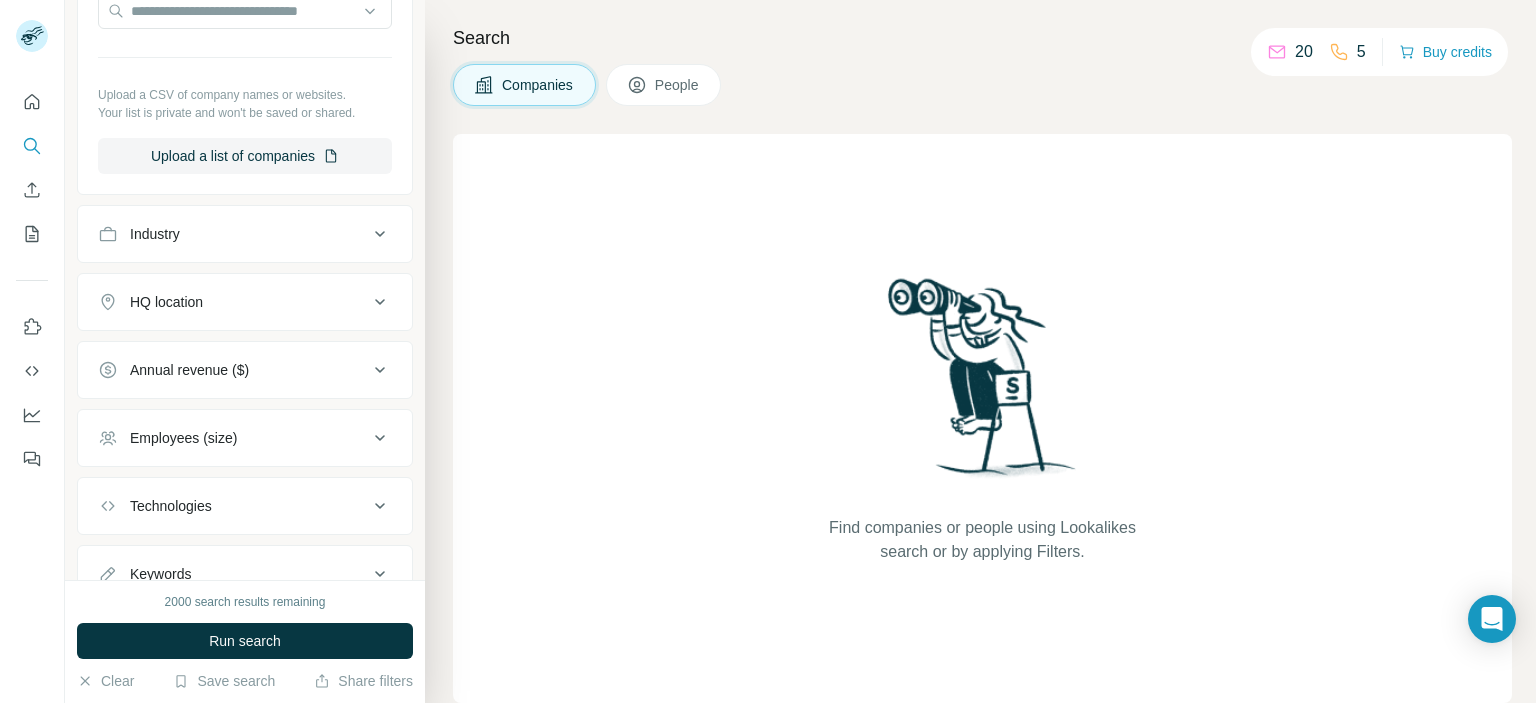 scroll, scrollTop: 574, scrollLeft: 0, axis: vertical 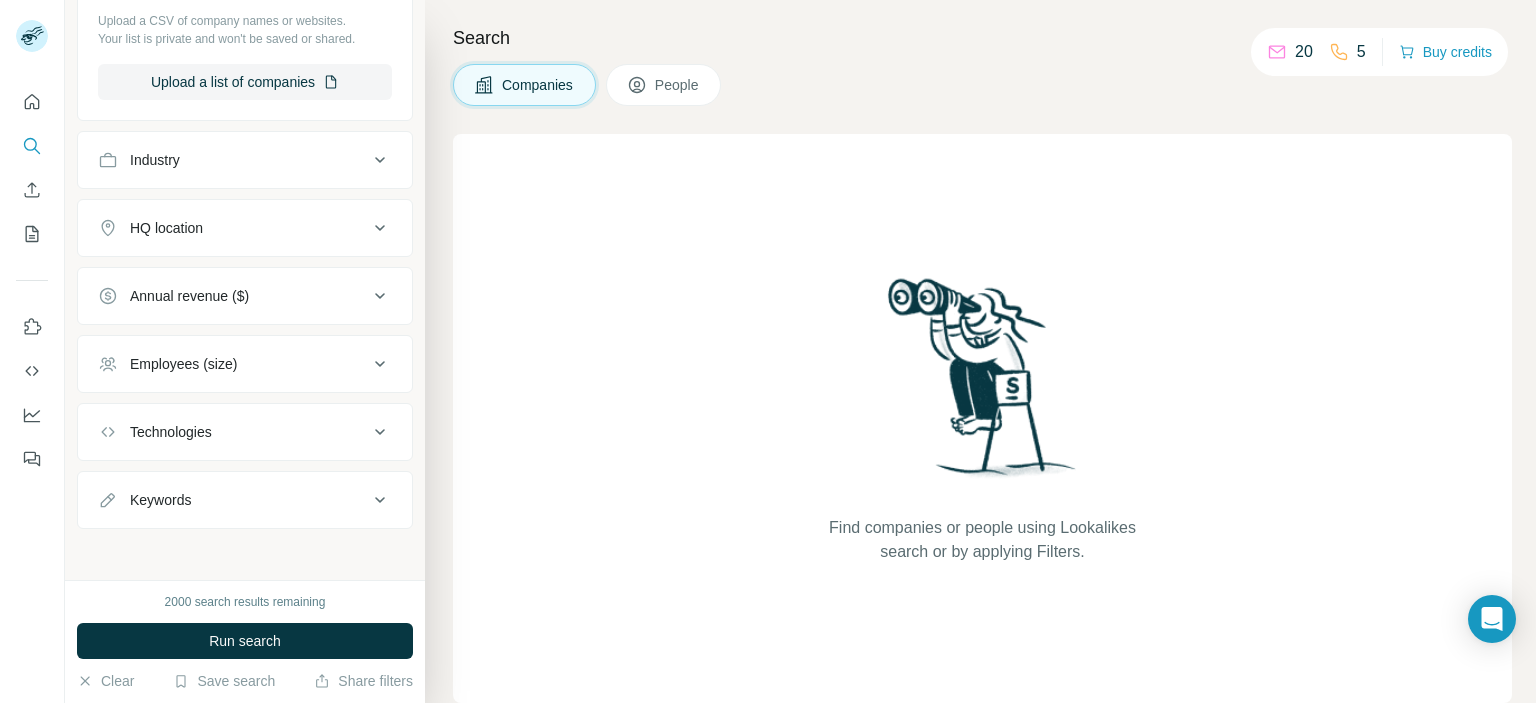 click on "HQ location" at bounding box center (166, 228) 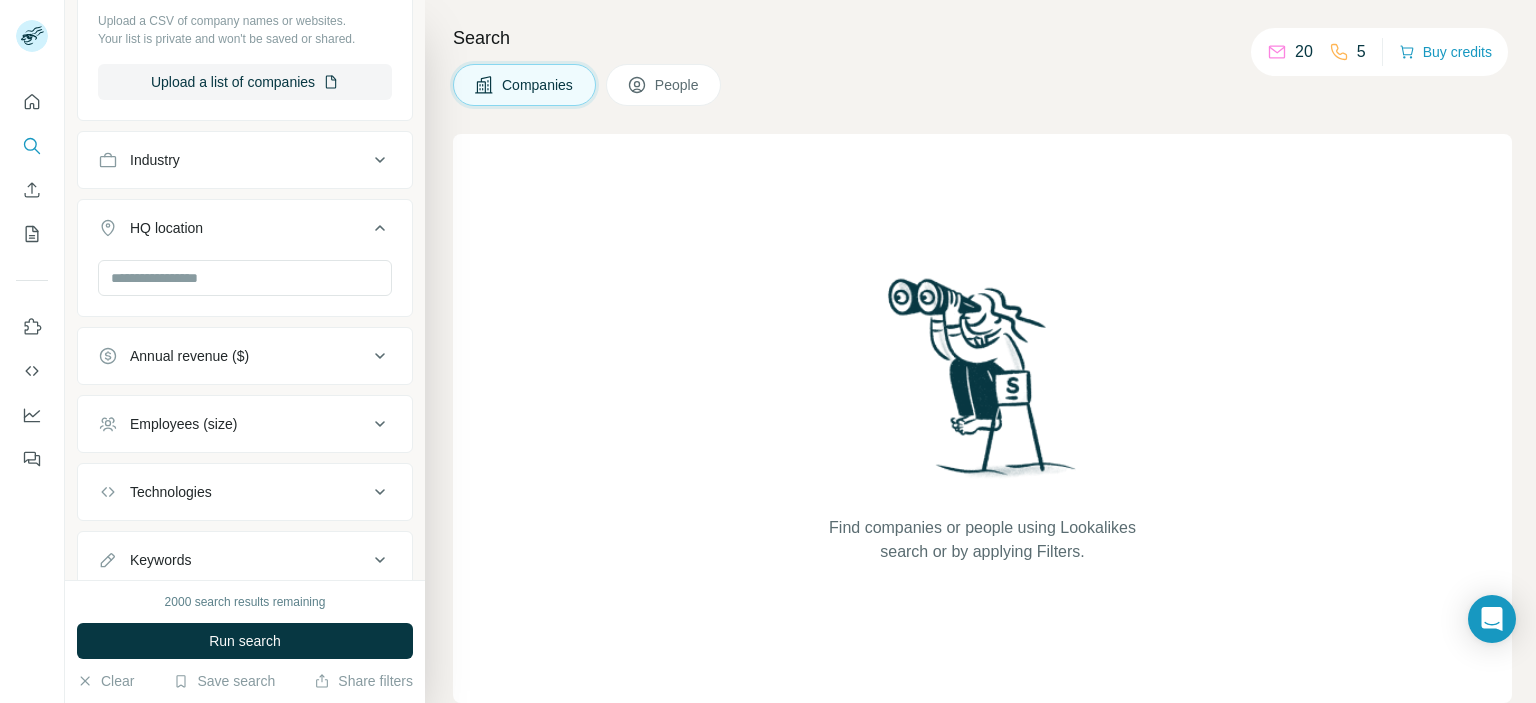 click on "HQ location" at bounding box center (166, 228) 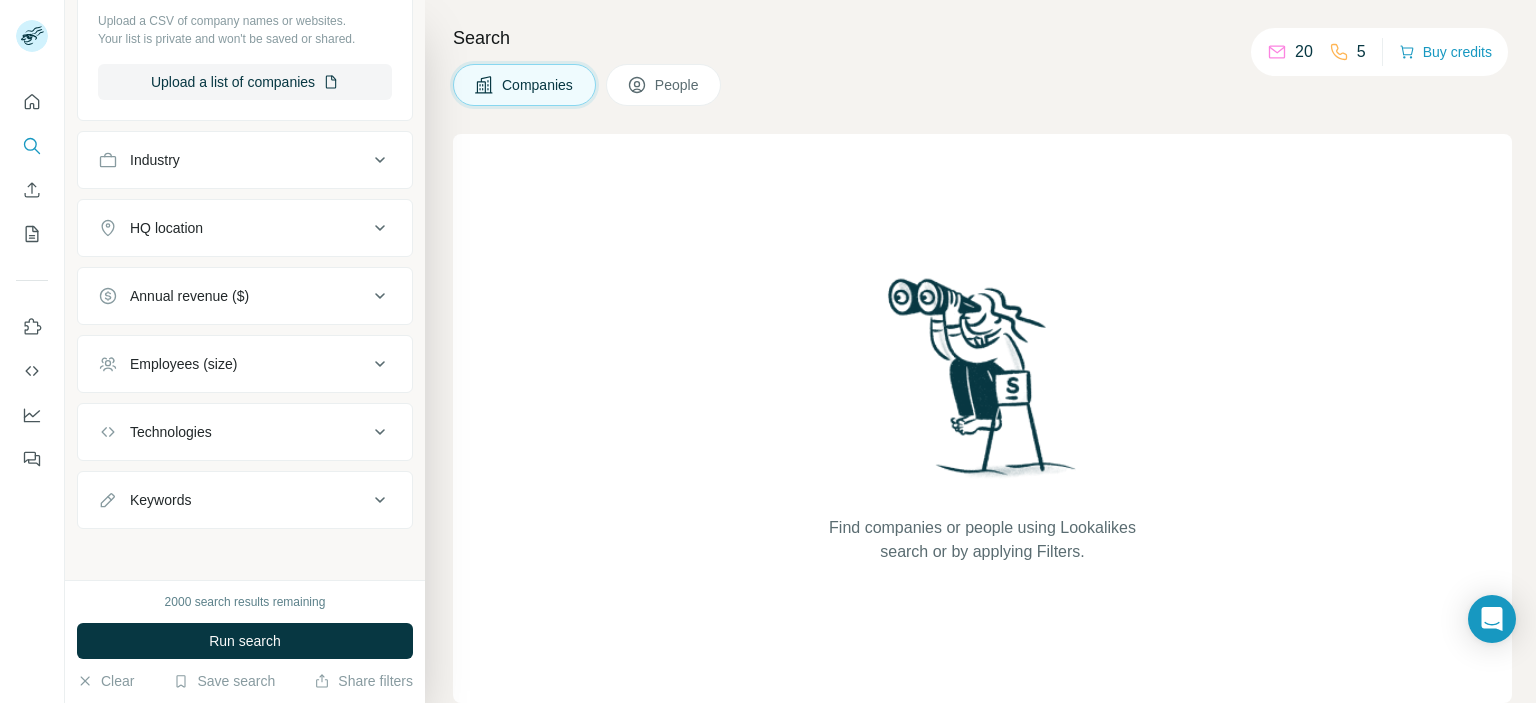 click on "Run search" at bounding box center (245, 641) 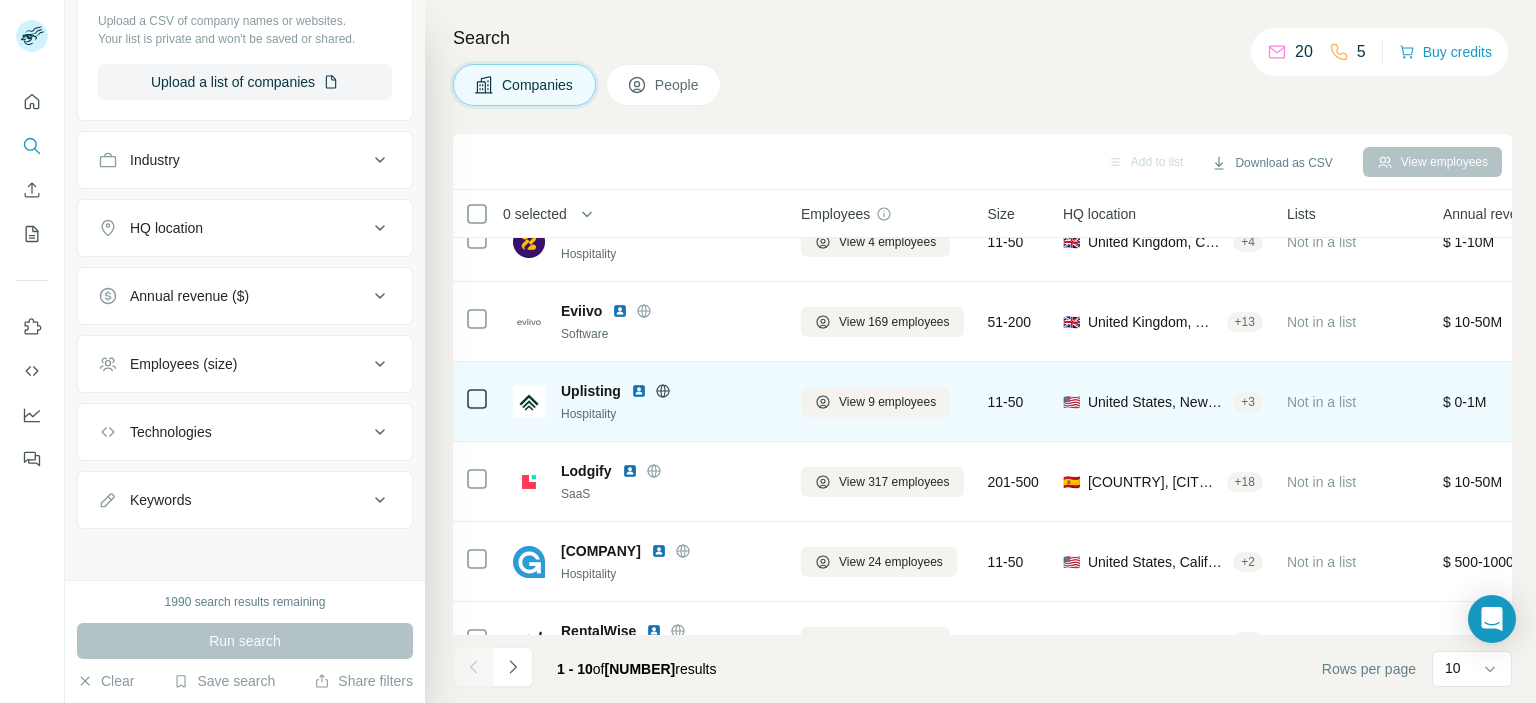 scroll, scrollTop: 412, scrollLeft: 0, axis: vertical 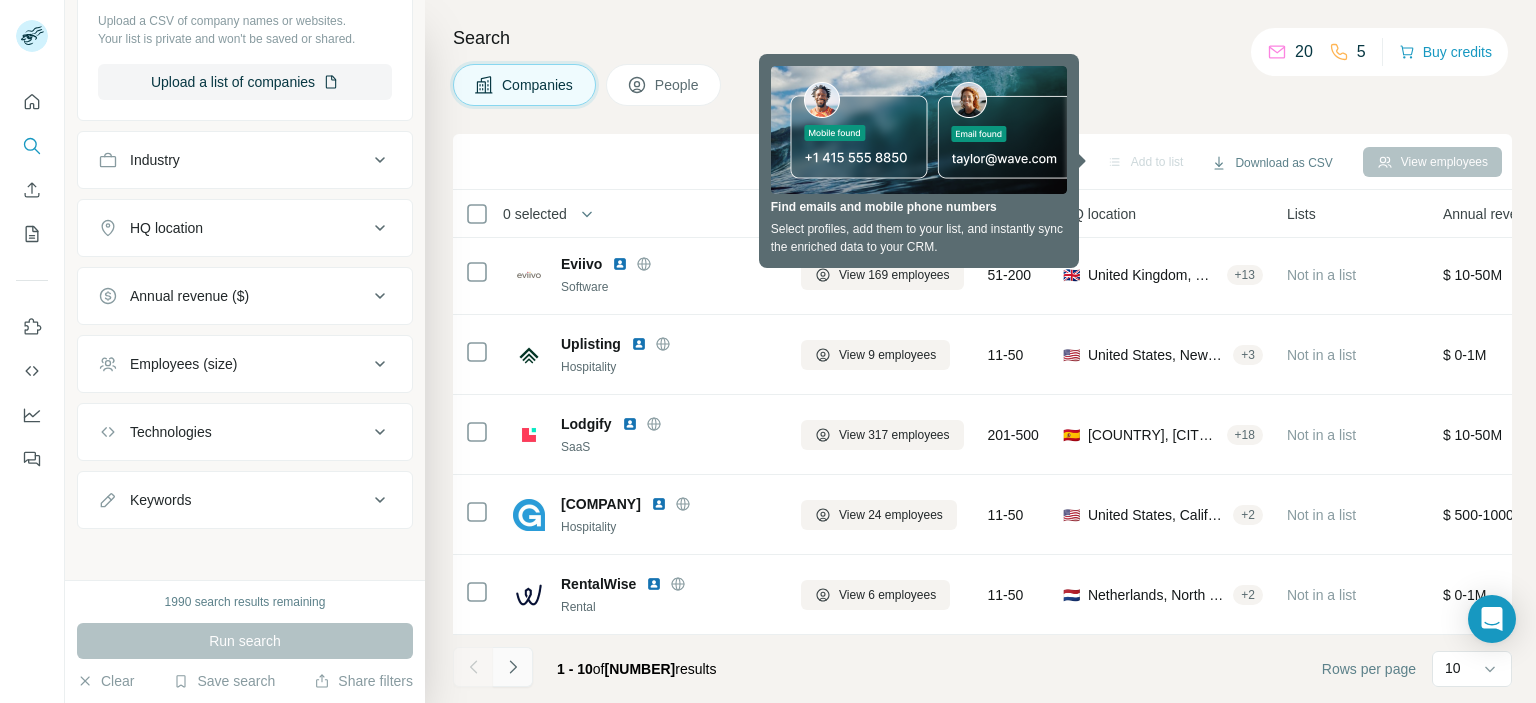 click 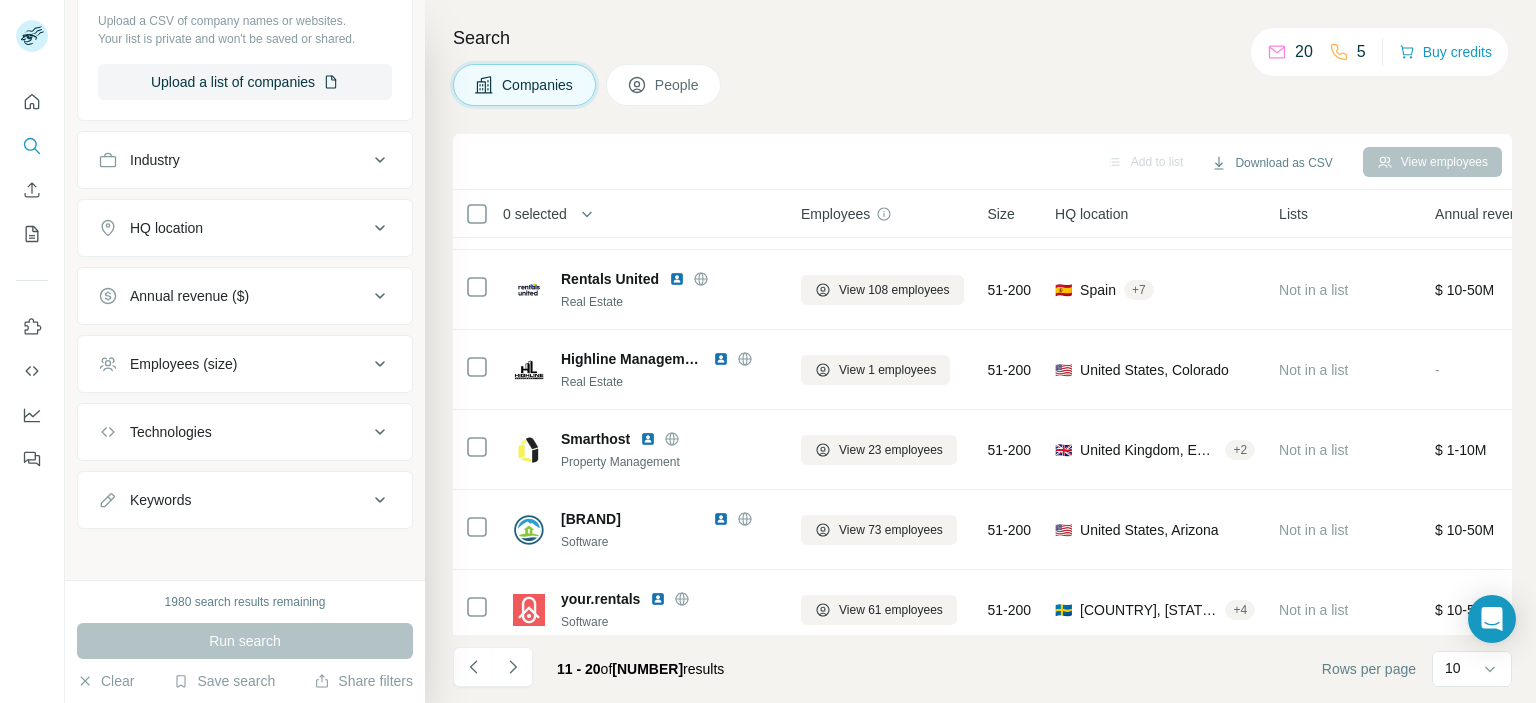 scroll, scrollTop: 412, scrollLeft: 0, axis: vertical 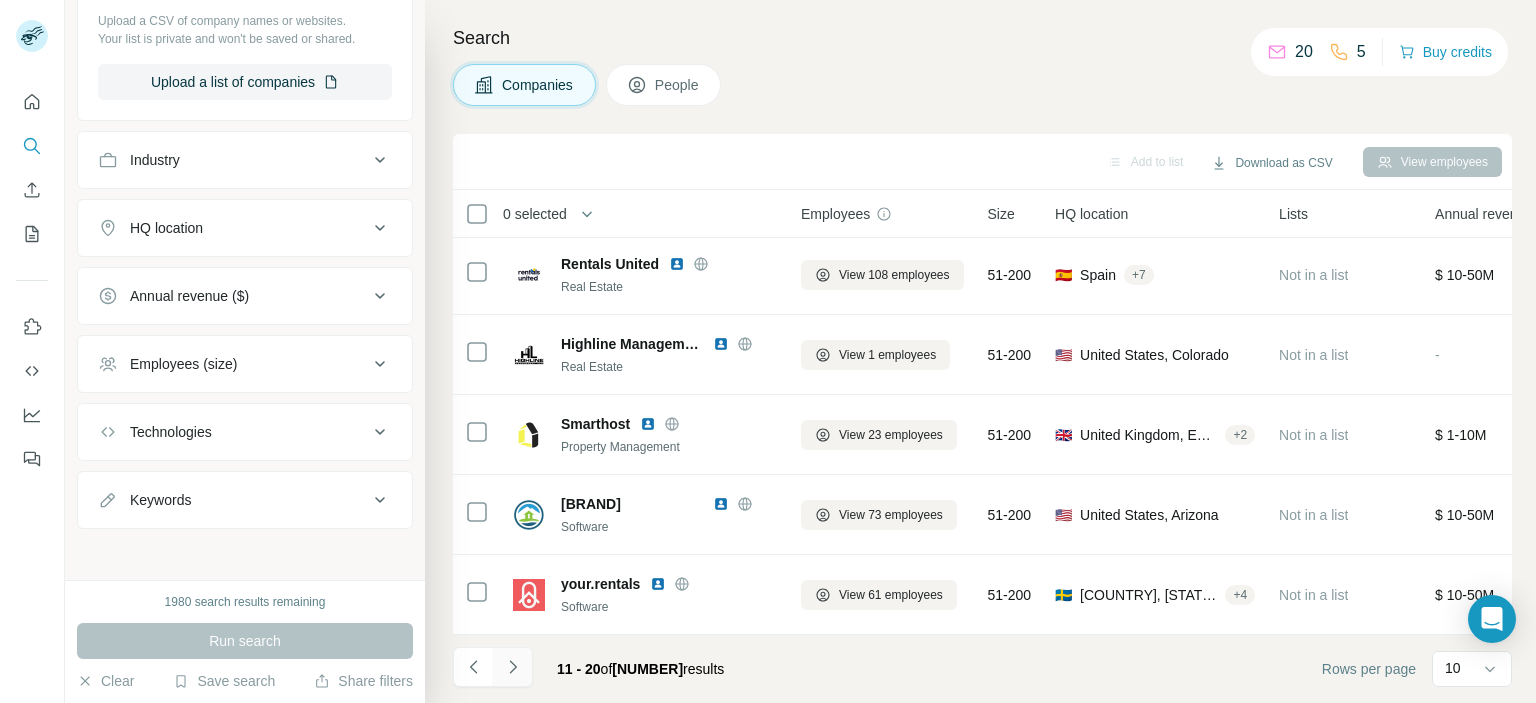 click at bounding box center (513, 667) 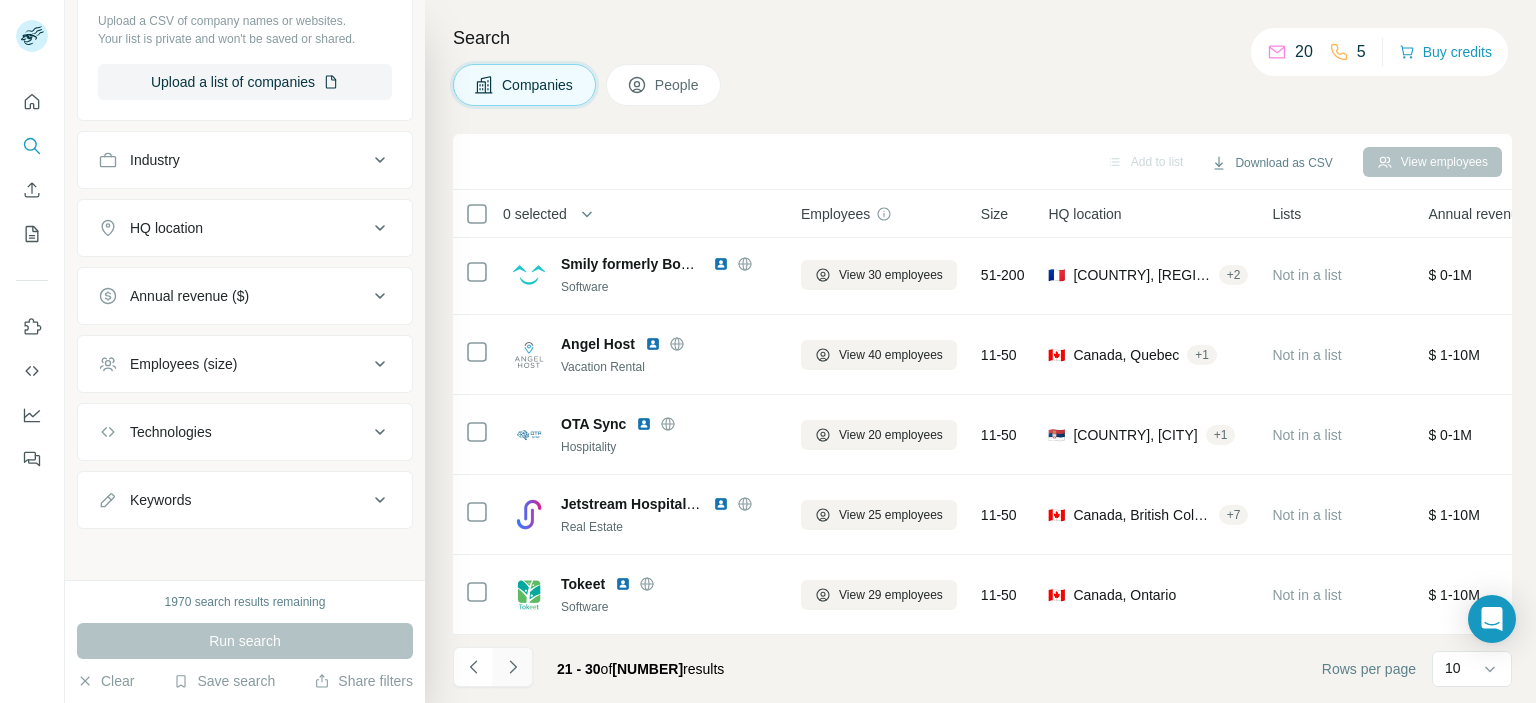 click at bounding box center (513, 667) 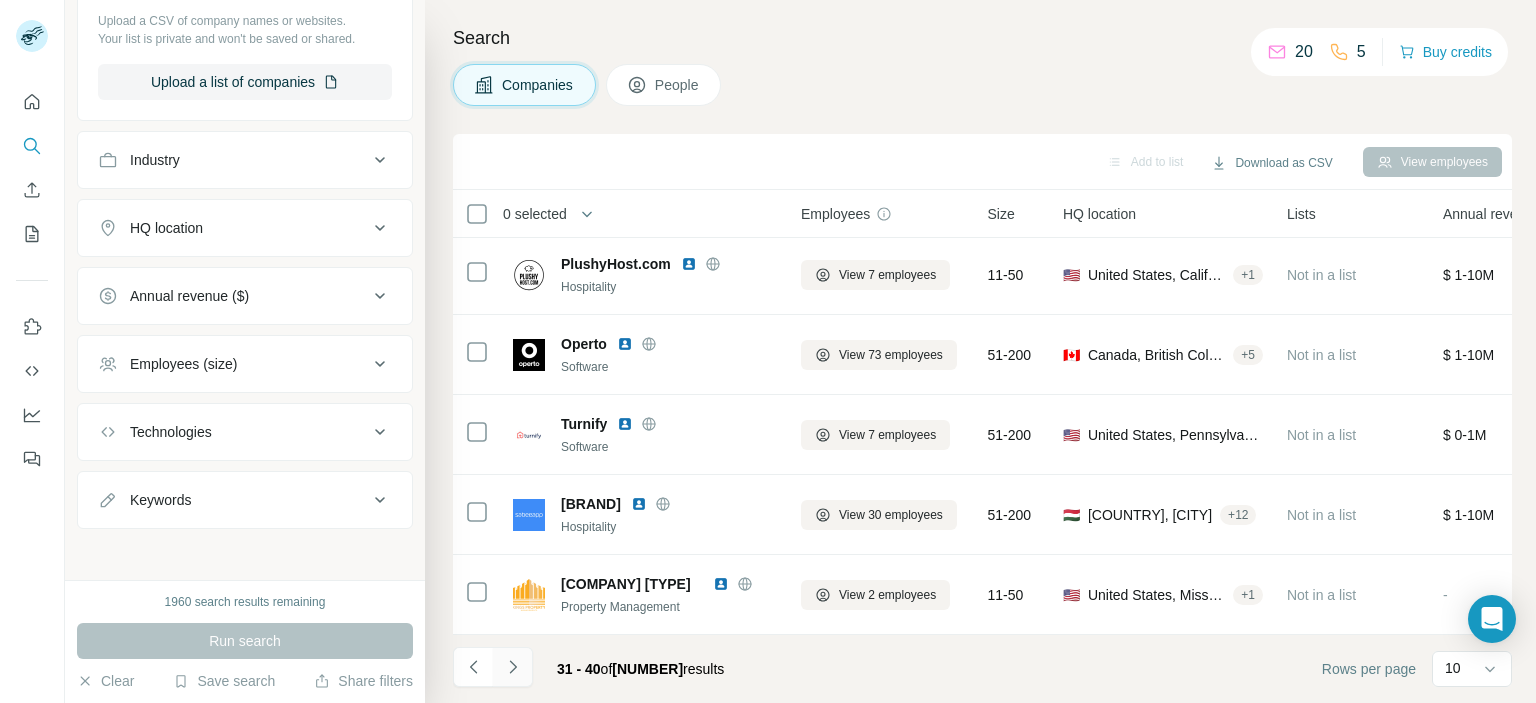 click at bounding box center [513, 667] 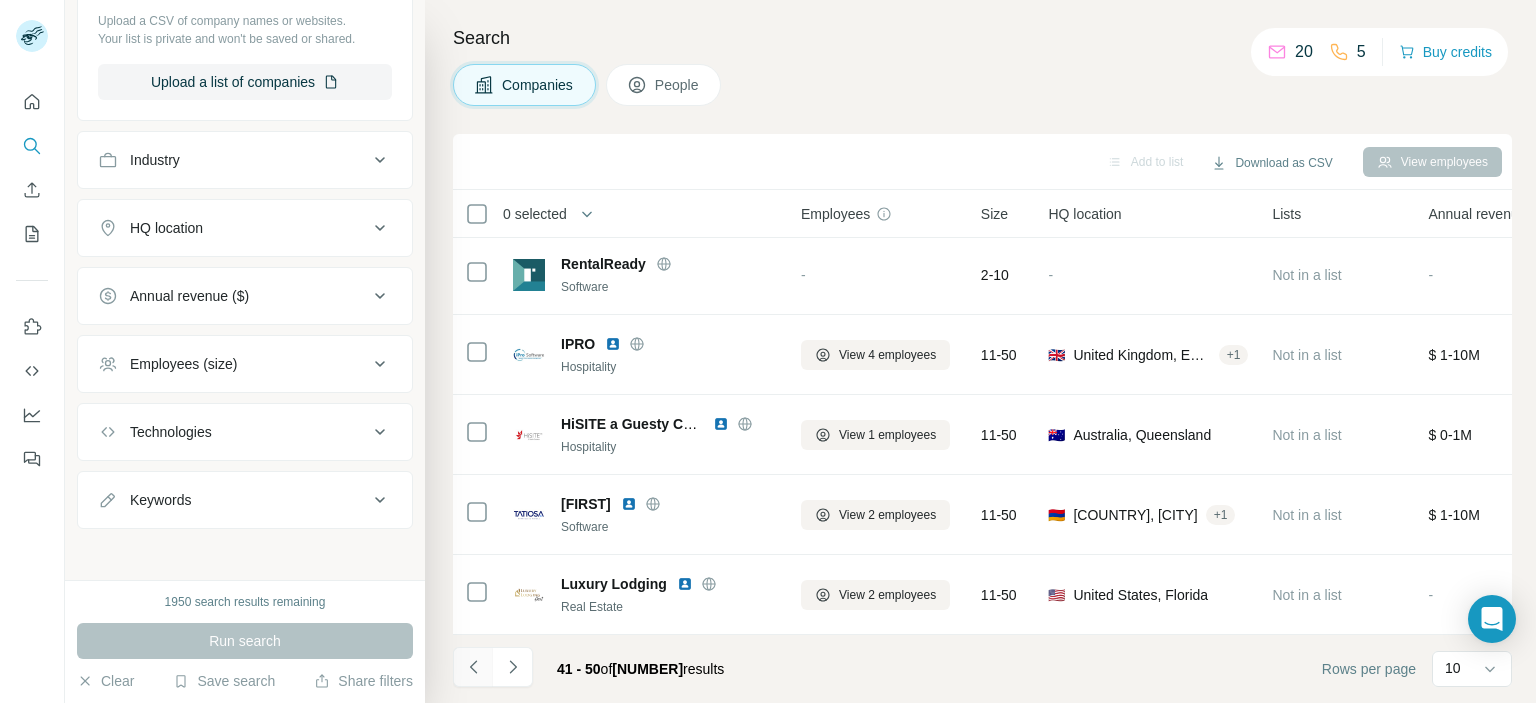 click at bounding box center [473, 667] 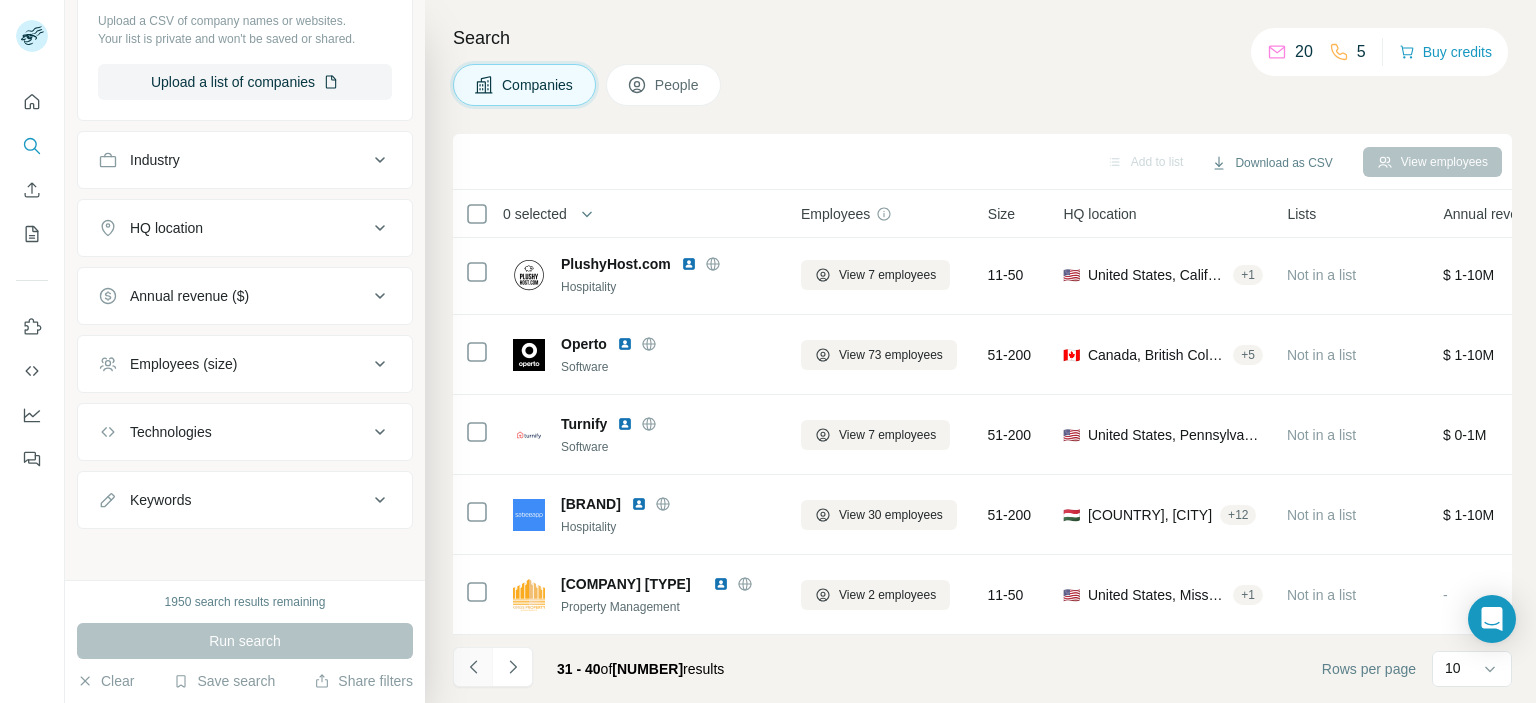 click at bounding box center (473, 667) 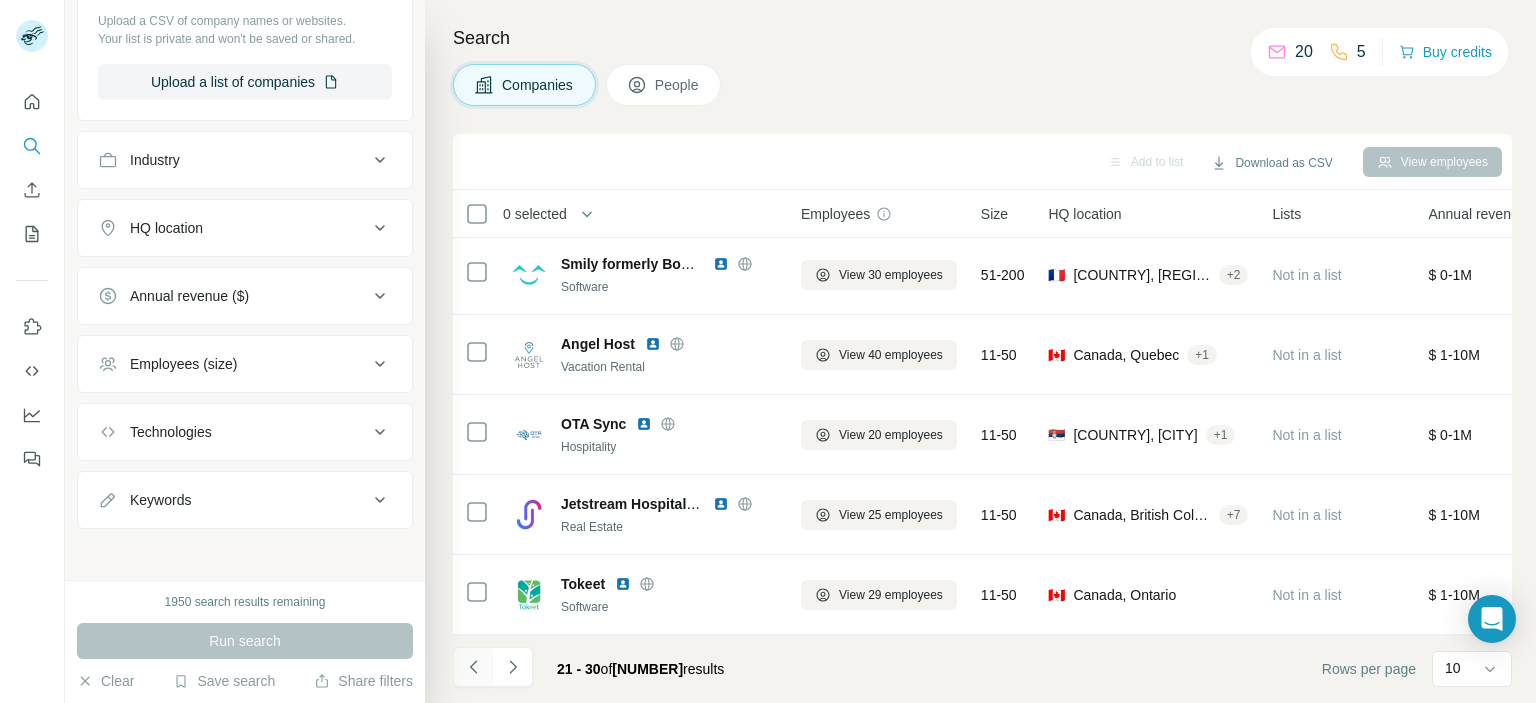 click at bounding box center [473, 667] 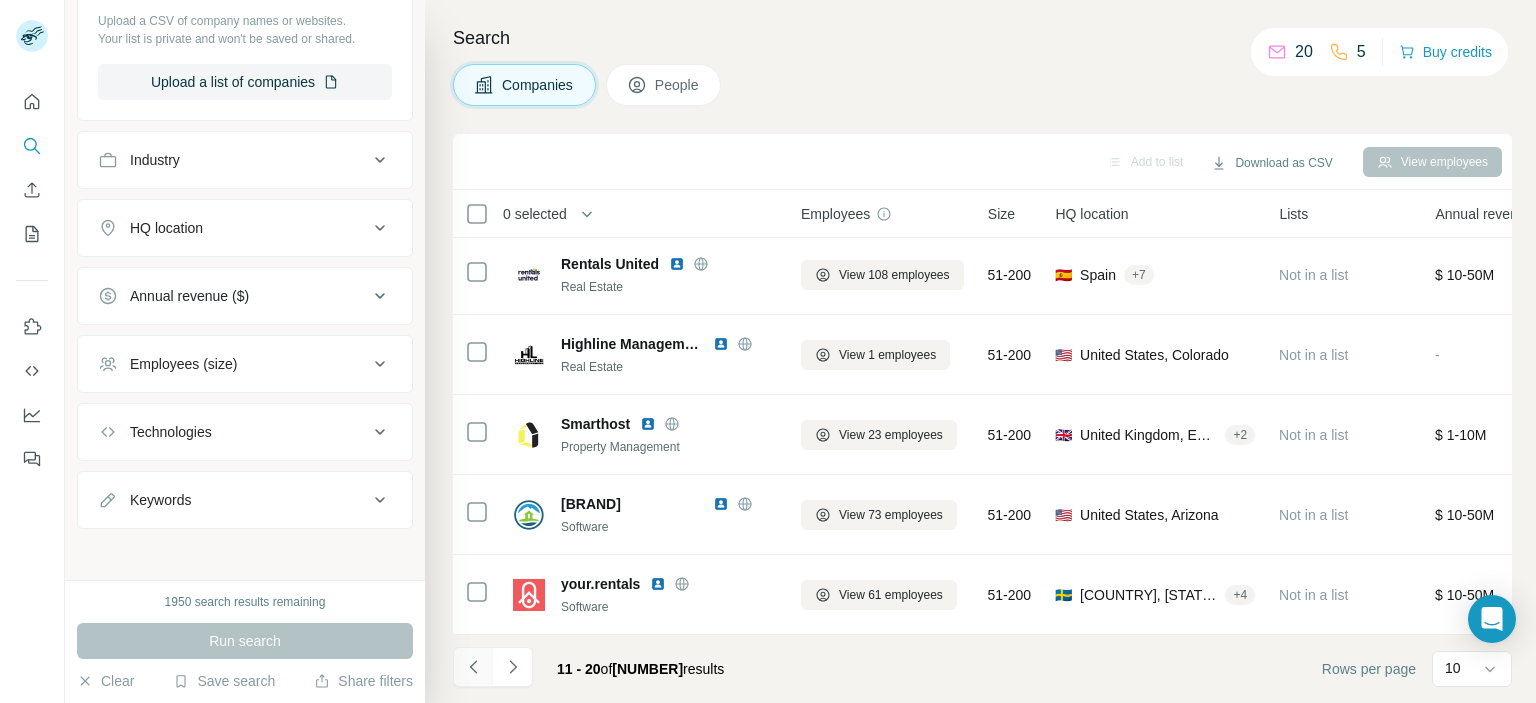 click at bounding box center [473, 667] 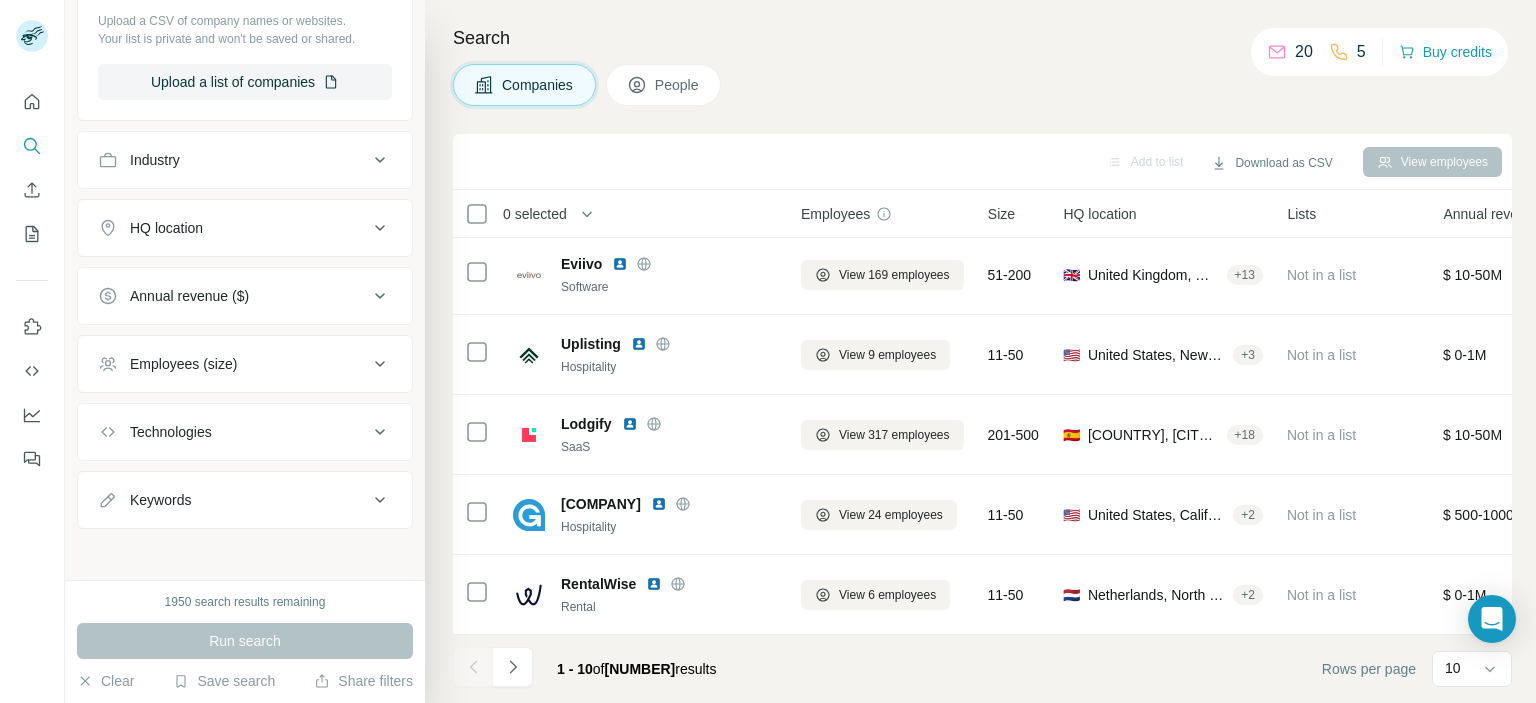 click at bounding box center [473, 667] 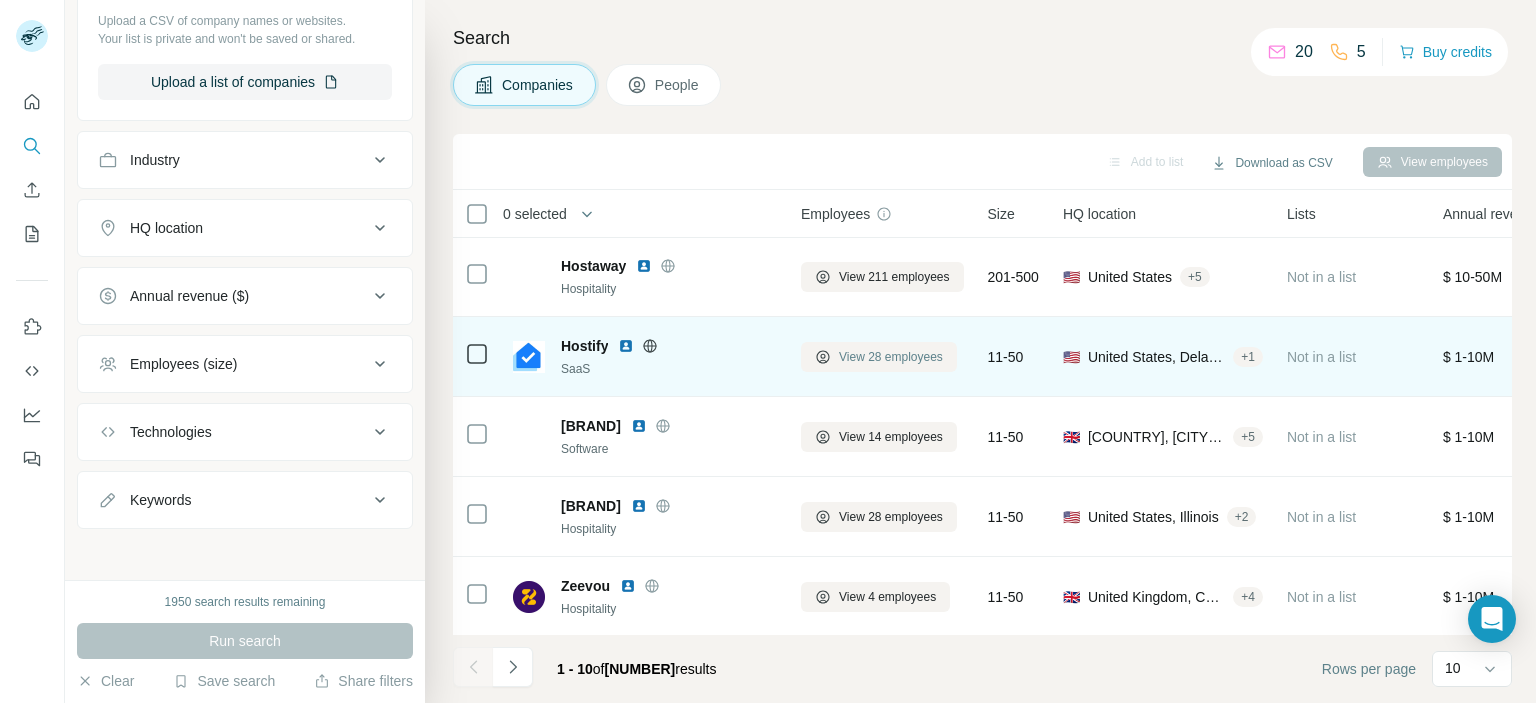 scroll, scrollTop: 0, scrollLeft: 0, axis: both 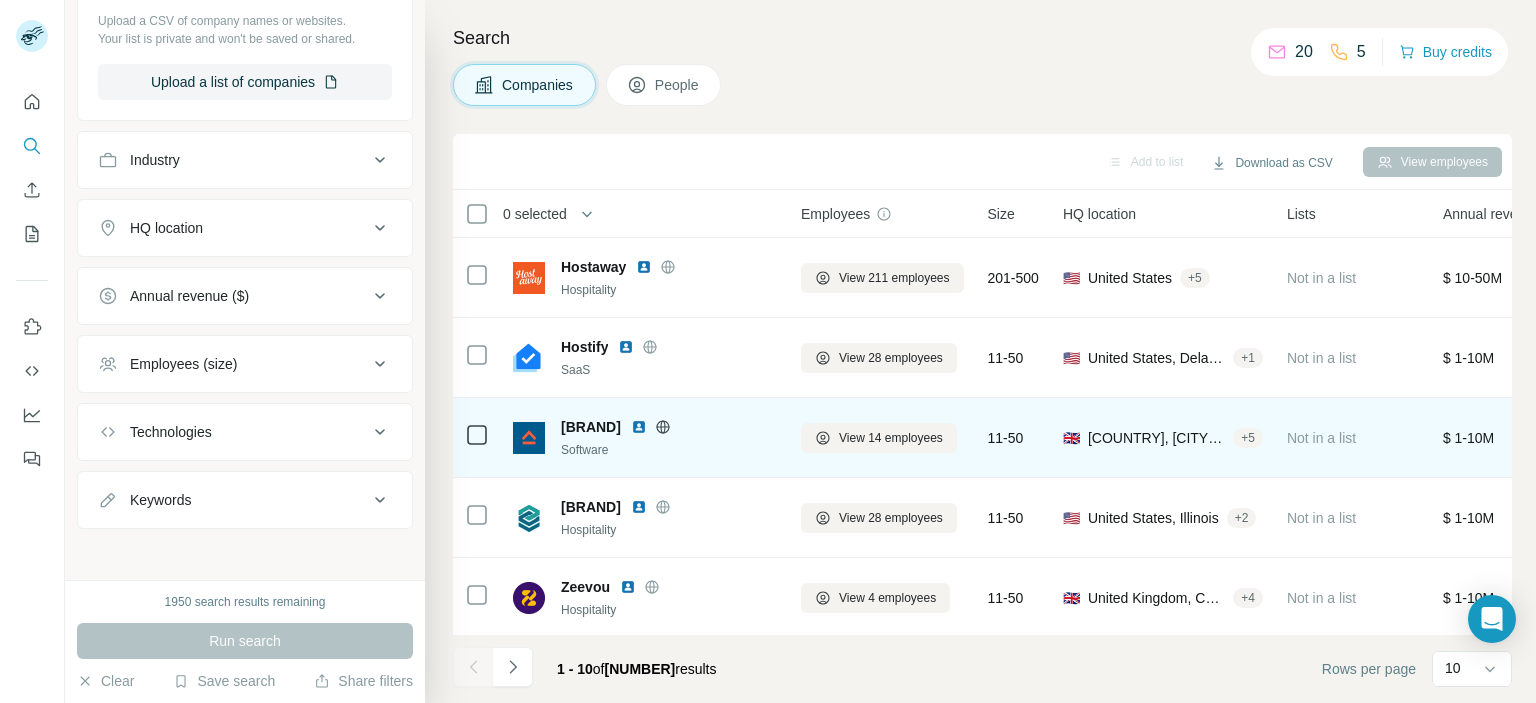 click 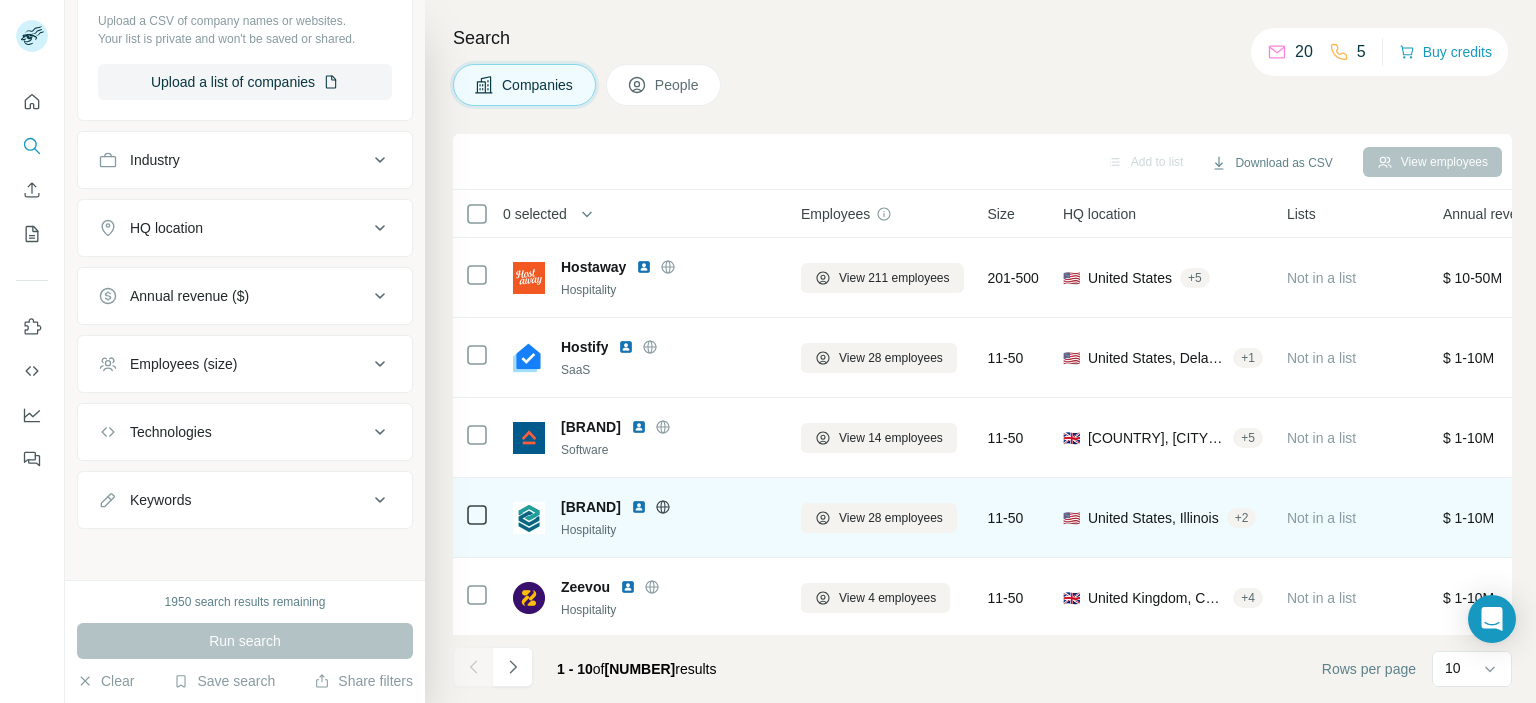 scroll, scrollTop: 412, scrollLeft: 0, axis: vertical 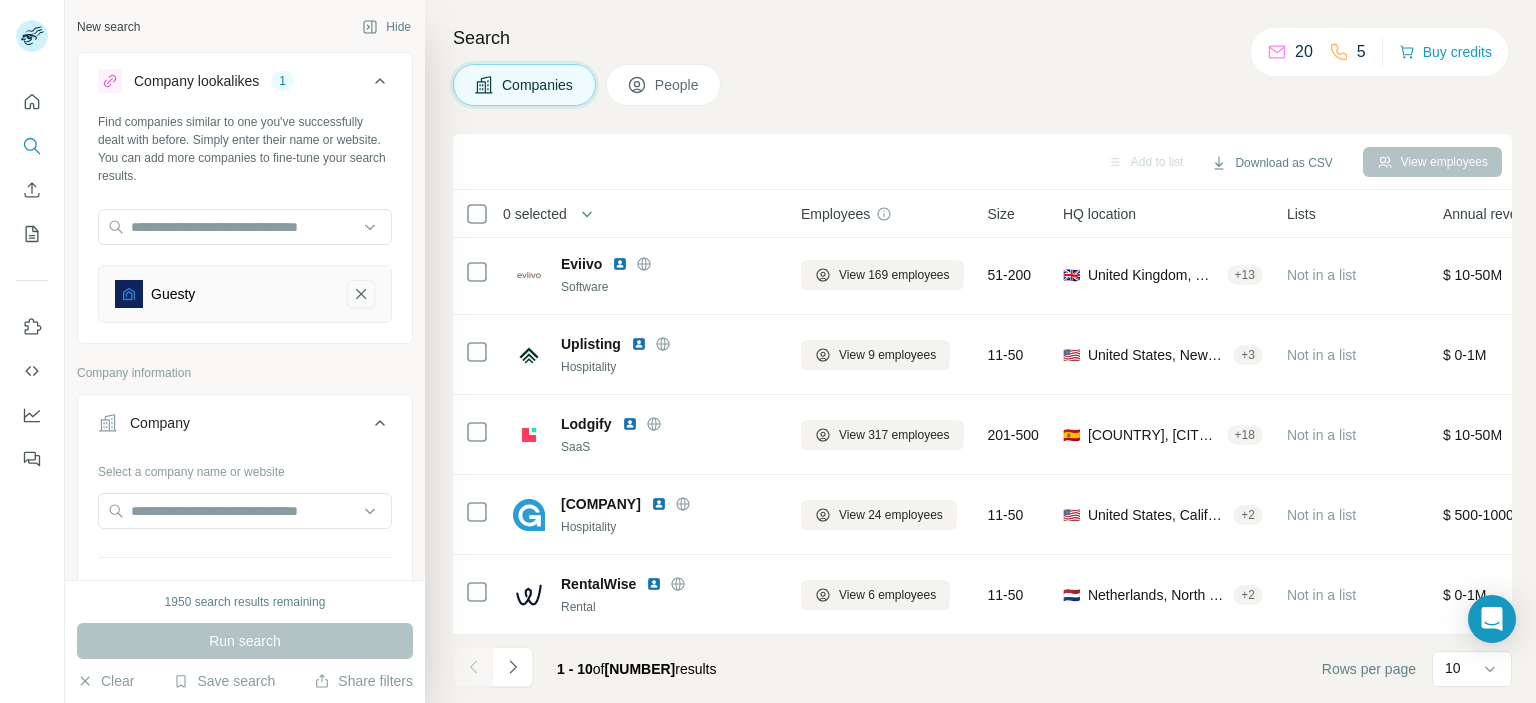 click 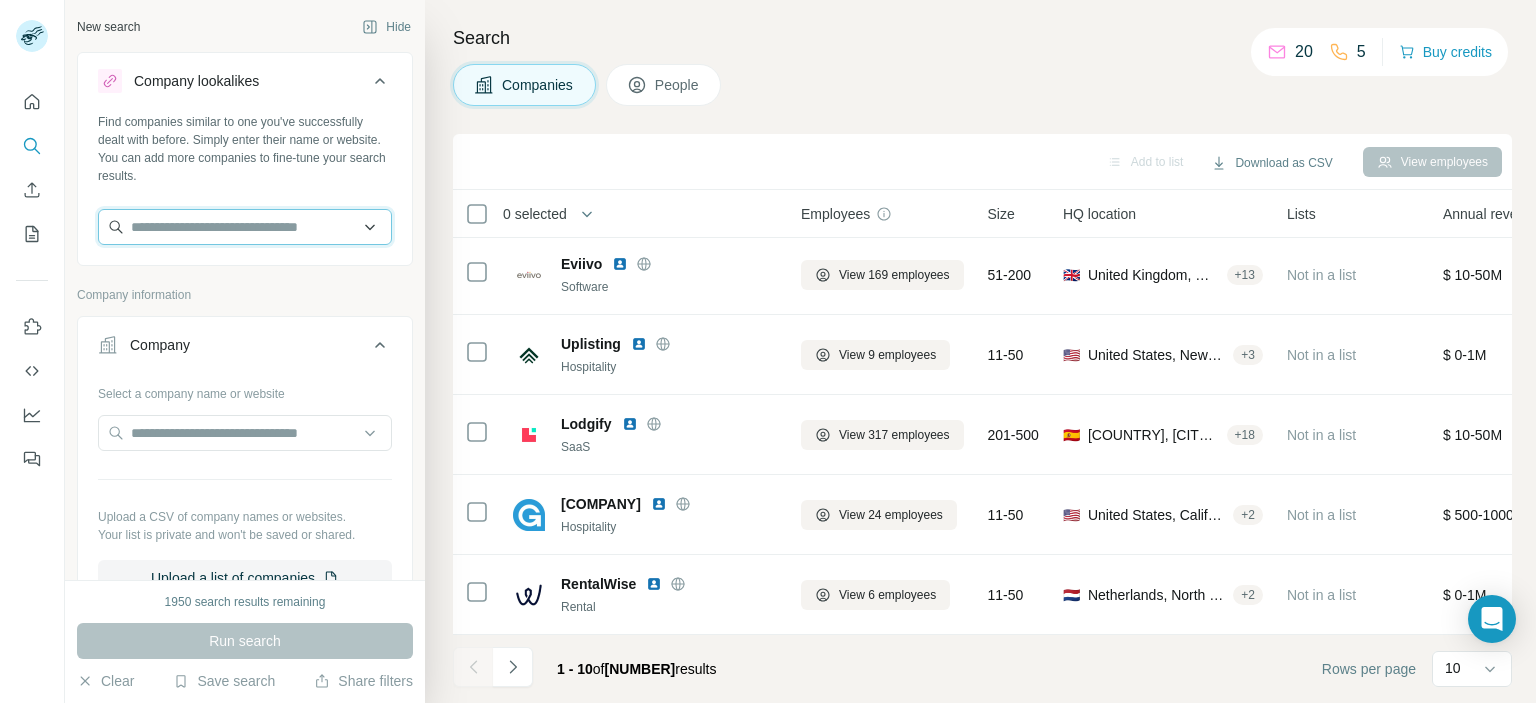 click at bounding box center (245, 227) 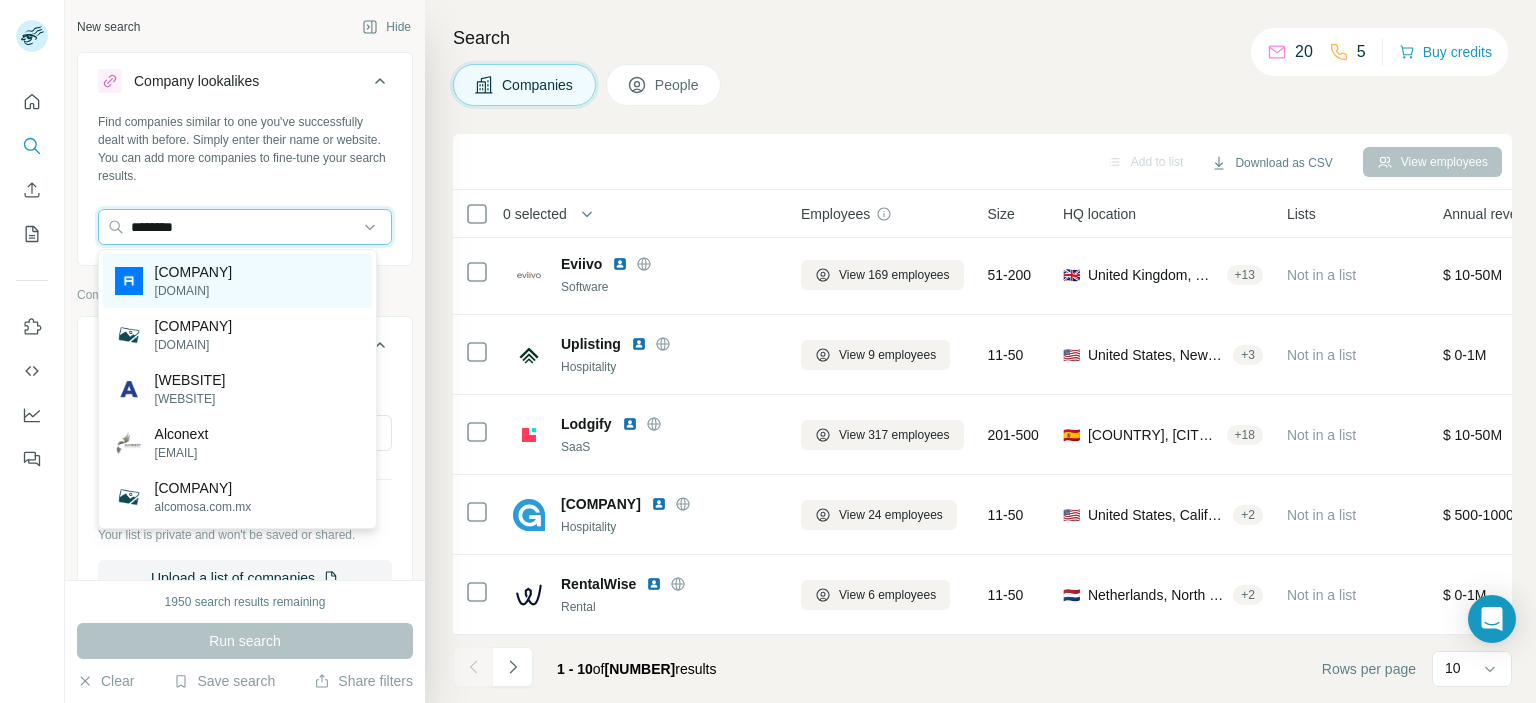 type on "********" 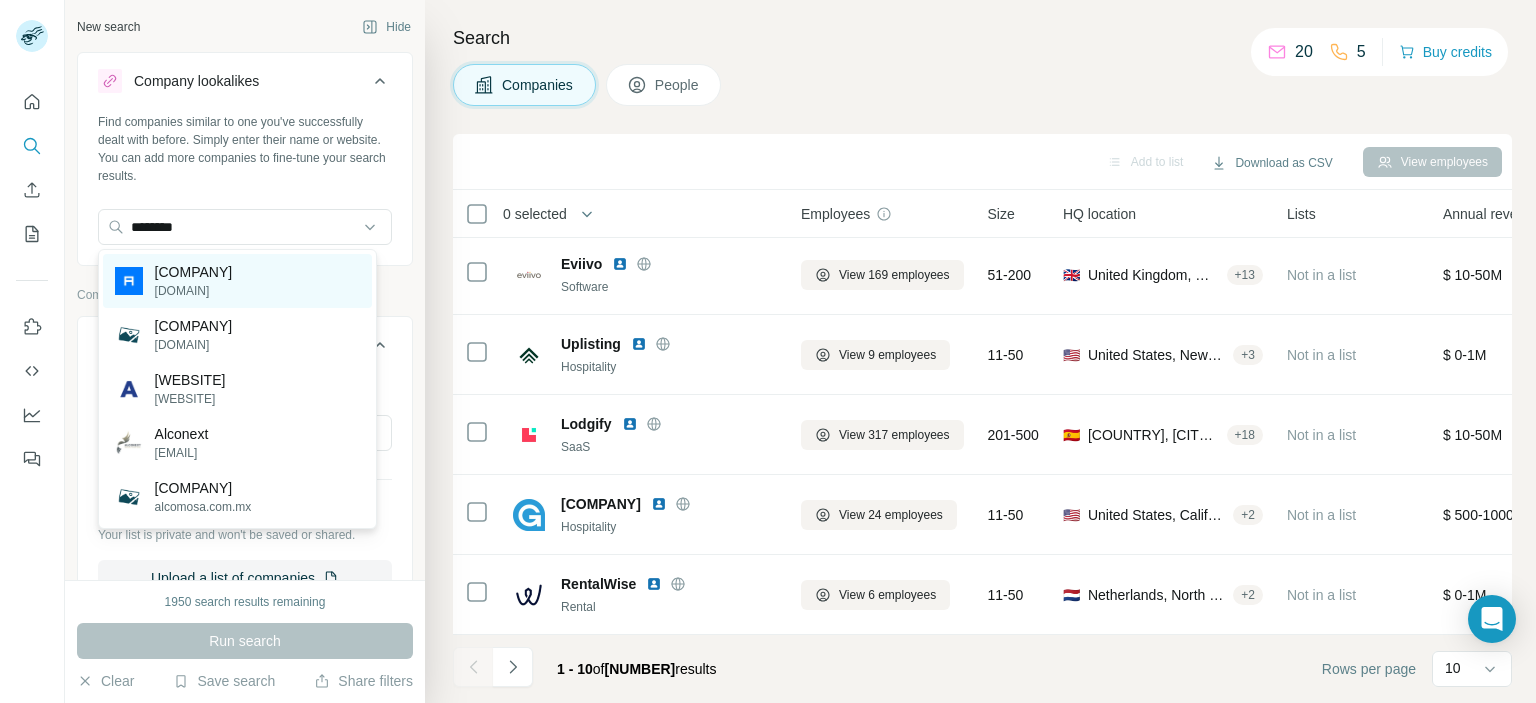 click on "[COMPANY] [DOMAIN]" at bounding box center [237, 281] 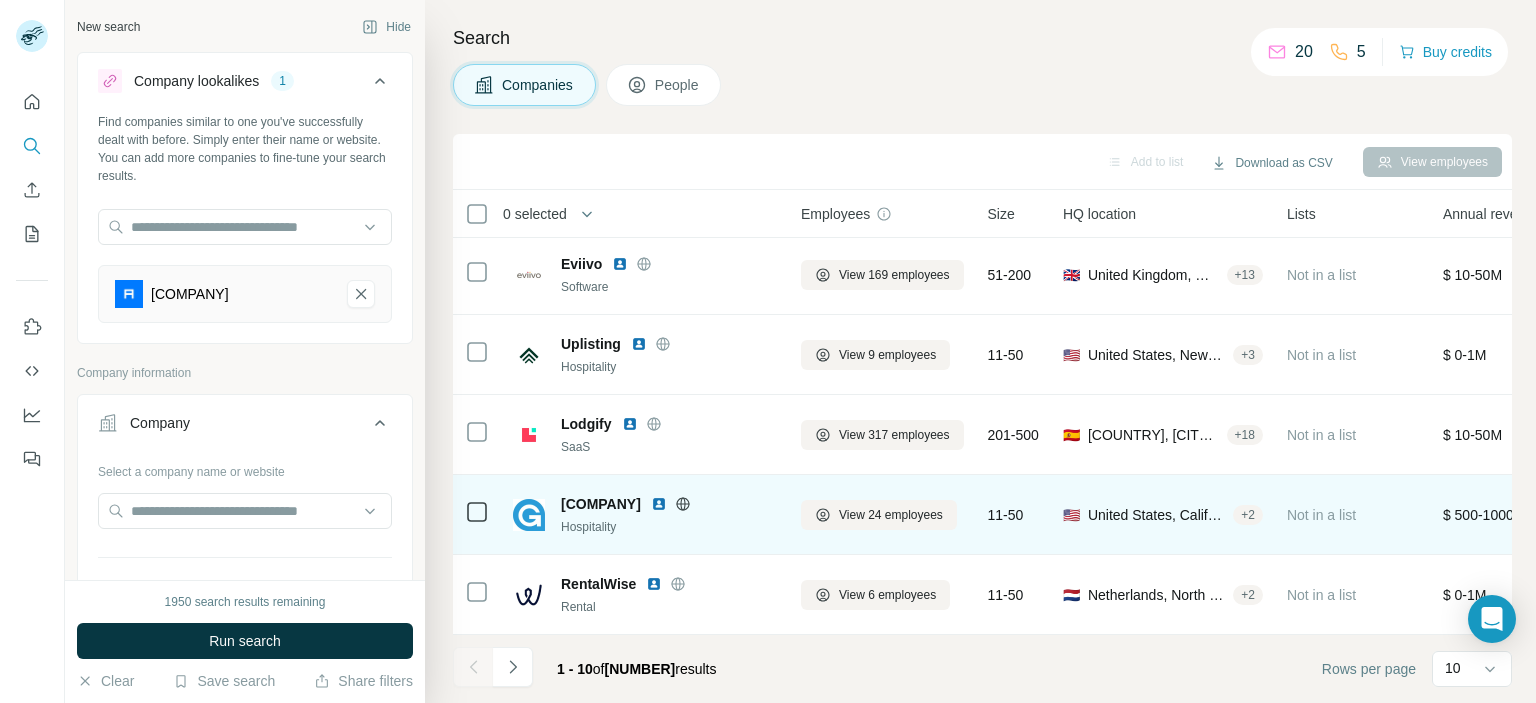 click 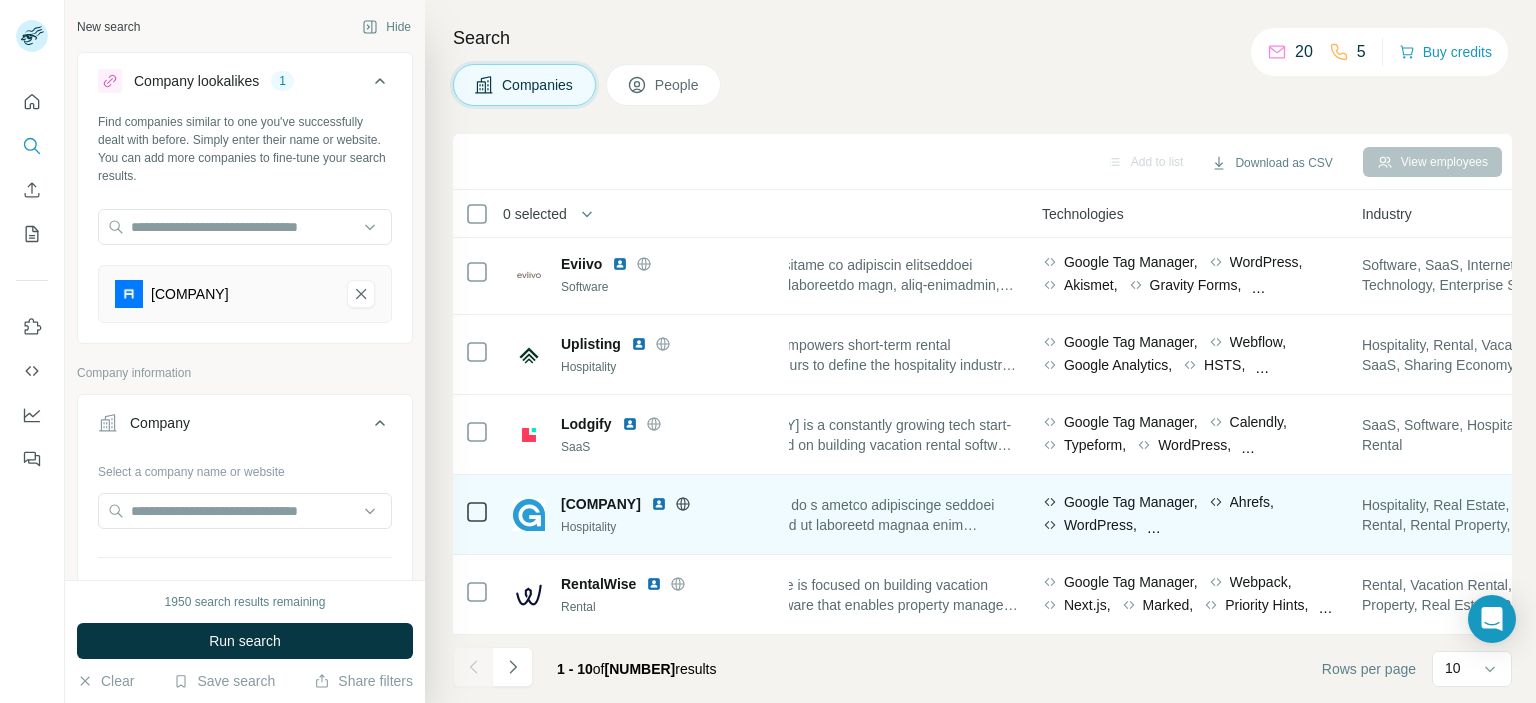 scroll, scrollTop: 412, scrollLeft: 1364, axis: both 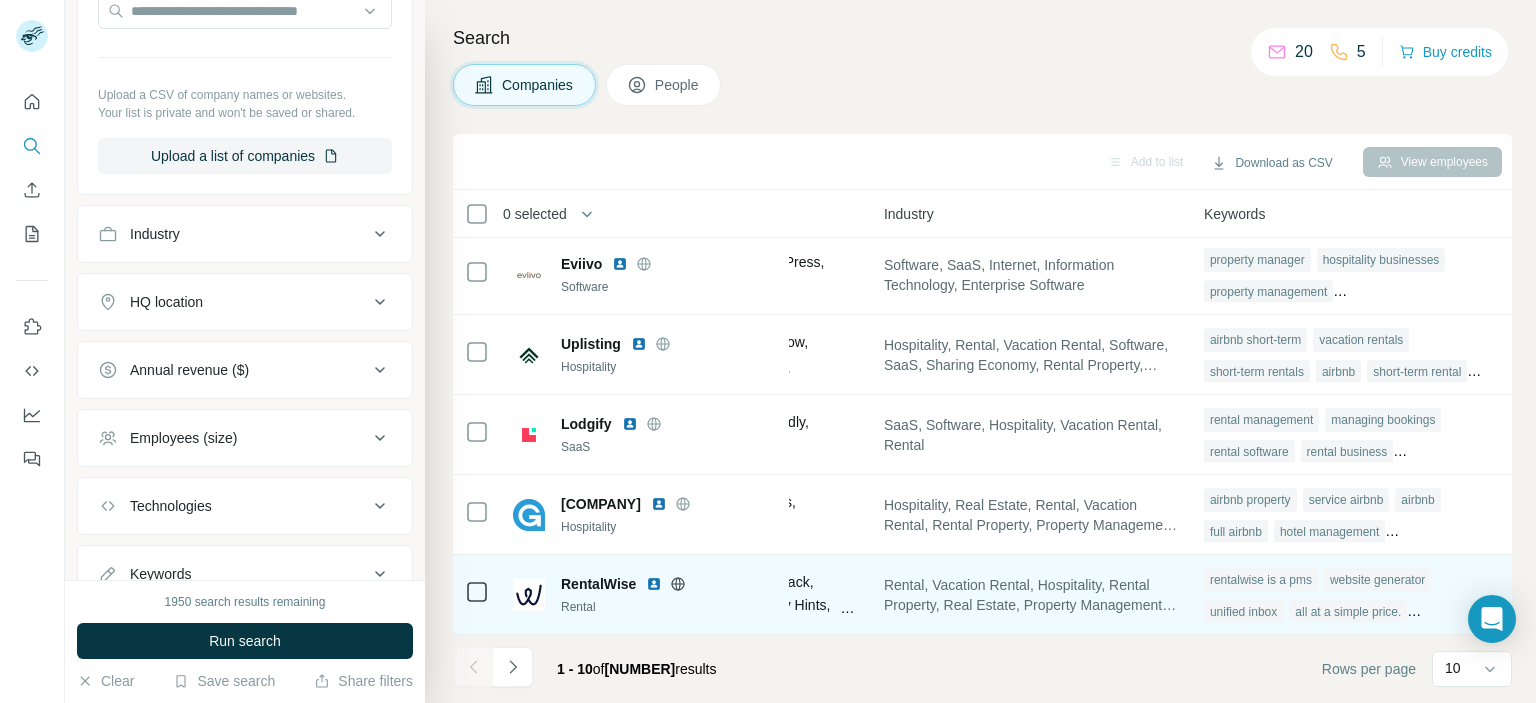 click at bounding box center (477, 595) 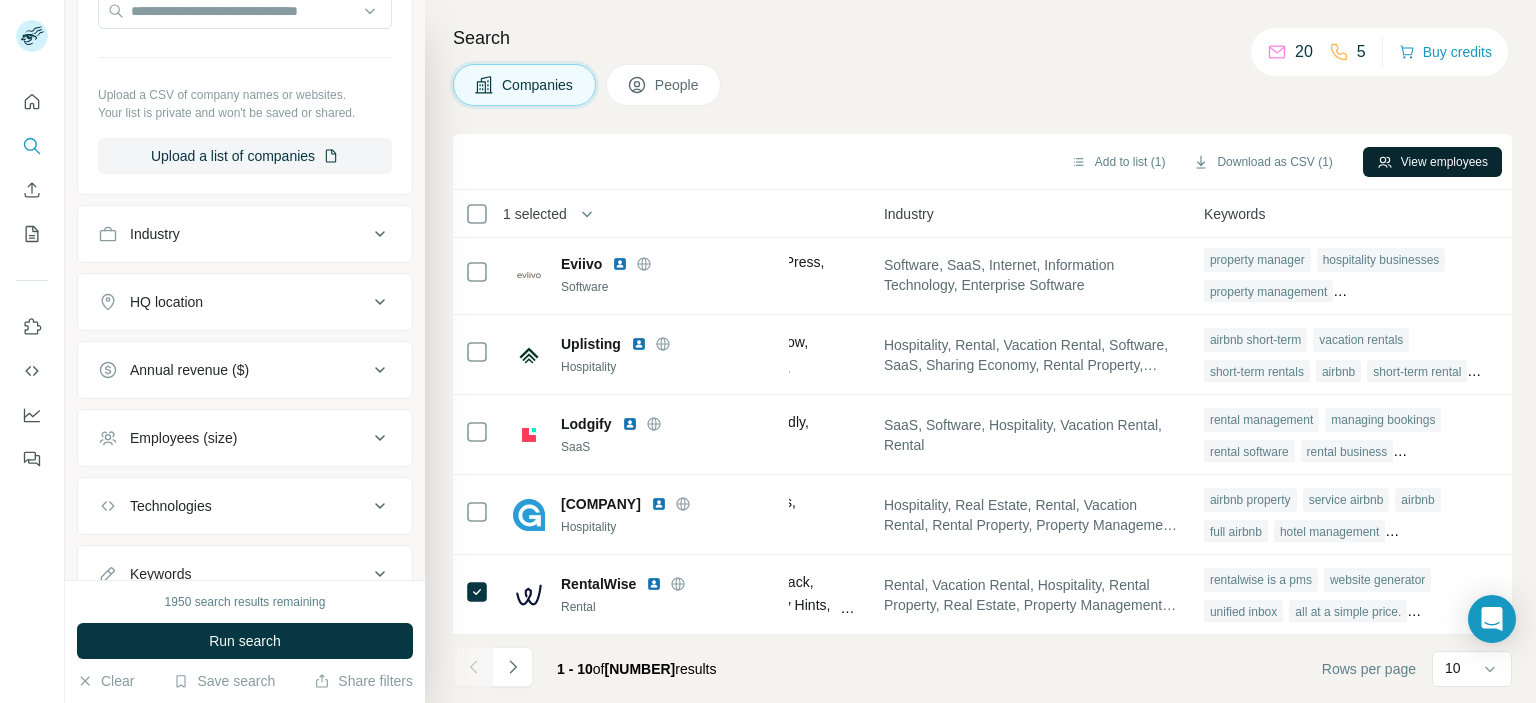 click on "View employees" at bounding box center [1432, 162] 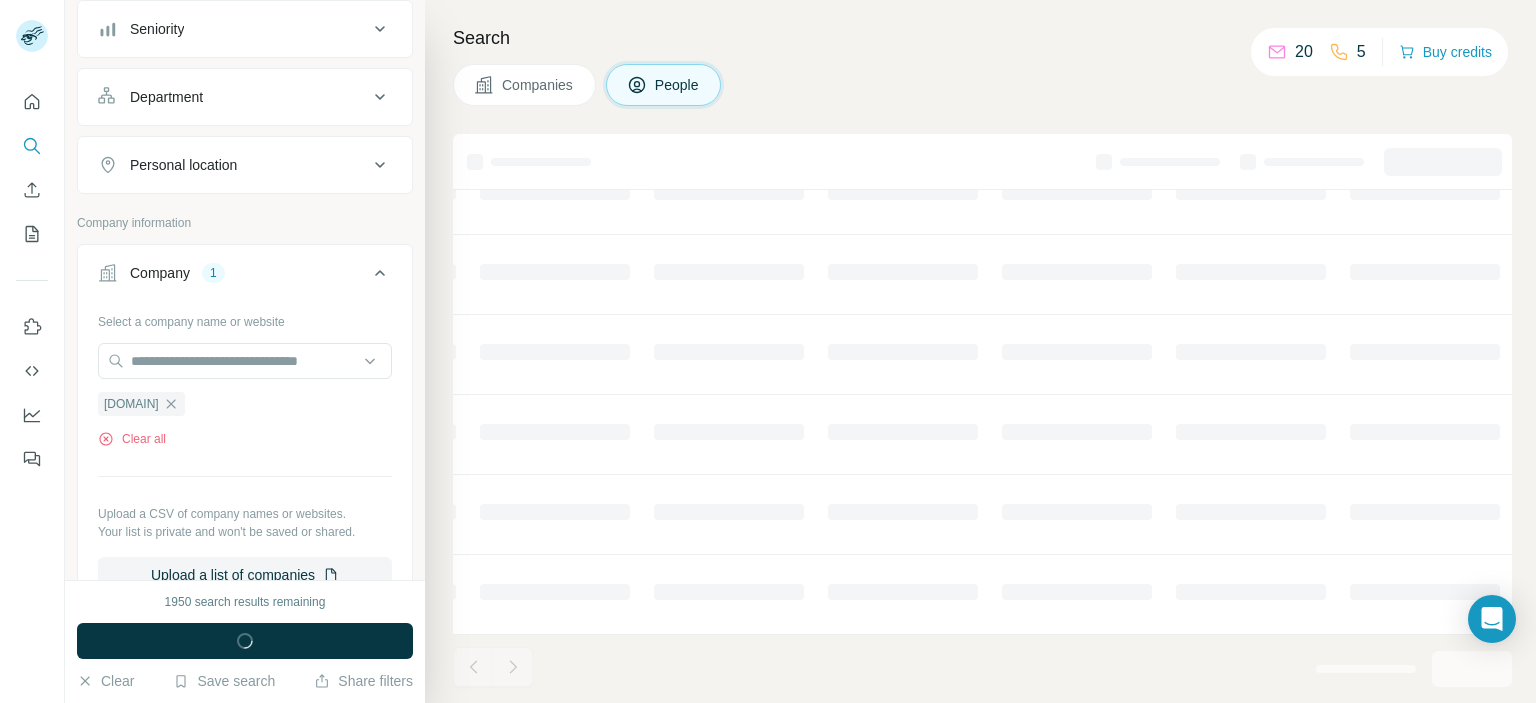 scroll, scrollTop: 412, scrollLeft: 679, axis: both 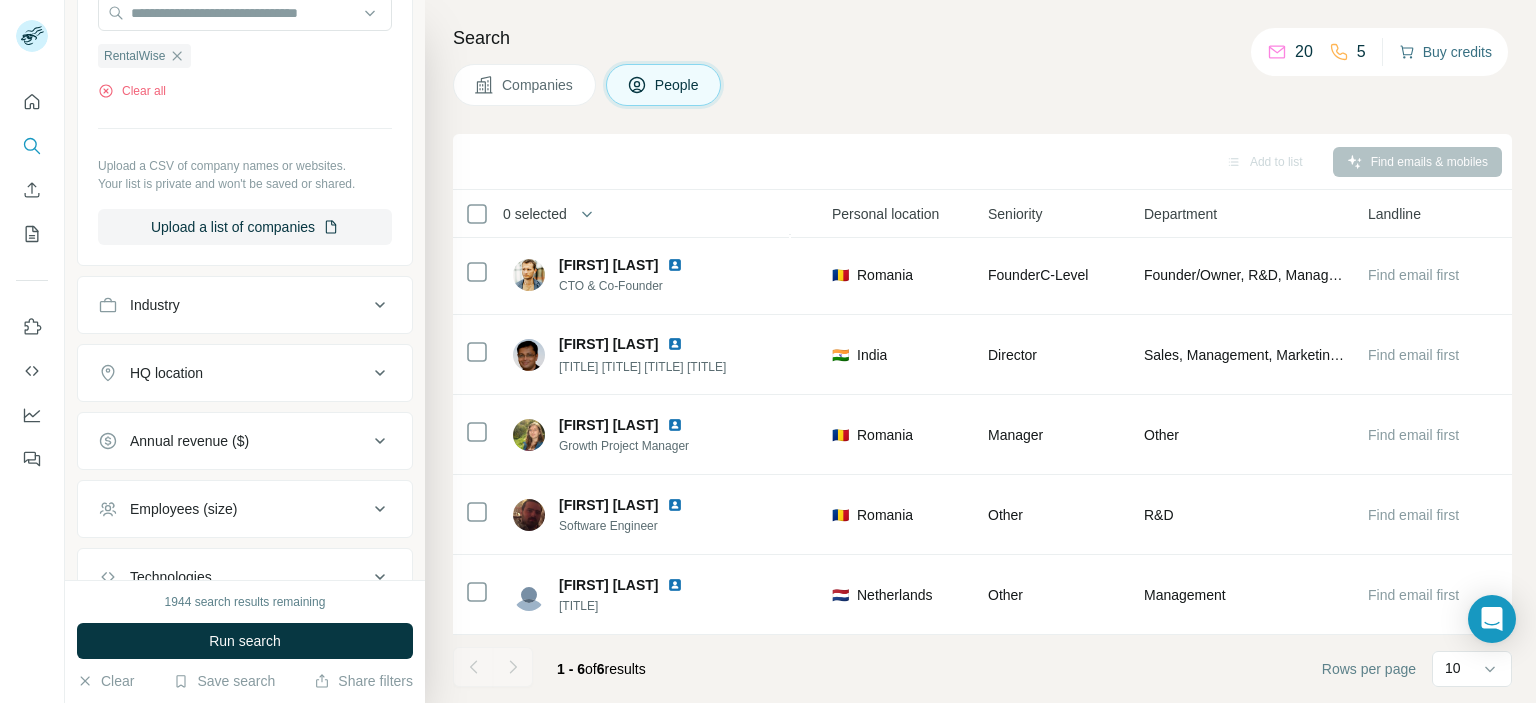 click on "Buy credits" at bounding box center [1445, 52] 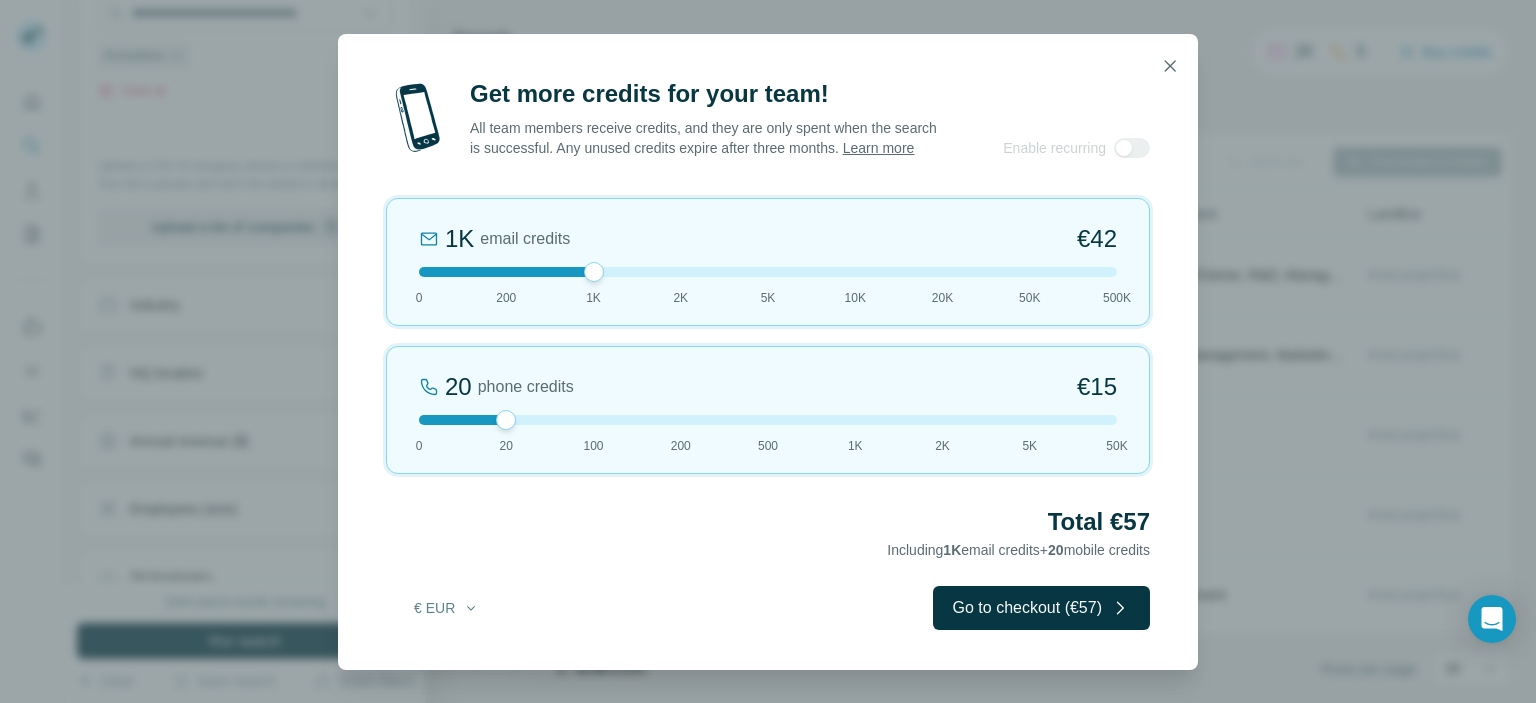 drag, startPoint x: 508, startPoint y: 275, endPoint x: 624, endPoint y: 274, distance: 116.00431 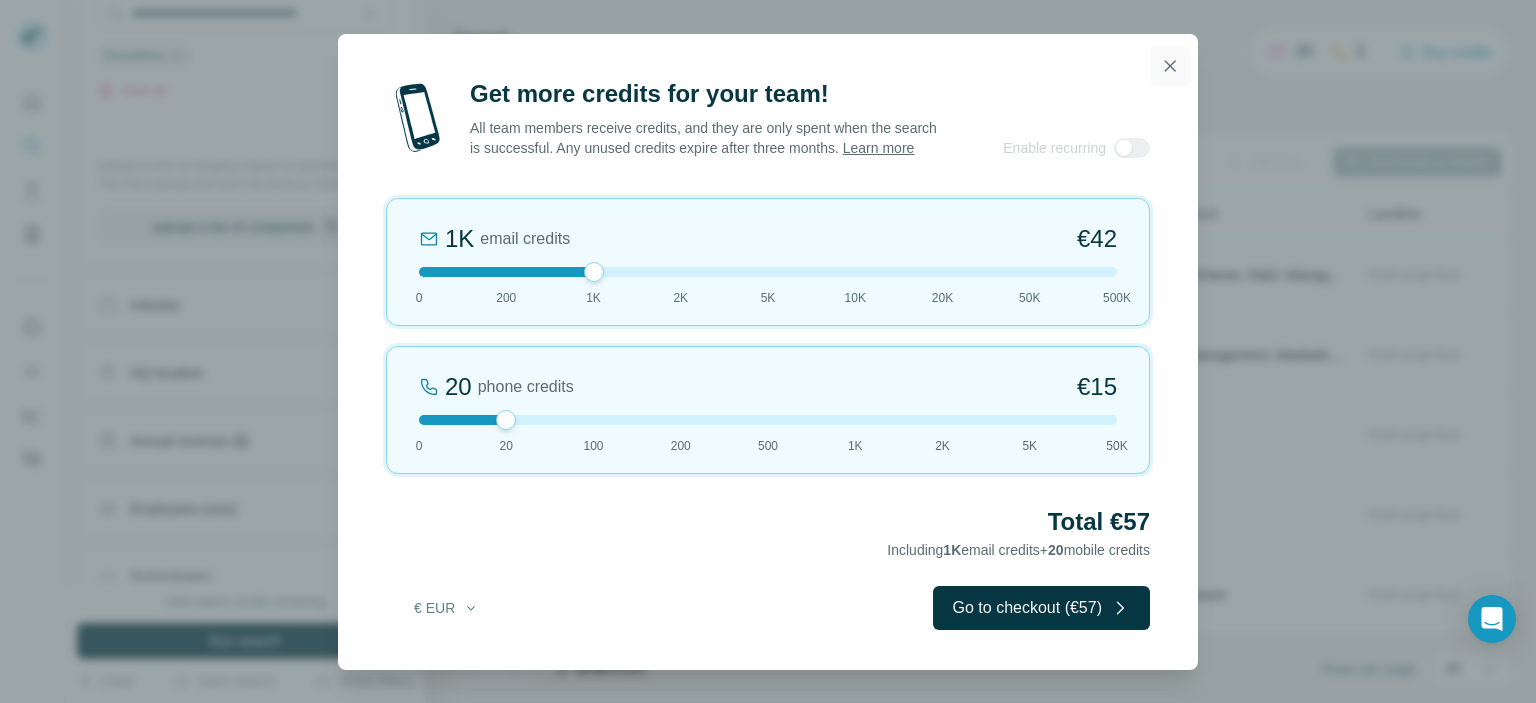 click 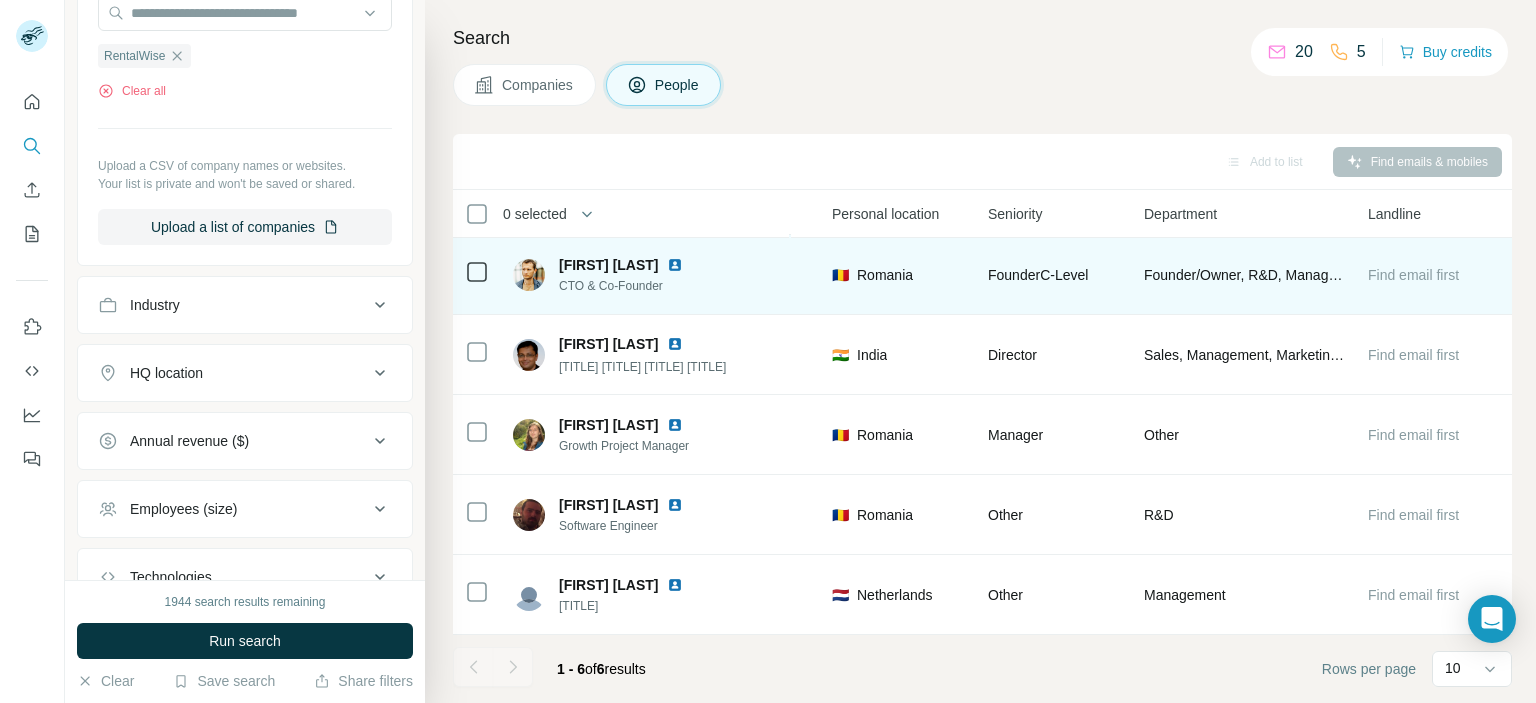 scroll, scrollTop: 0, scrollLeft: 671, axis: horizontal 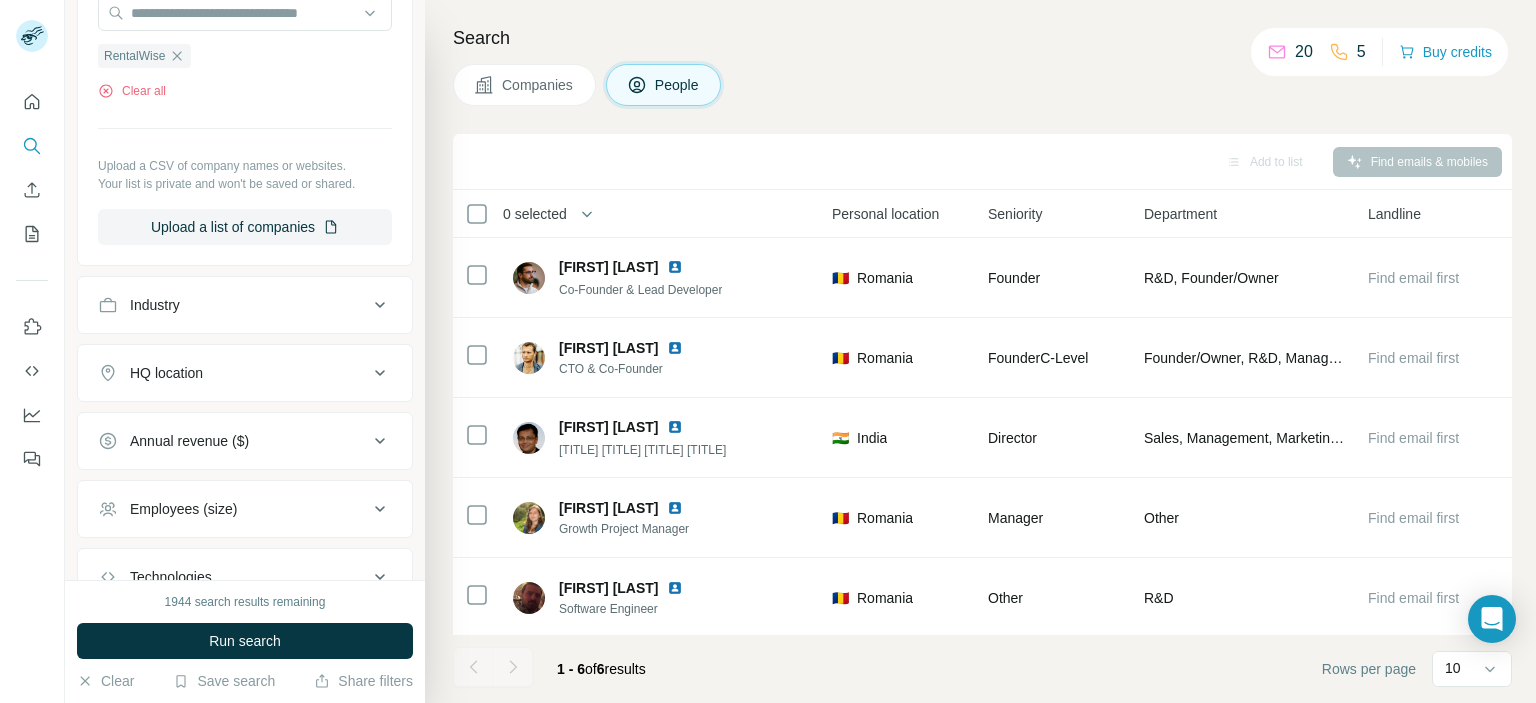 click on "Companies" at bounding box center (538, 85) 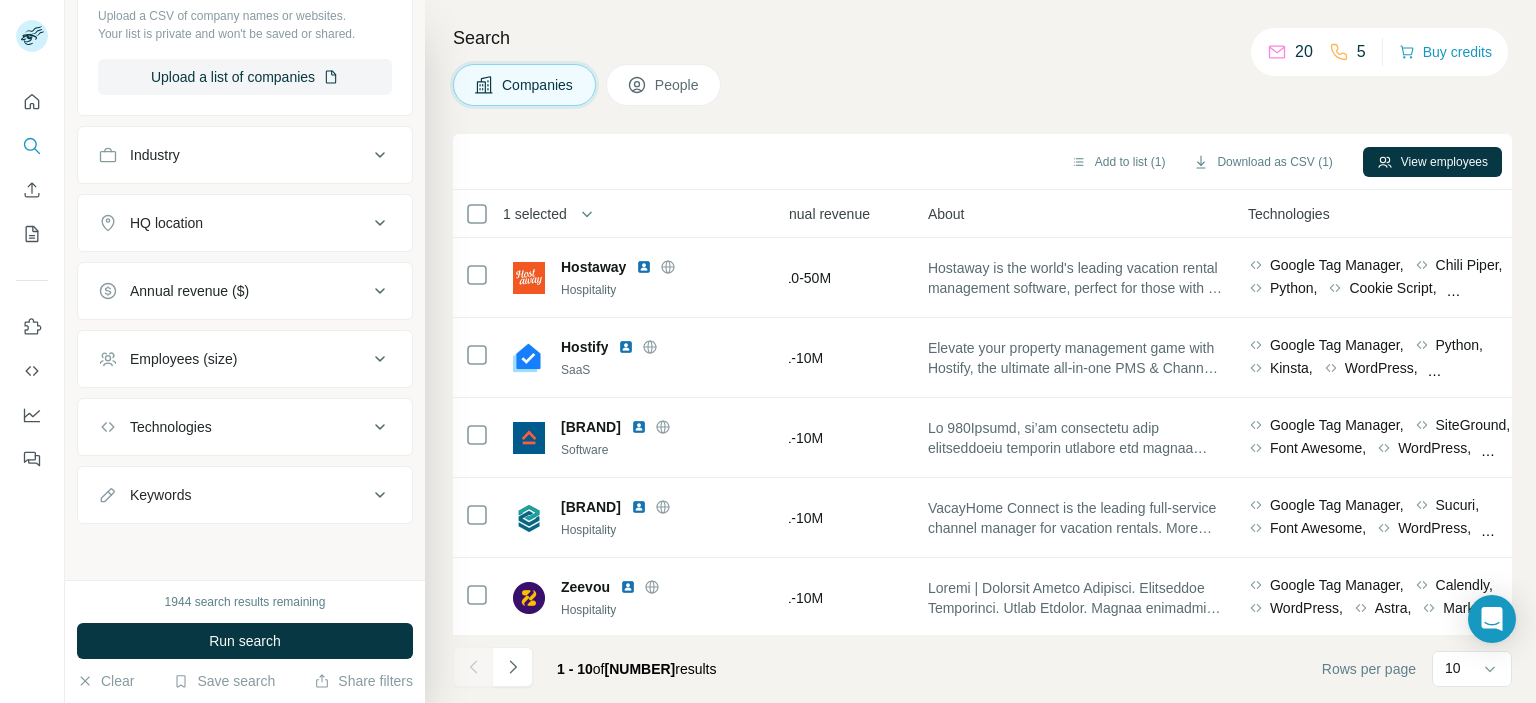 scroll, scrollTop: 537, scrollLeft: 0, axis: vertical 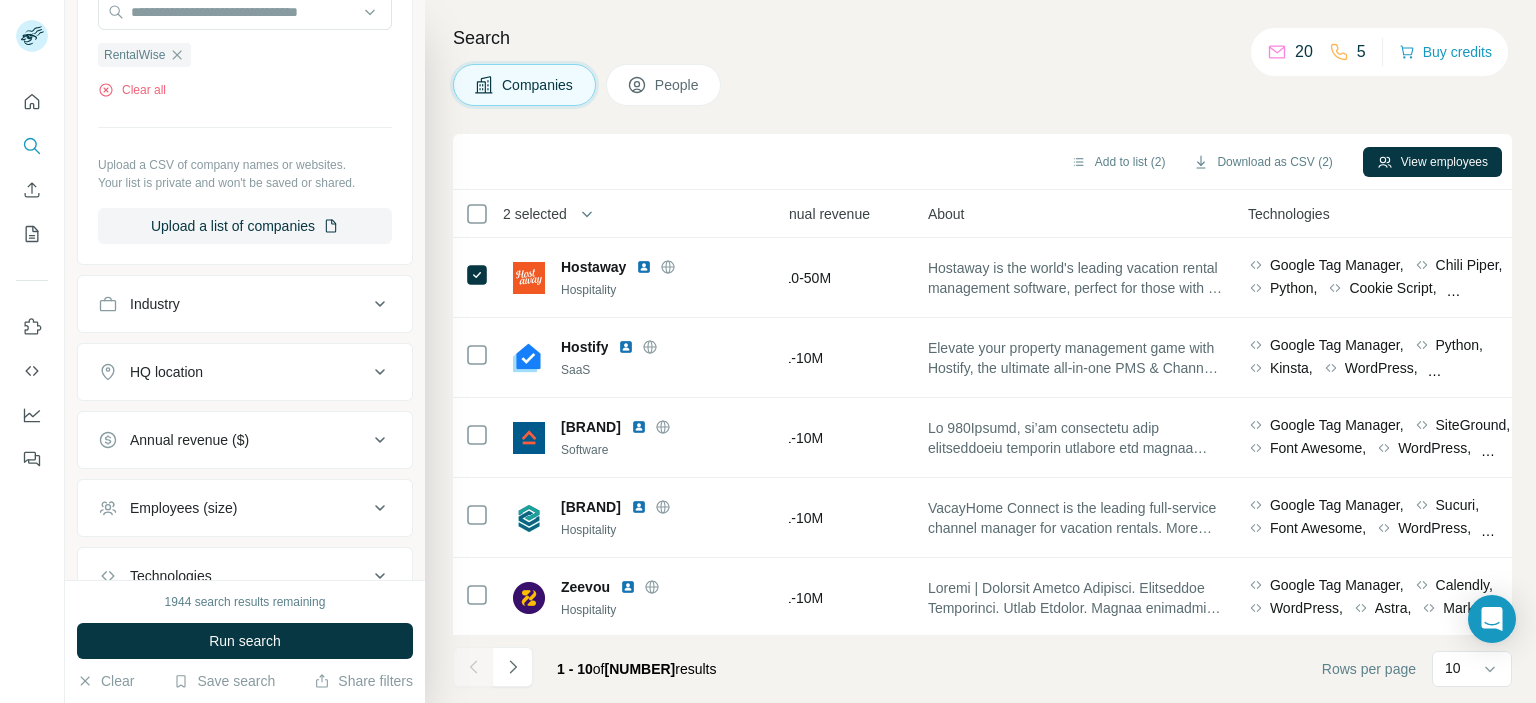 click on "Add to list (2) Download as CSV (2) View employees" at bounding box center (982, 161) 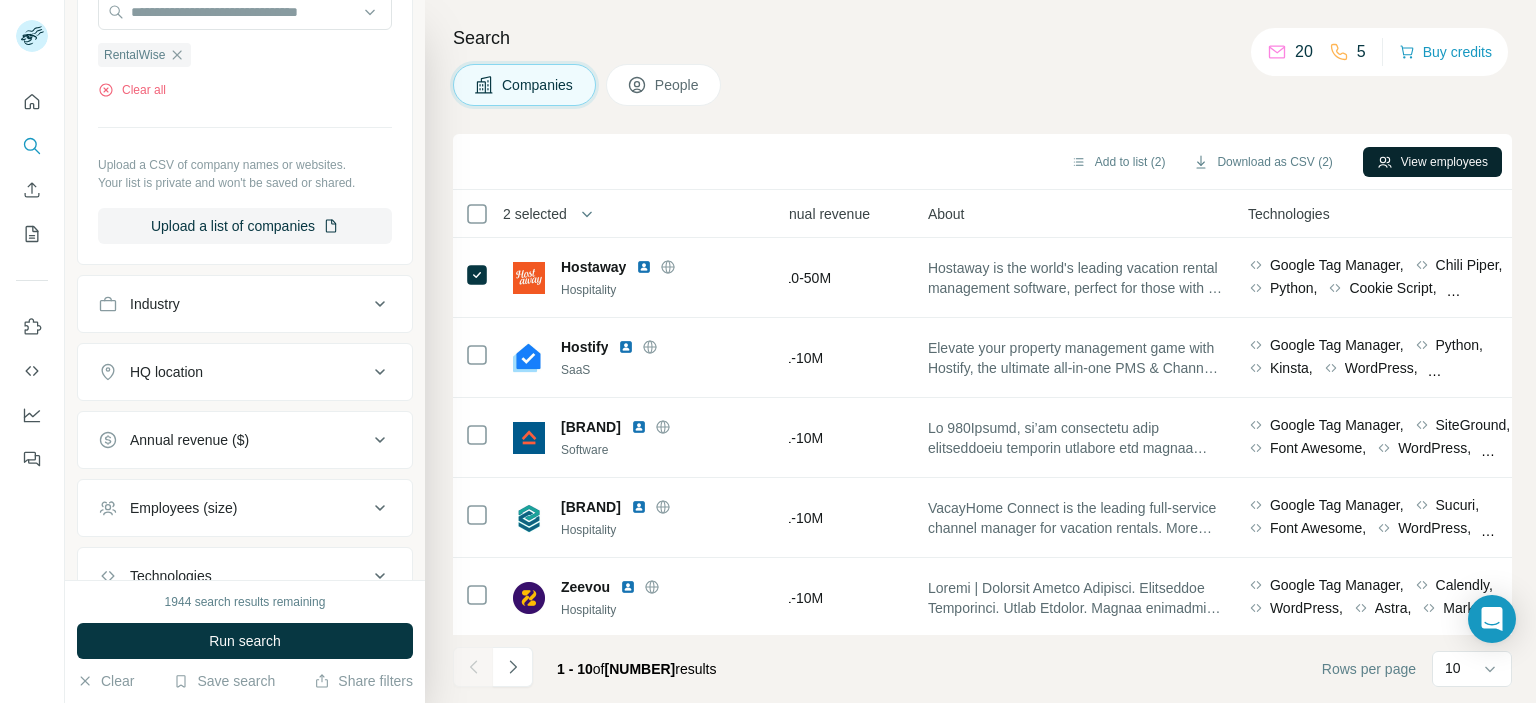 click on "View employees" at bounding box center [1432, 162] 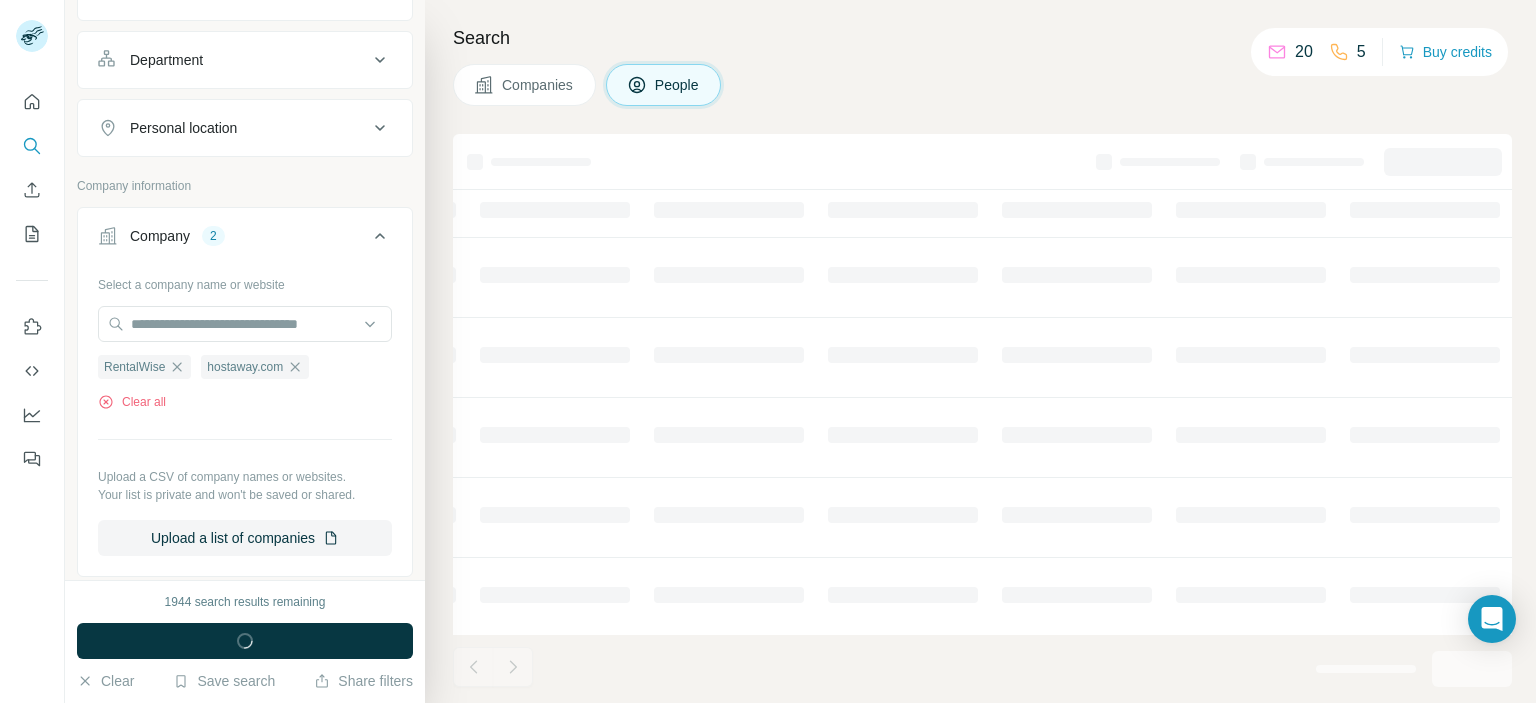 scroll, scrollTop: 848, scrollLeft: 0, axis: vertical 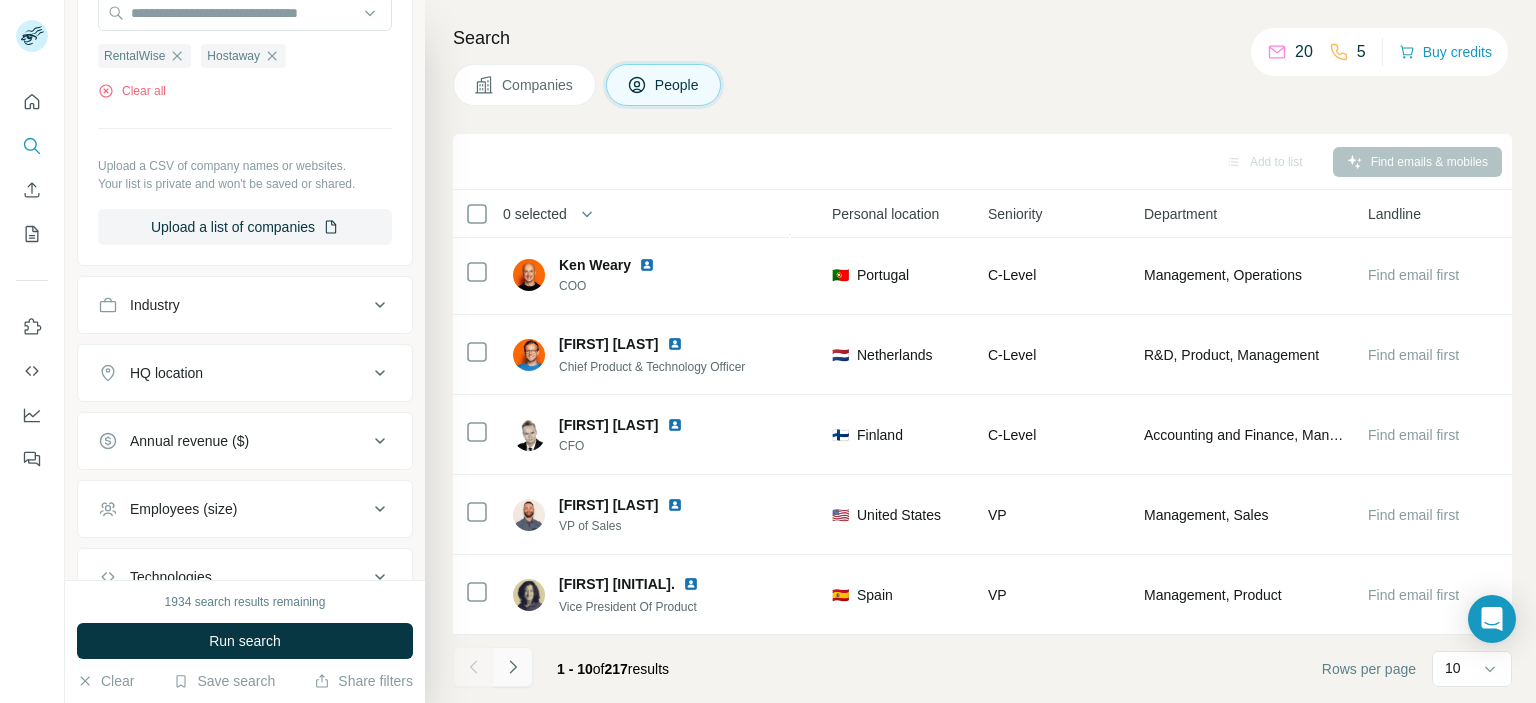 click at bounding box center [513, 667] 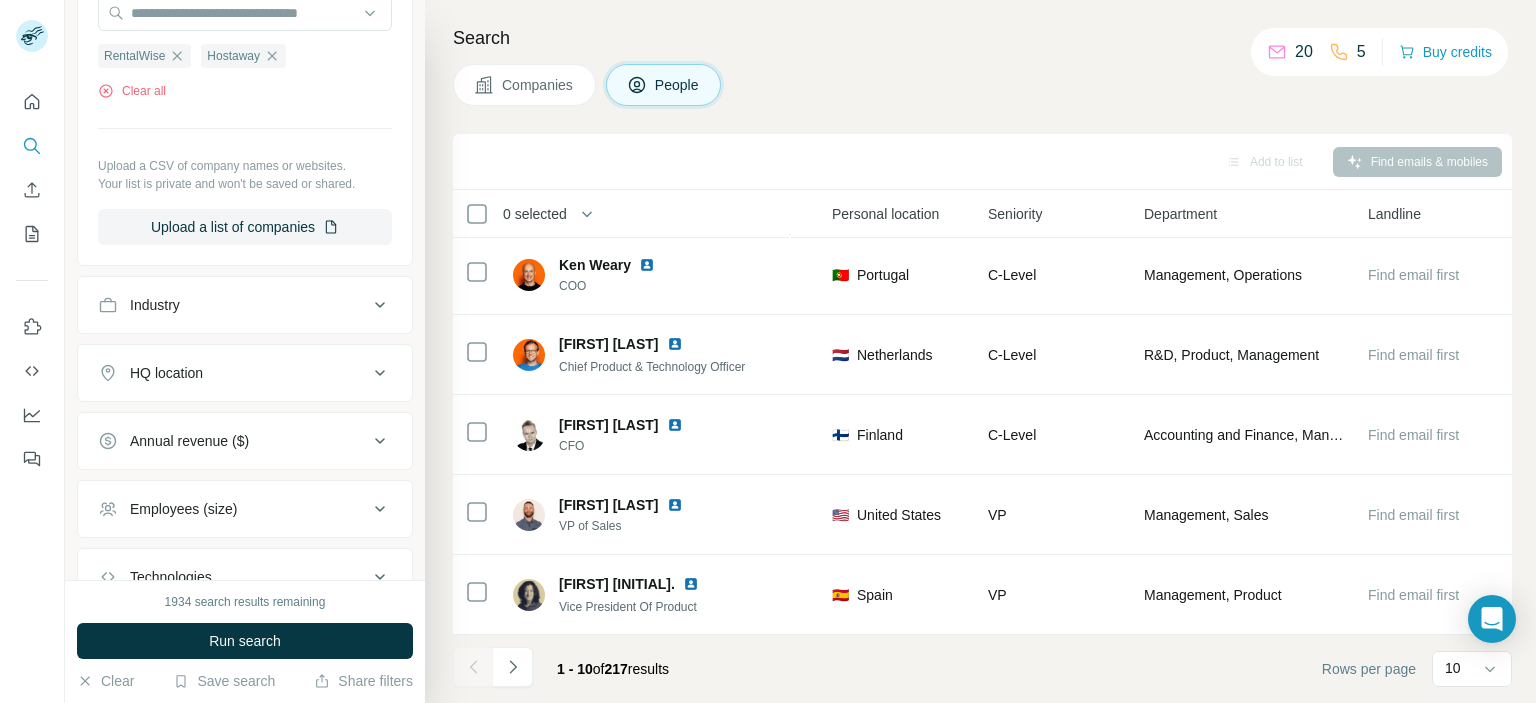scroll, scrollTop: 412, scrollLeft: 0, axis: vertical 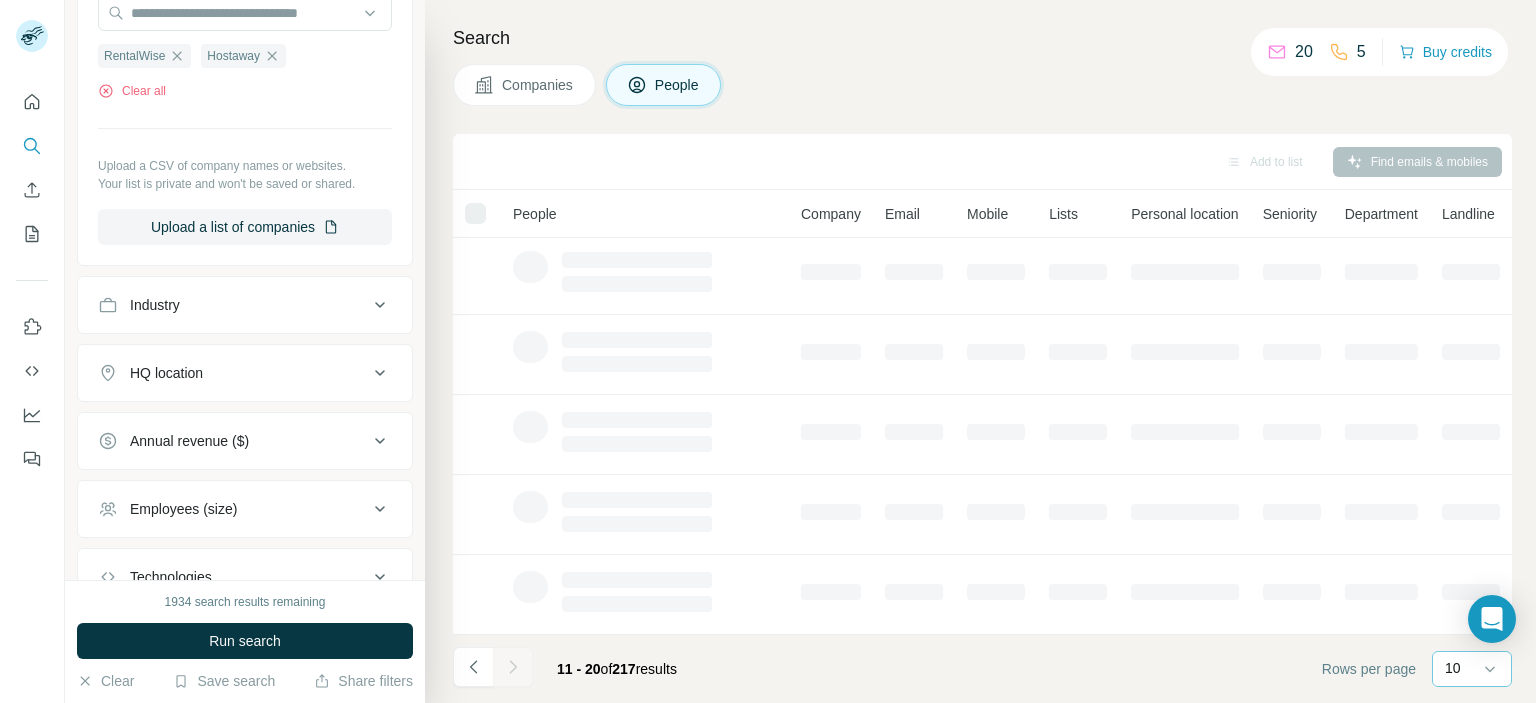 click on "10" at bounding box center (1470, 668) 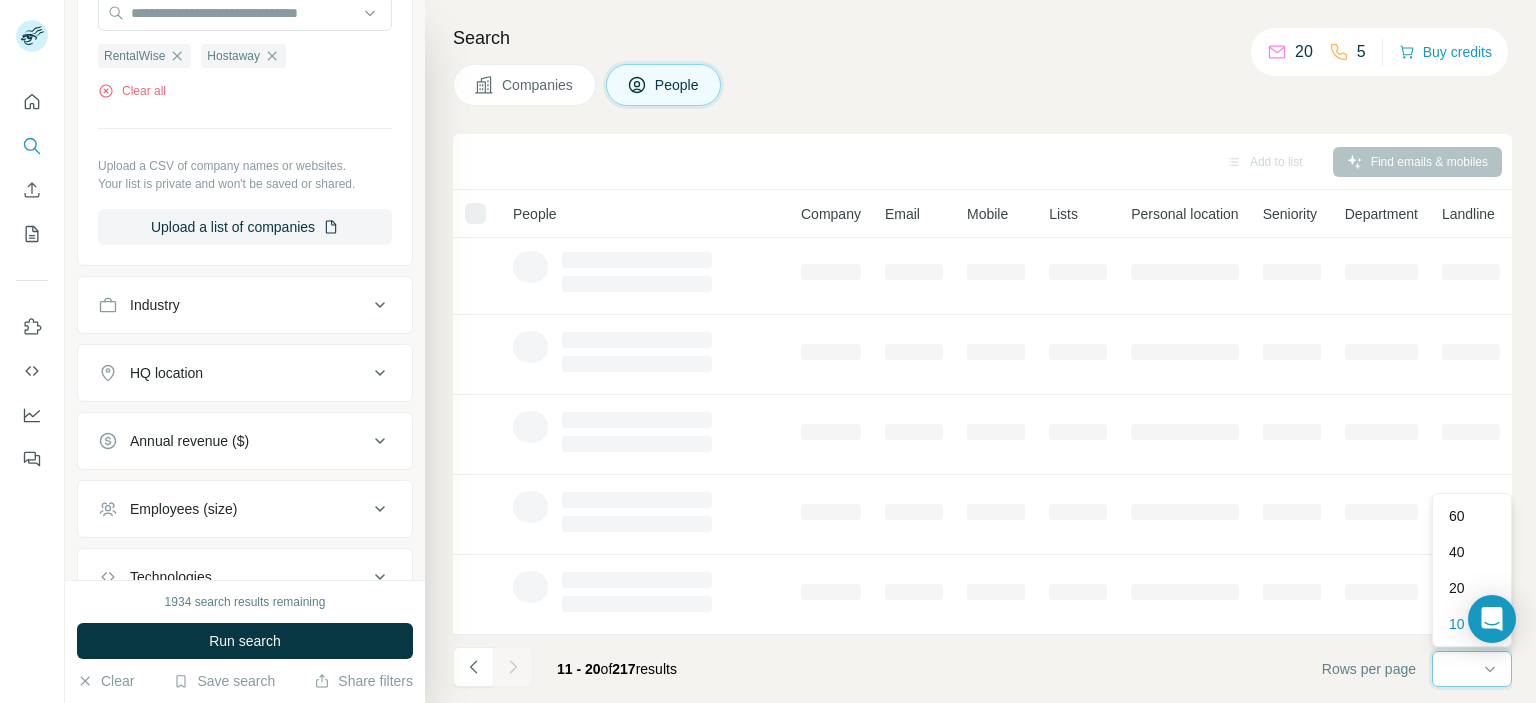 scroll, scrollTop: 0, scrollLeft: 0, axis: both 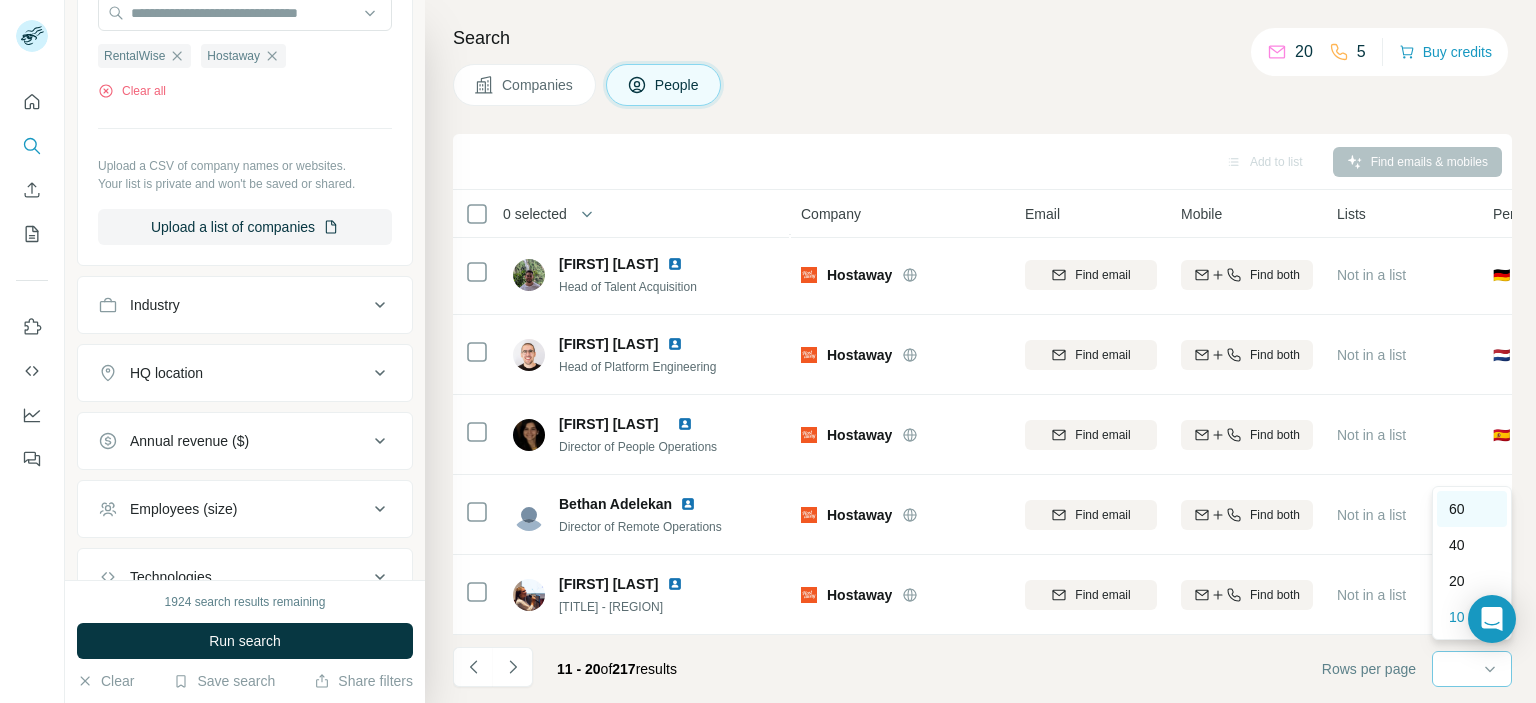 click on "60" at bounding box center (1472, 509) 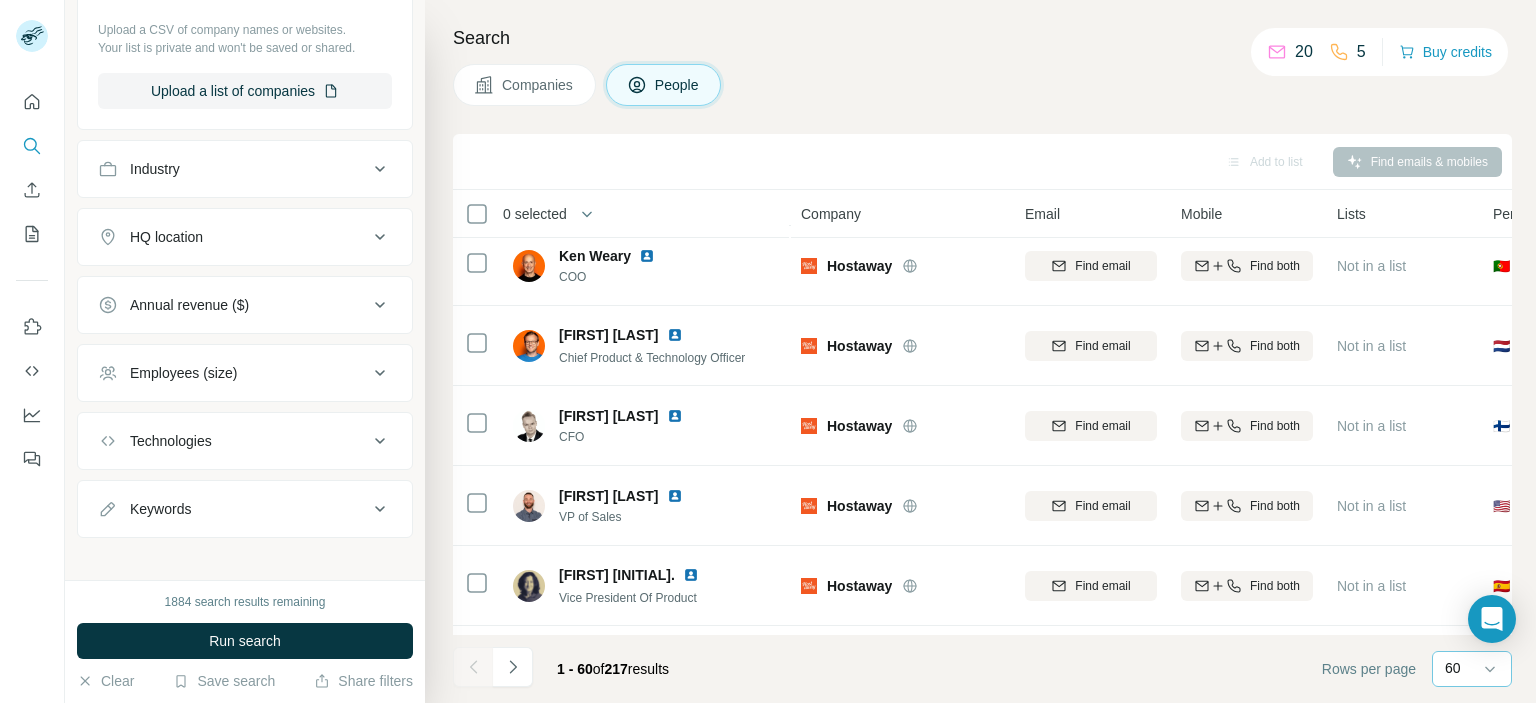 scroll, scrollTop: 992, scrollLeft: 0, axis: vertical 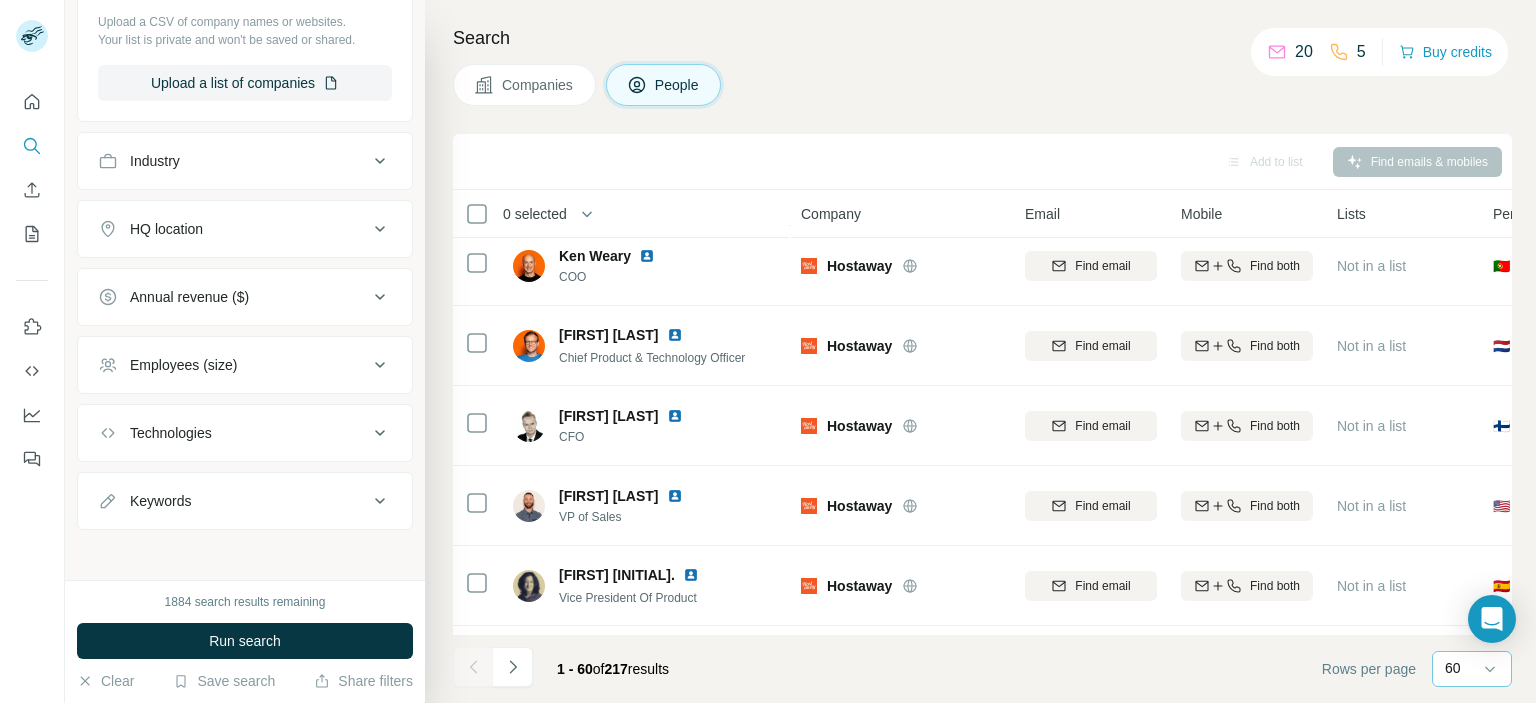 click on "Employees (size)" at bounding box center [245, 365] 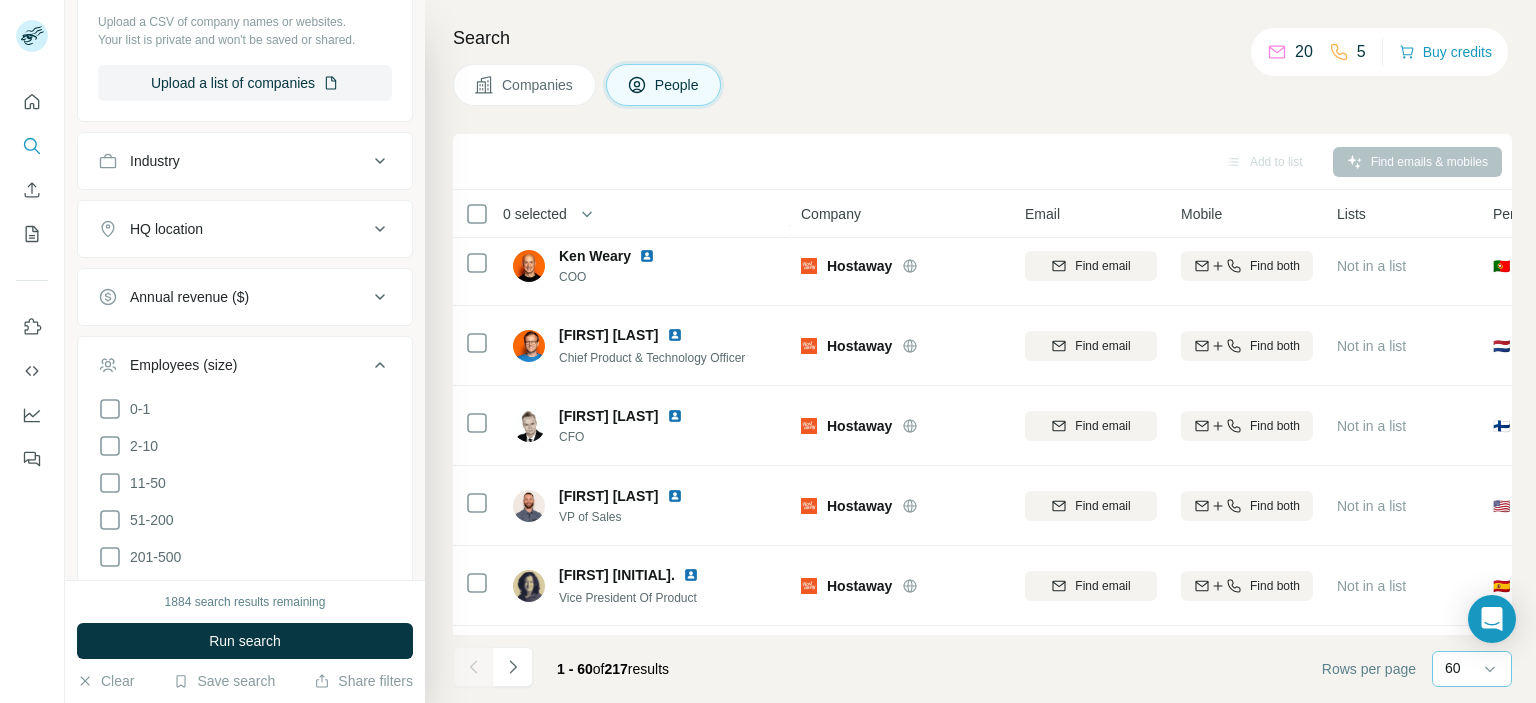 click on "Employees (size)" at bounding box center [245, 369] 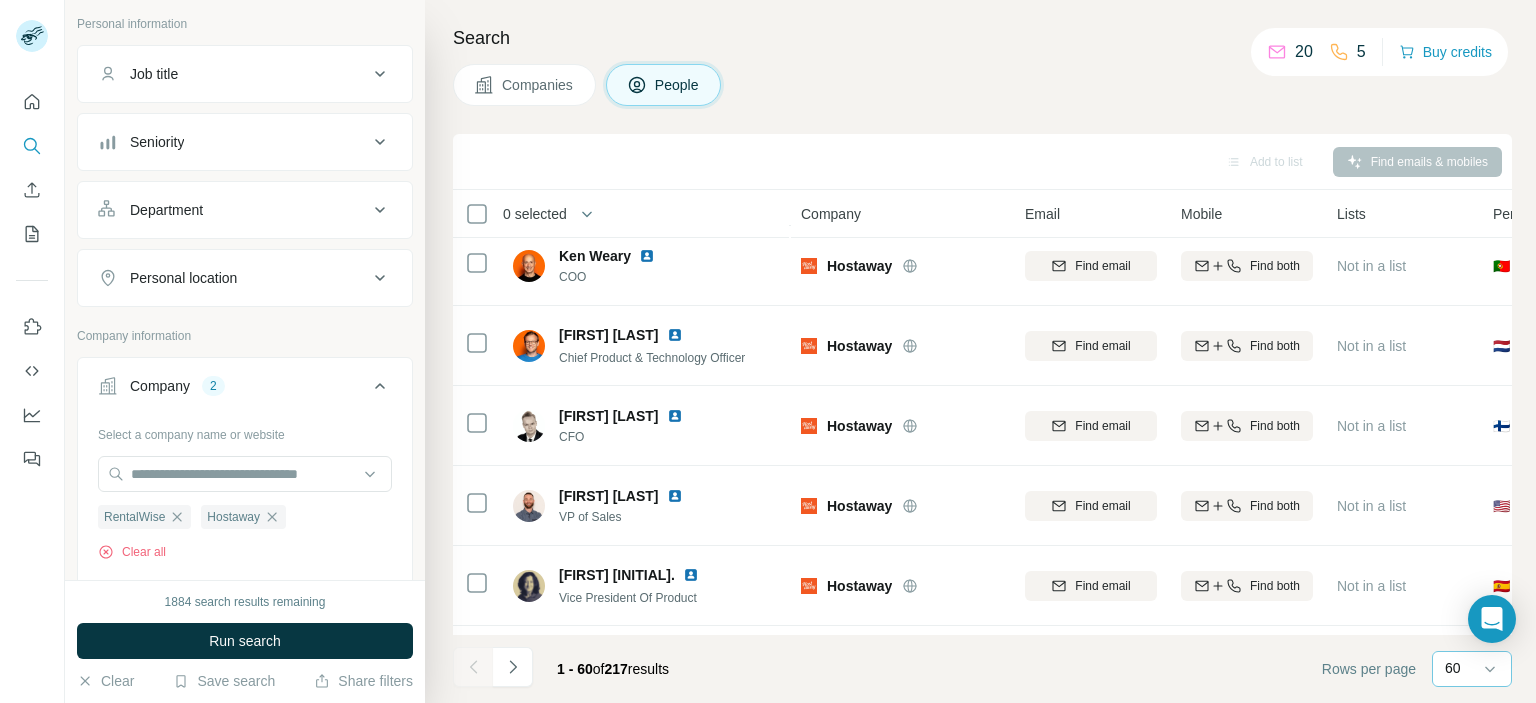 scroll, scrollTop: 192, scrollLeft: 0, axis: vertical 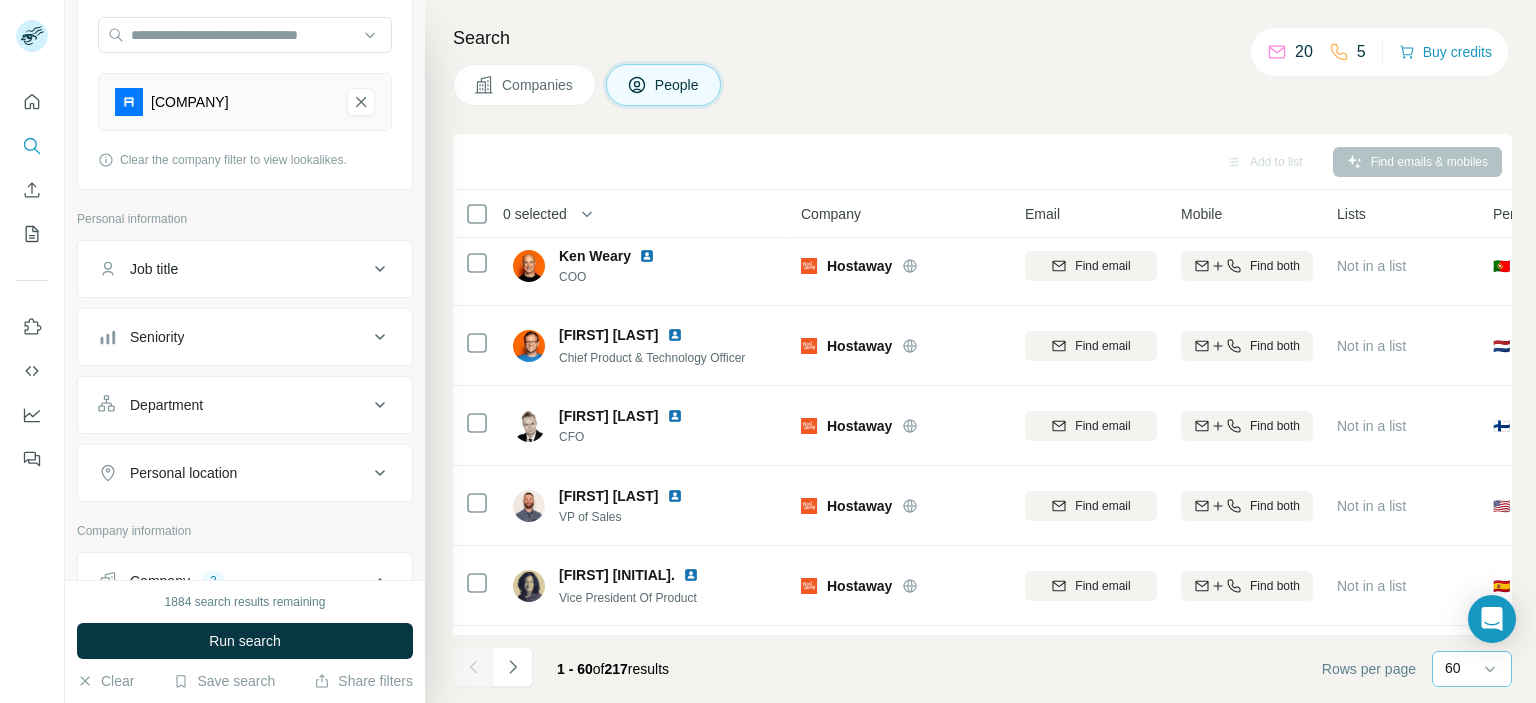 click on "Seniority" at bounding box center (245, 337) 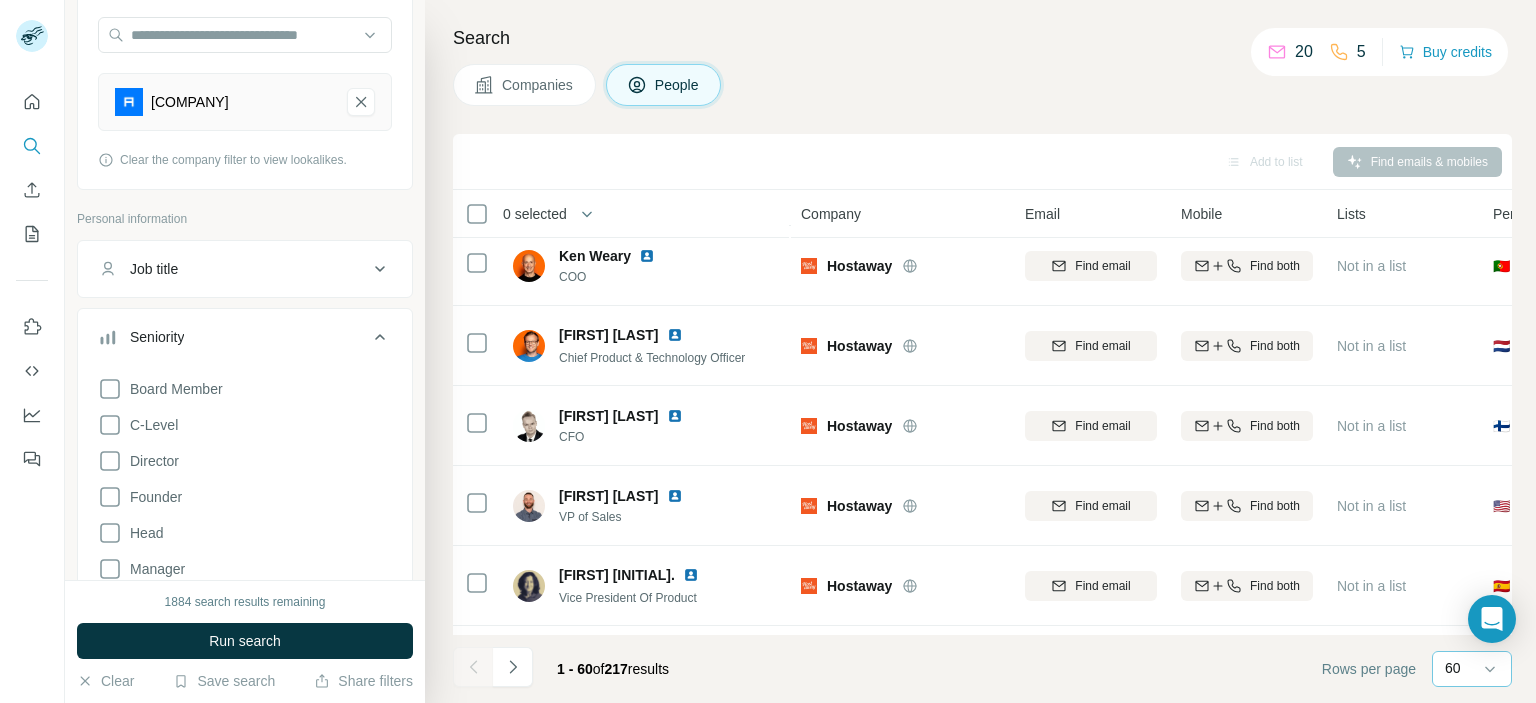 click on "Seniority" at bounding box center (245, 341) 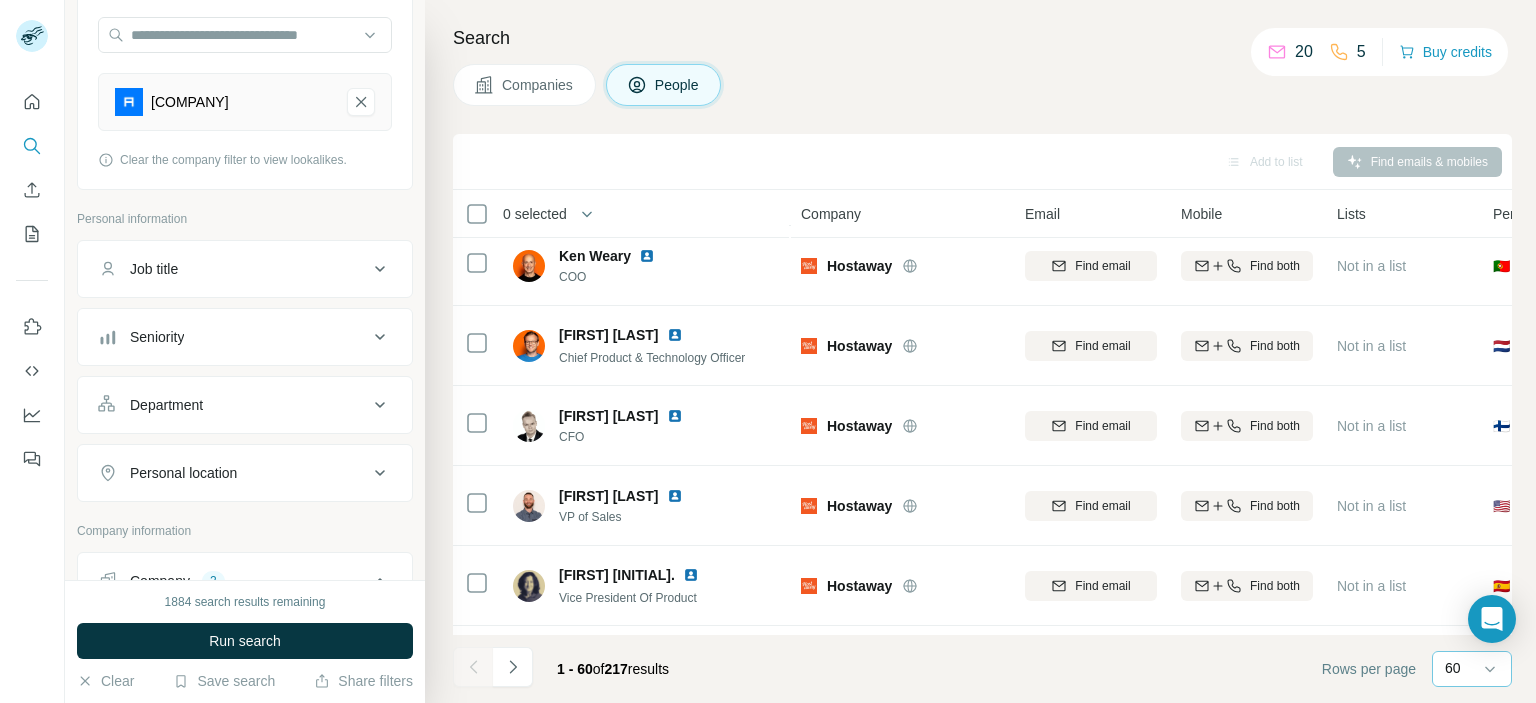 click on "Job title" at bounding box center (245, 269) 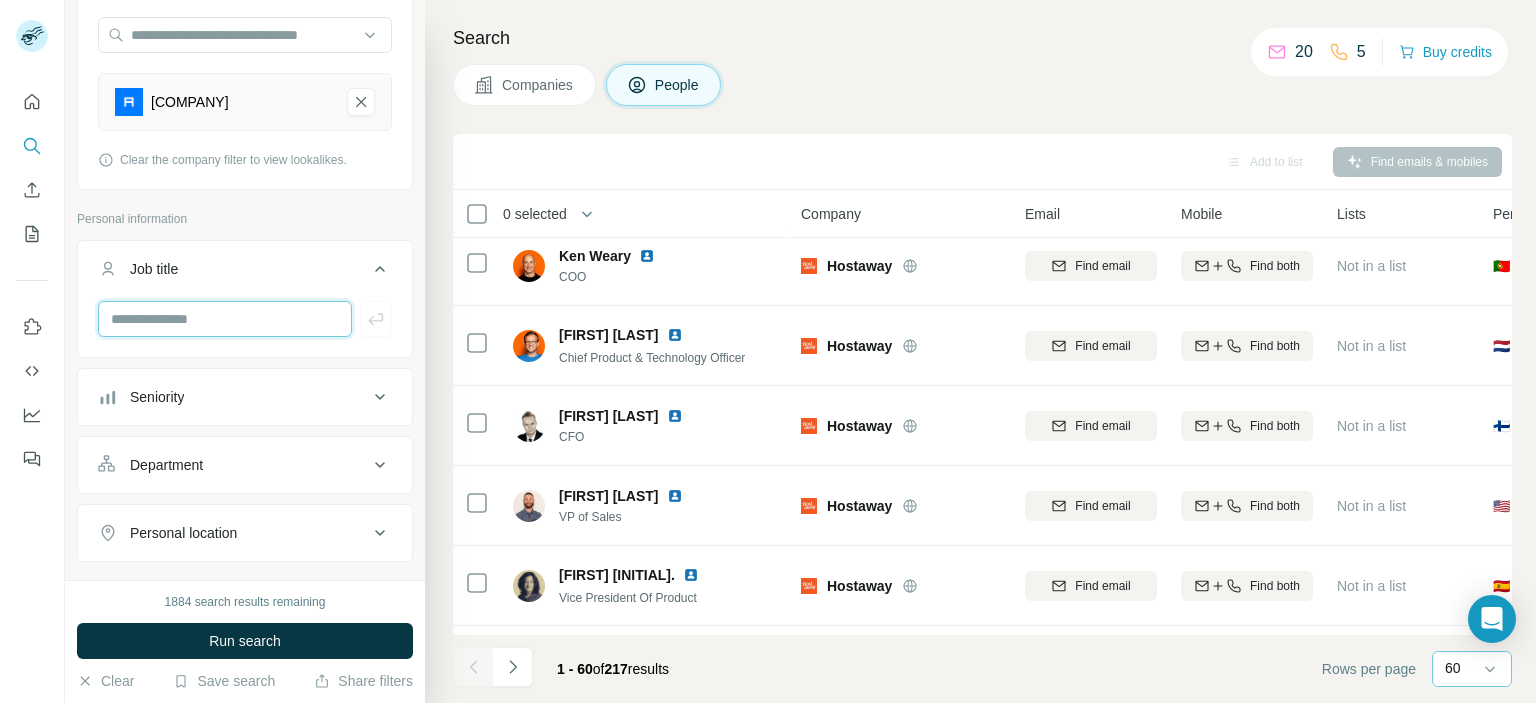 click at bounding box center [225, 319] 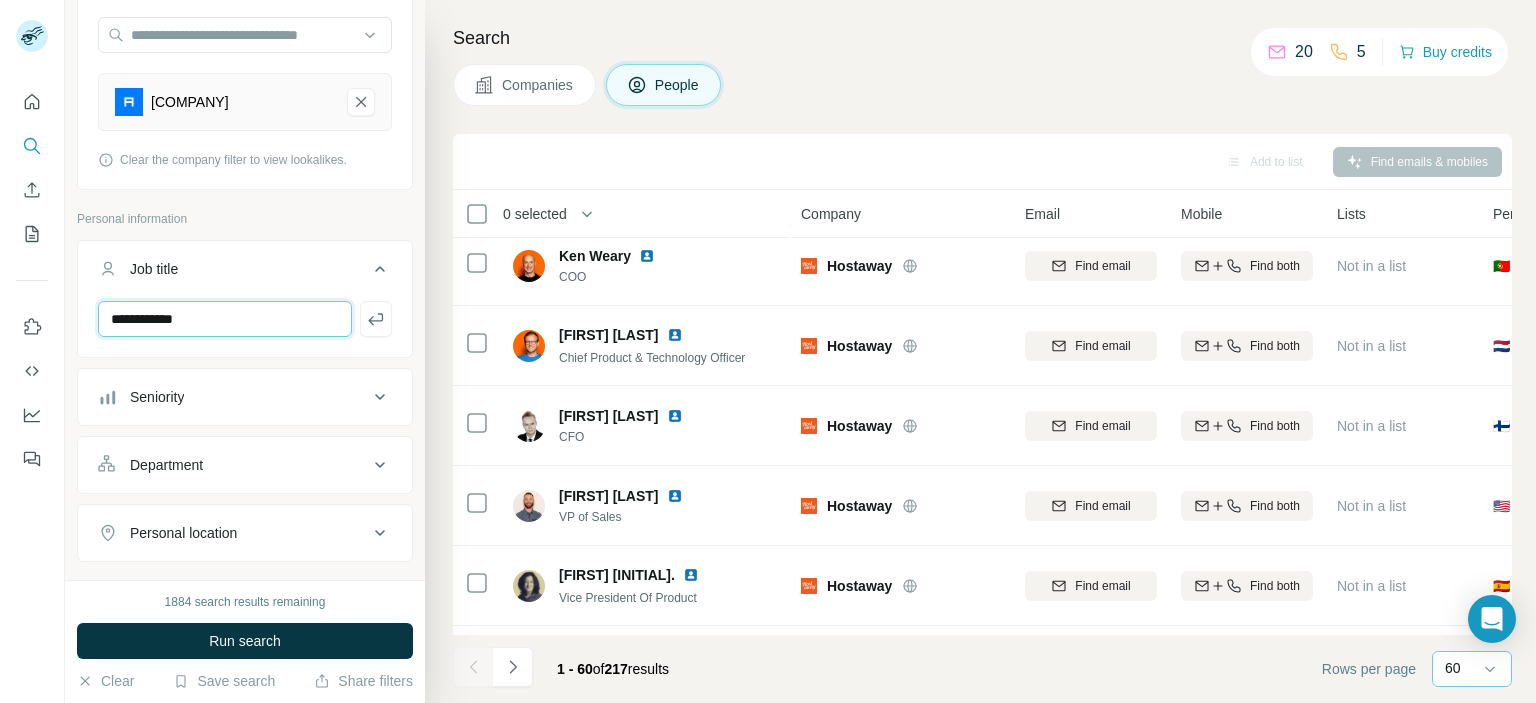 type on "**********" 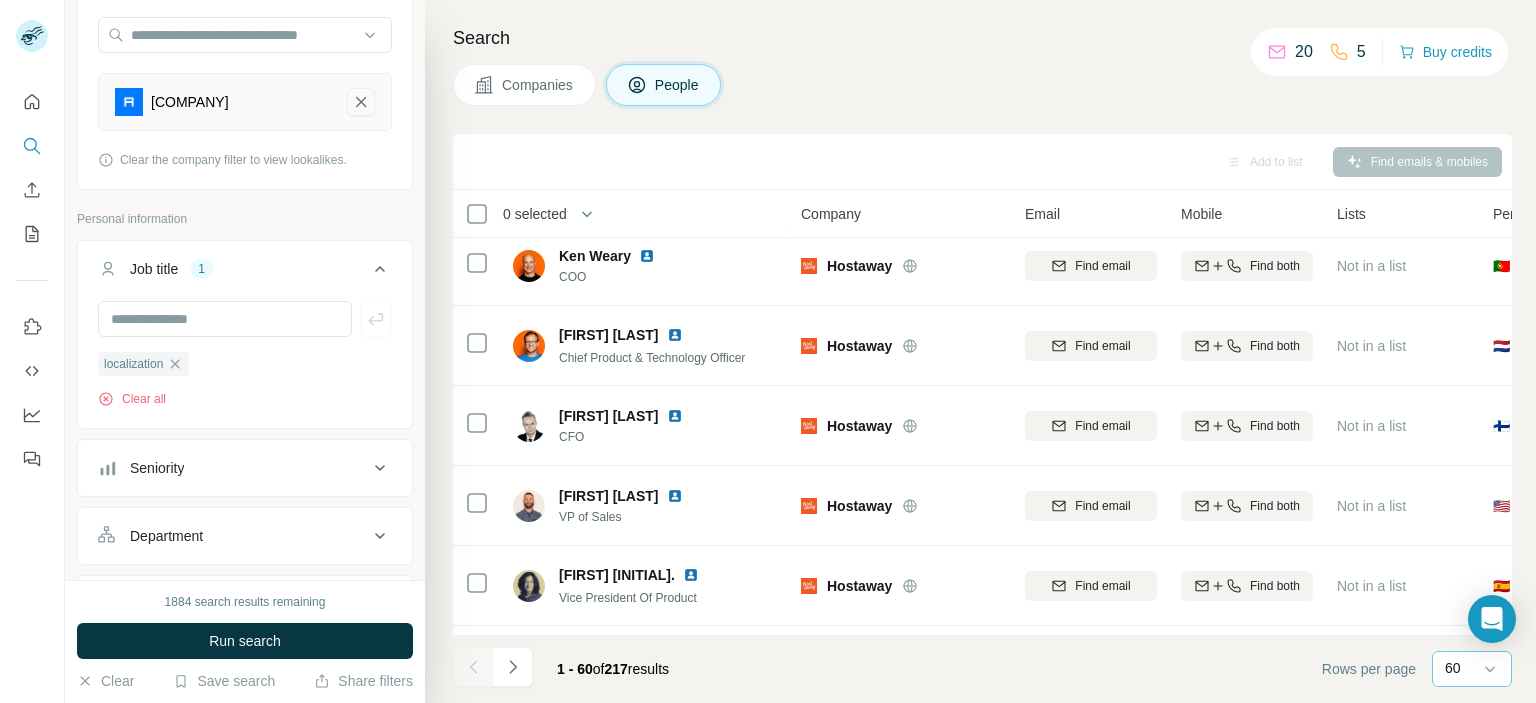 click 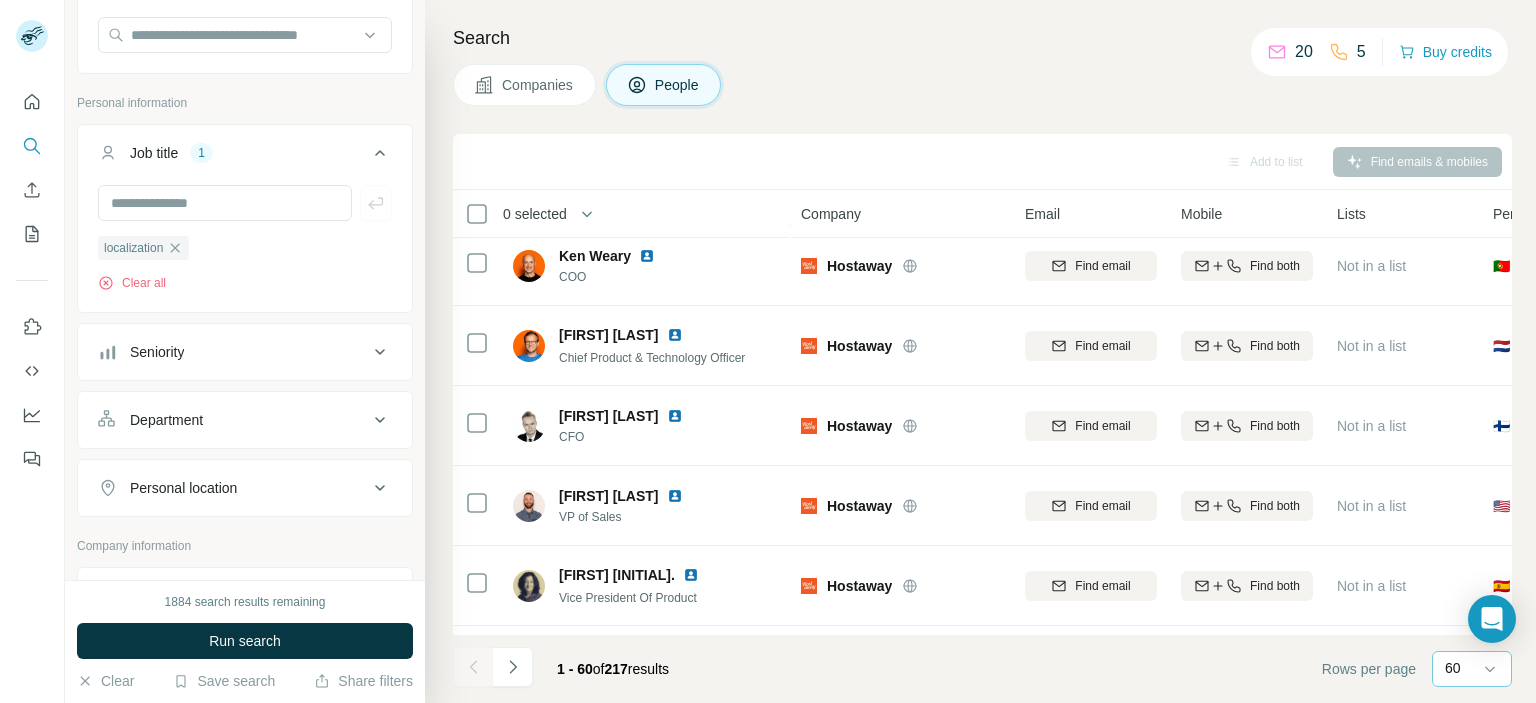 click on "Companies" at bounding box center (538, 85) 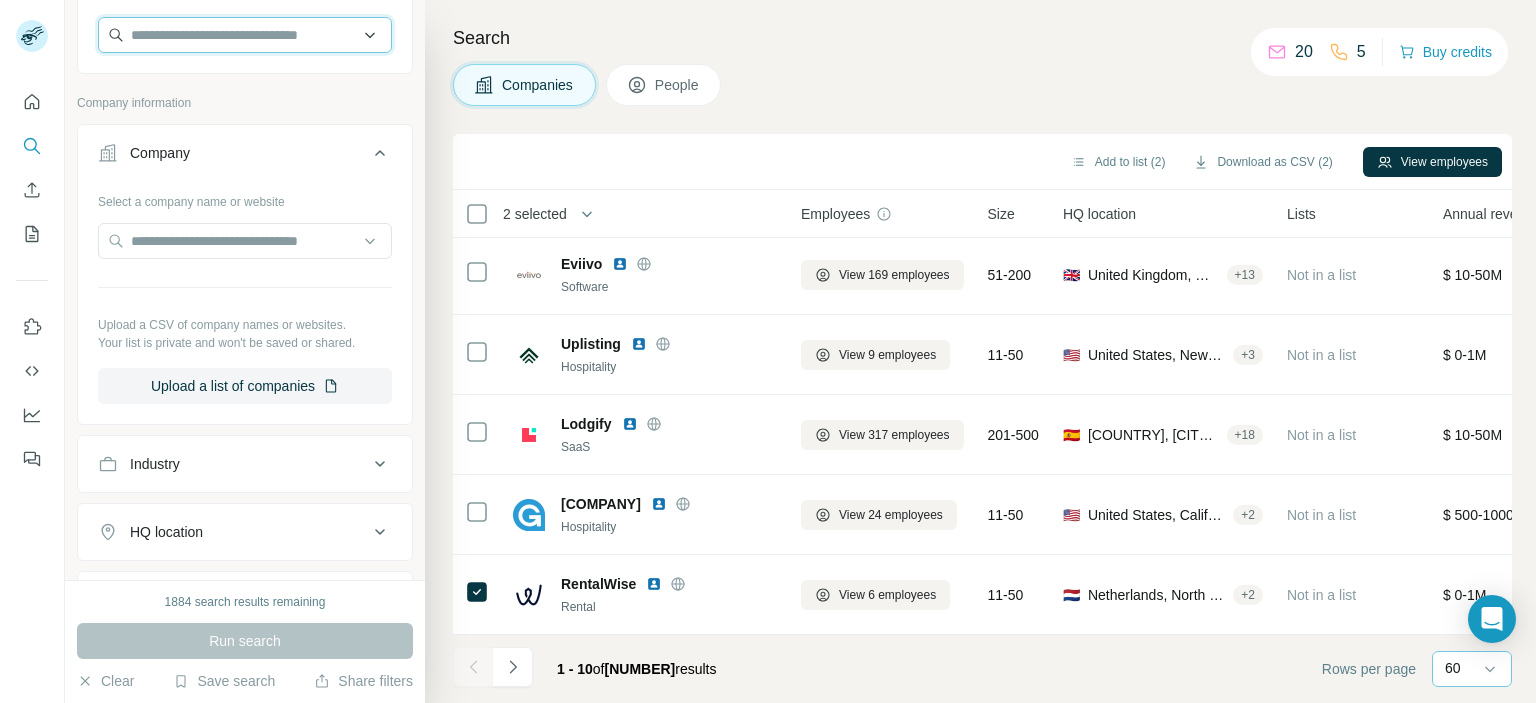 click at bounding box center (245, 35) 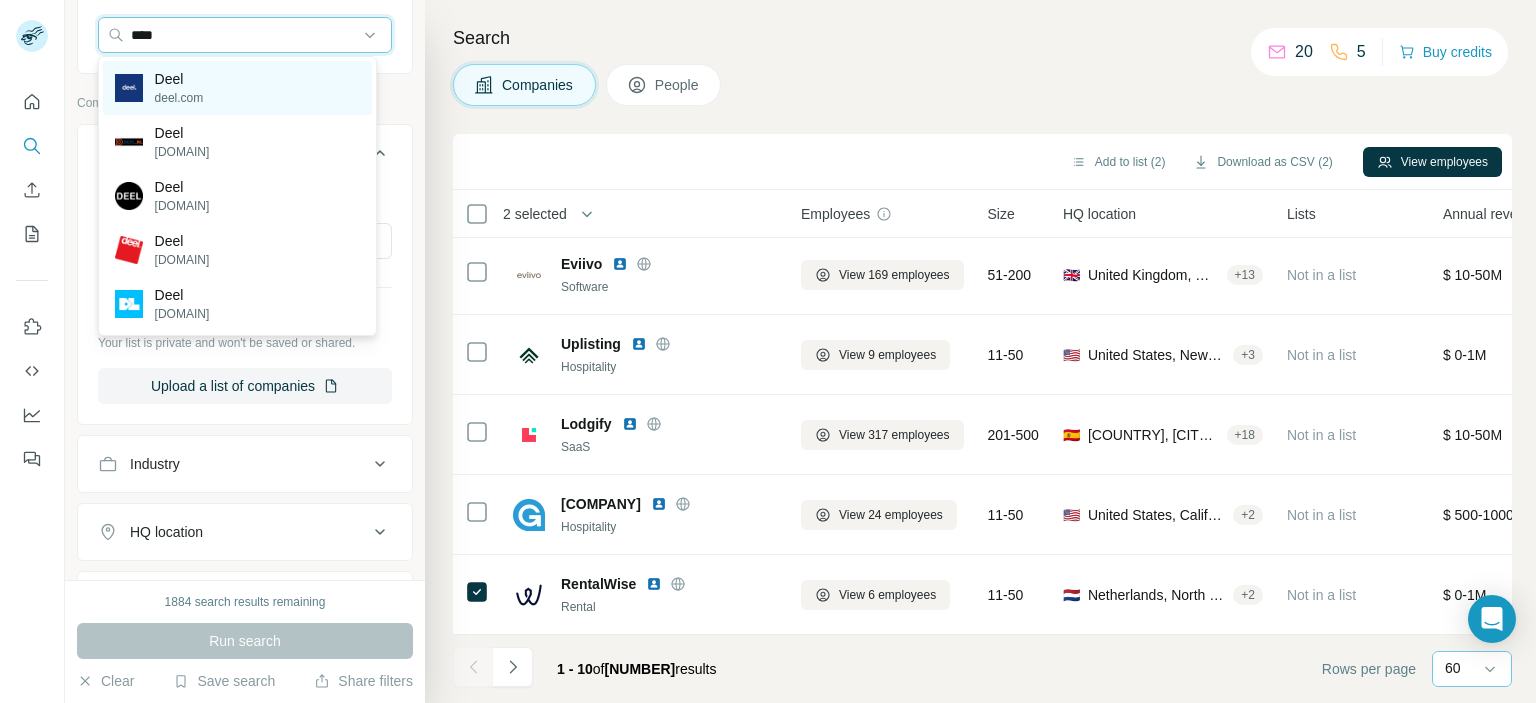 type on "****" 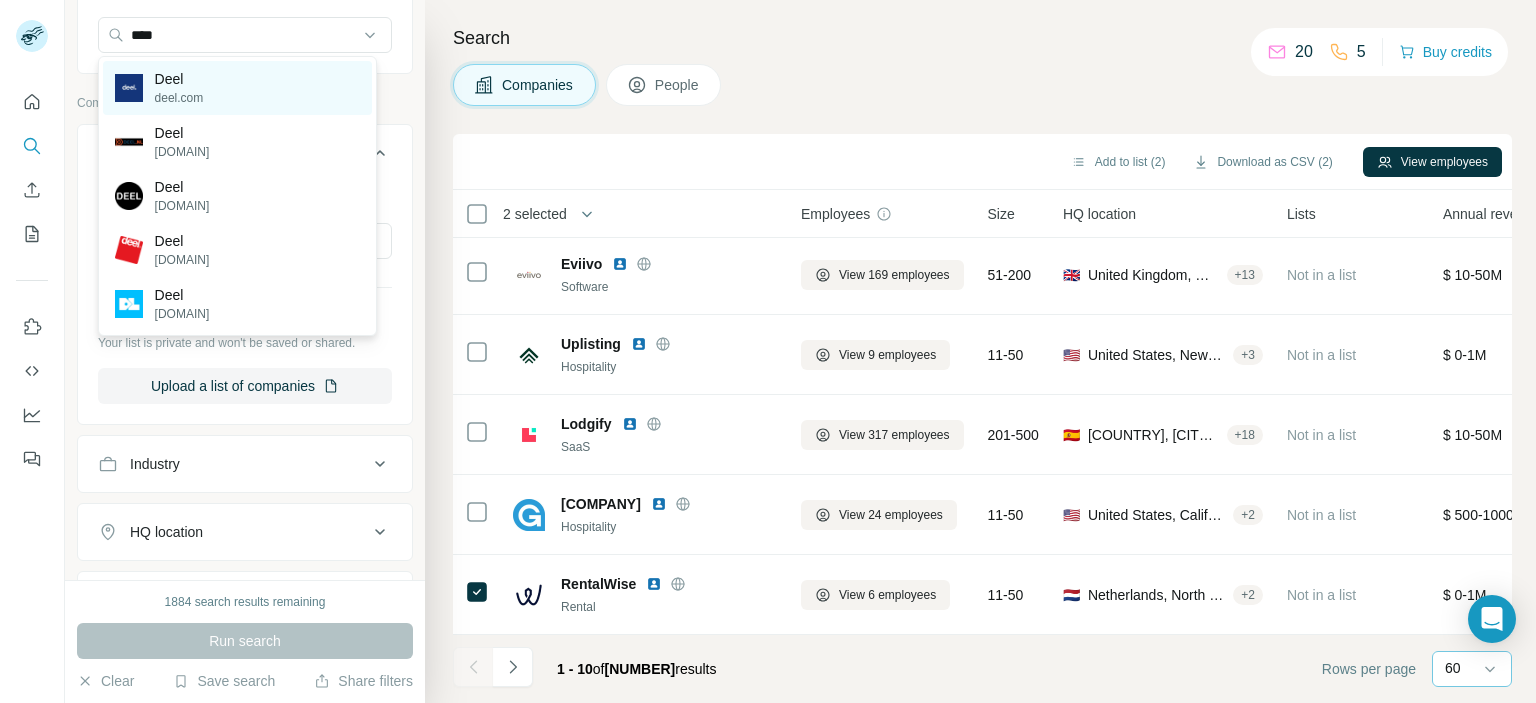 click on "[COMPANY] [DOMAIN]" at bounding box center [237, 88] 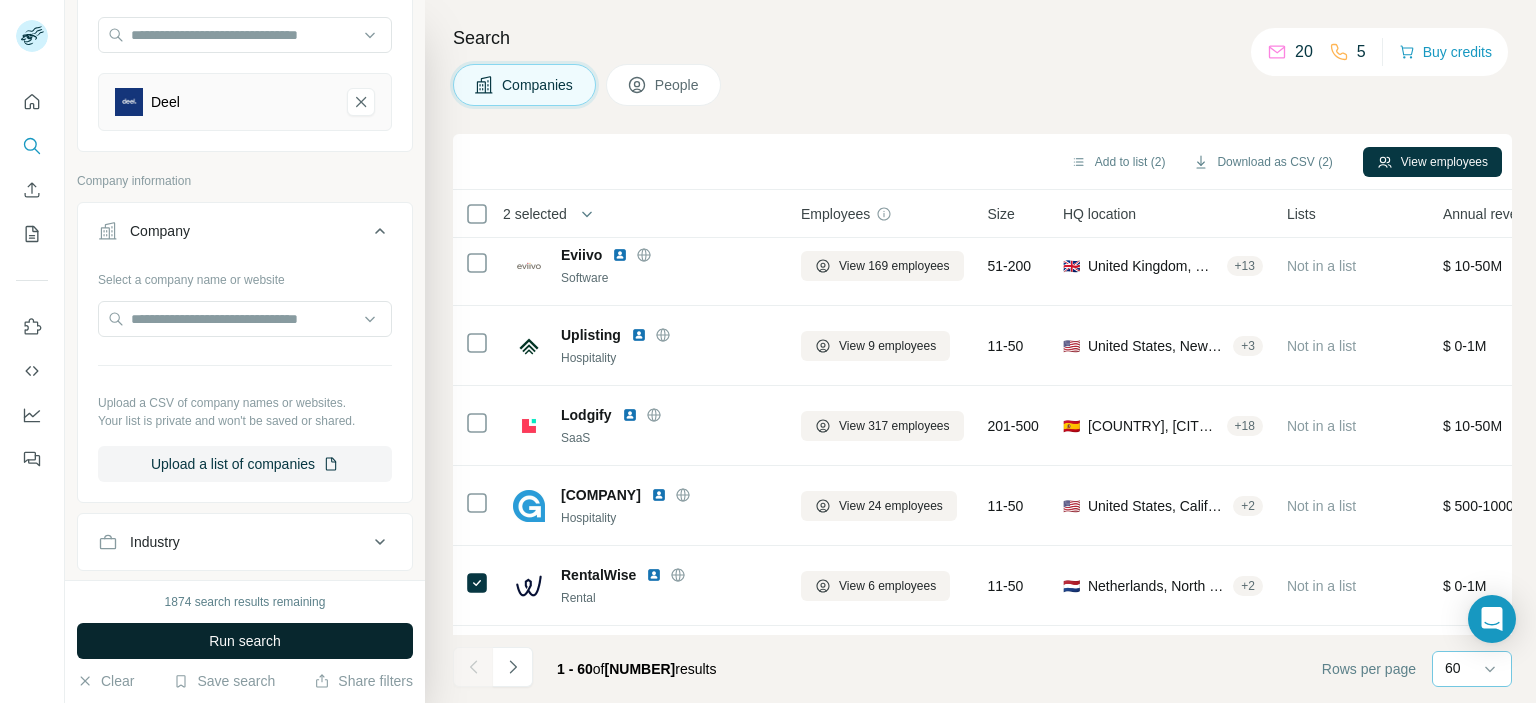 click on "Run search" at bounding box center (245, 641) 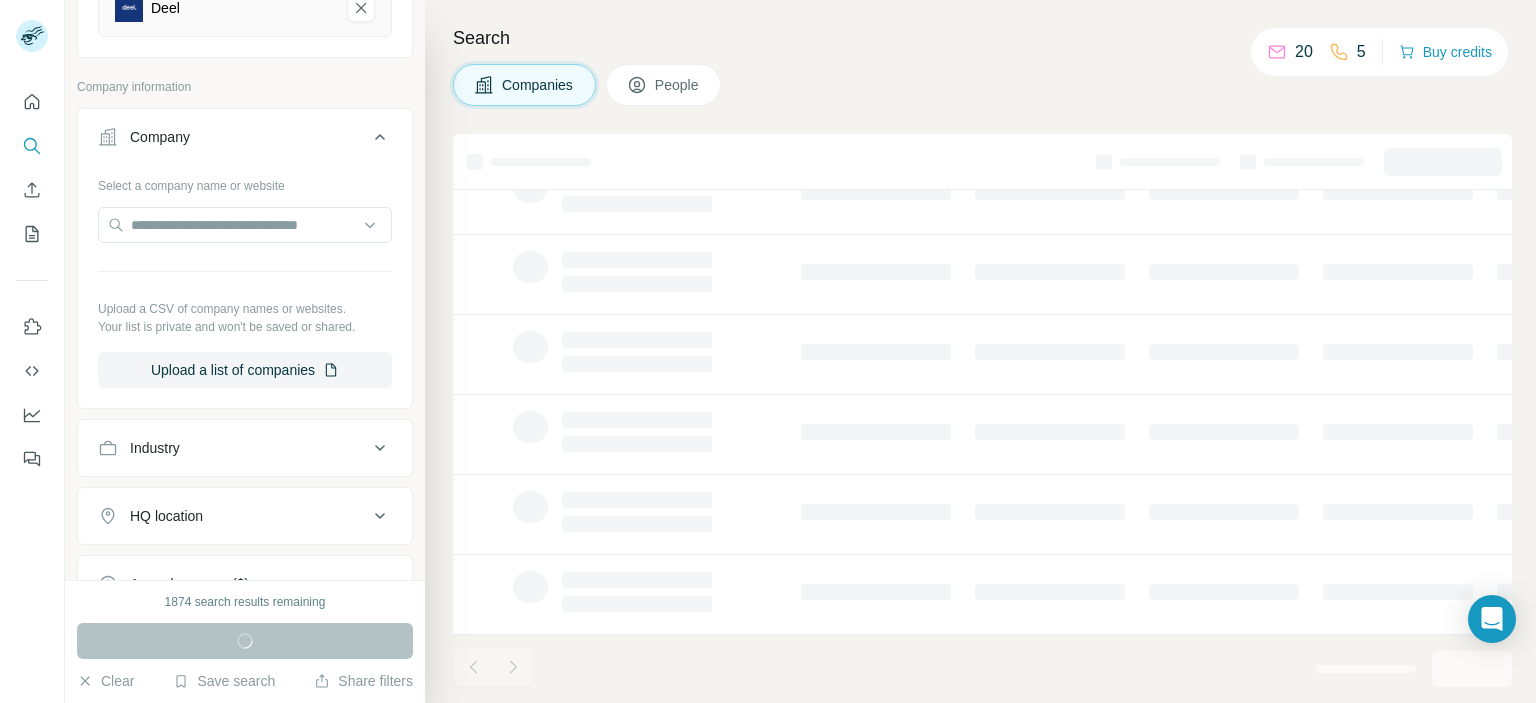 scroll, scrollTop: 574, scrollLeft: 0, axis: vertical 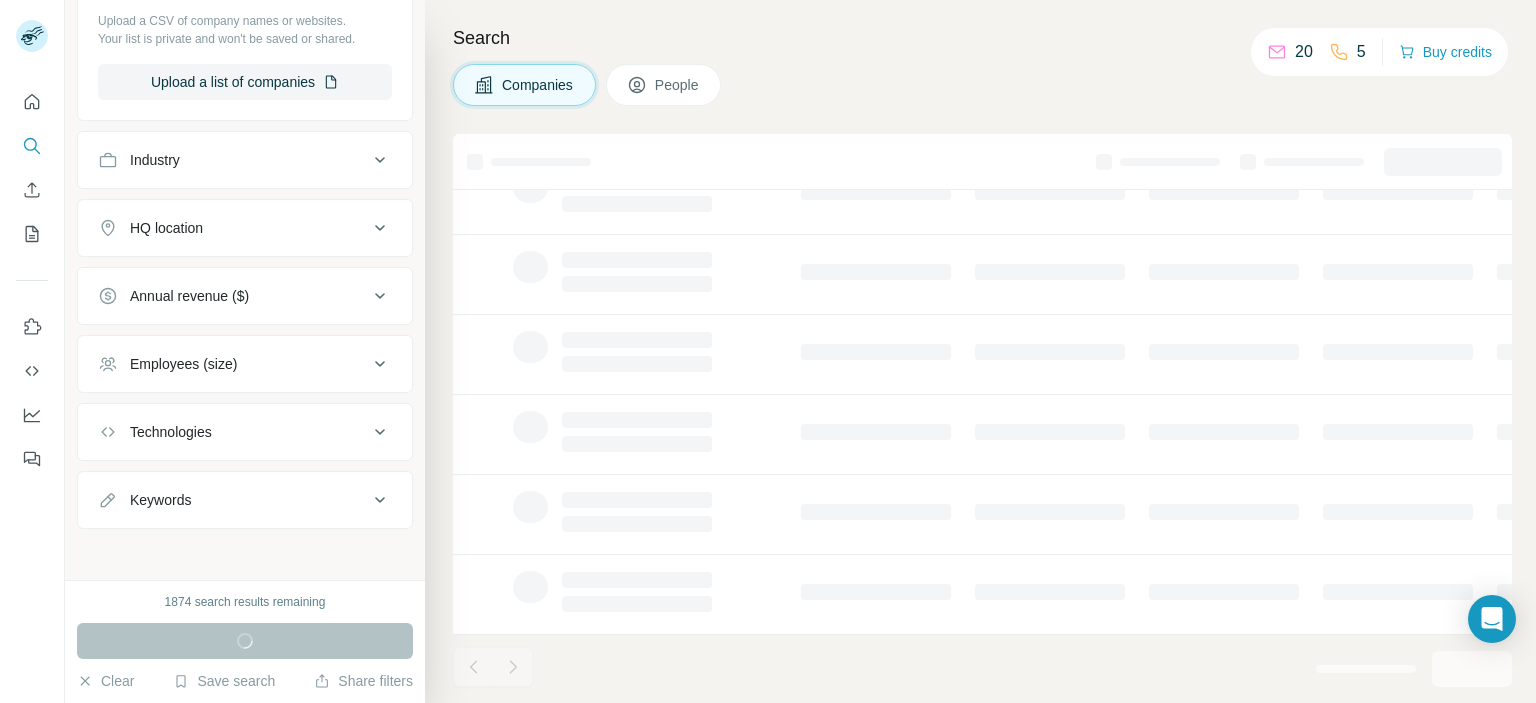click on "Technologies" at bounding box center (171, 432) 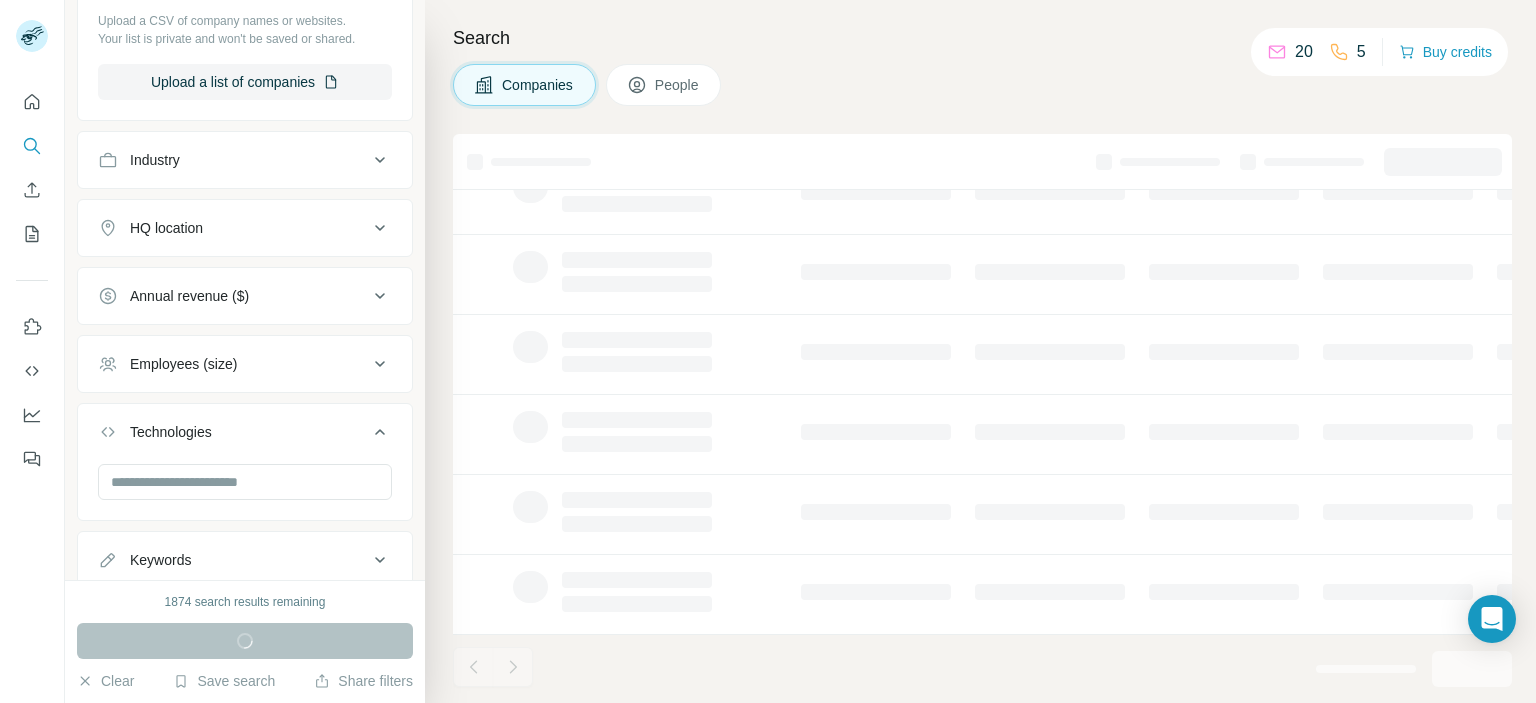 click on "Technologies" at bounding box center (171, 432) 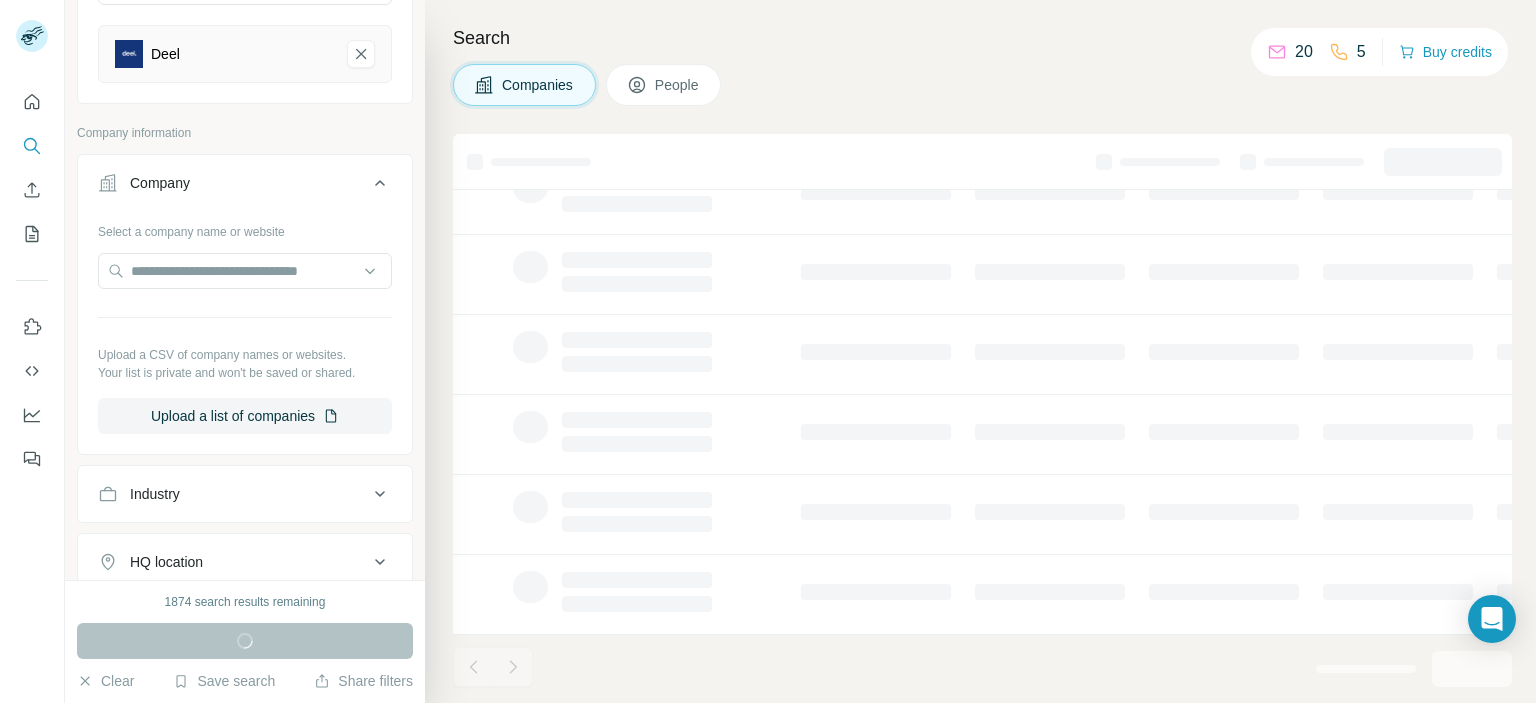 scroll, scrollTop: 0, scrollLeft: 0, axis: both 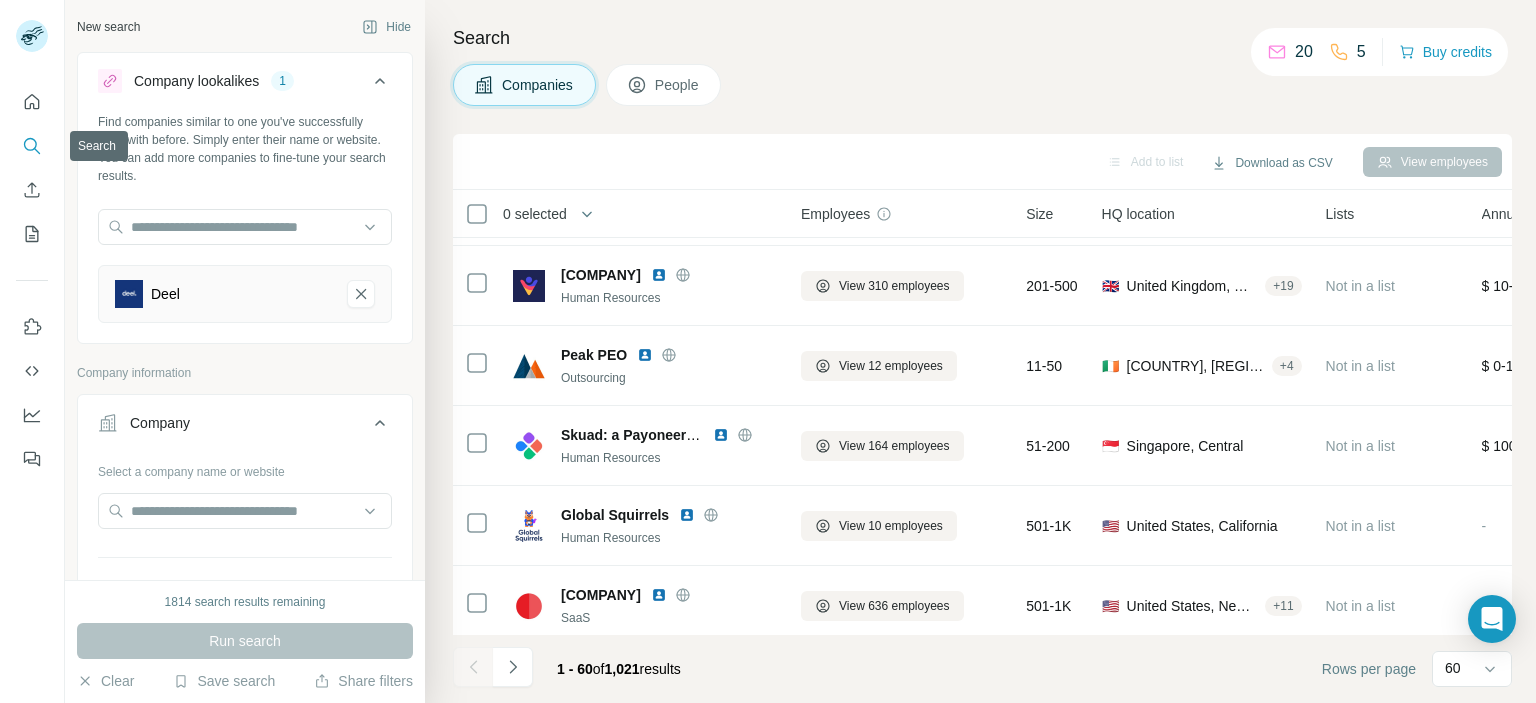 click 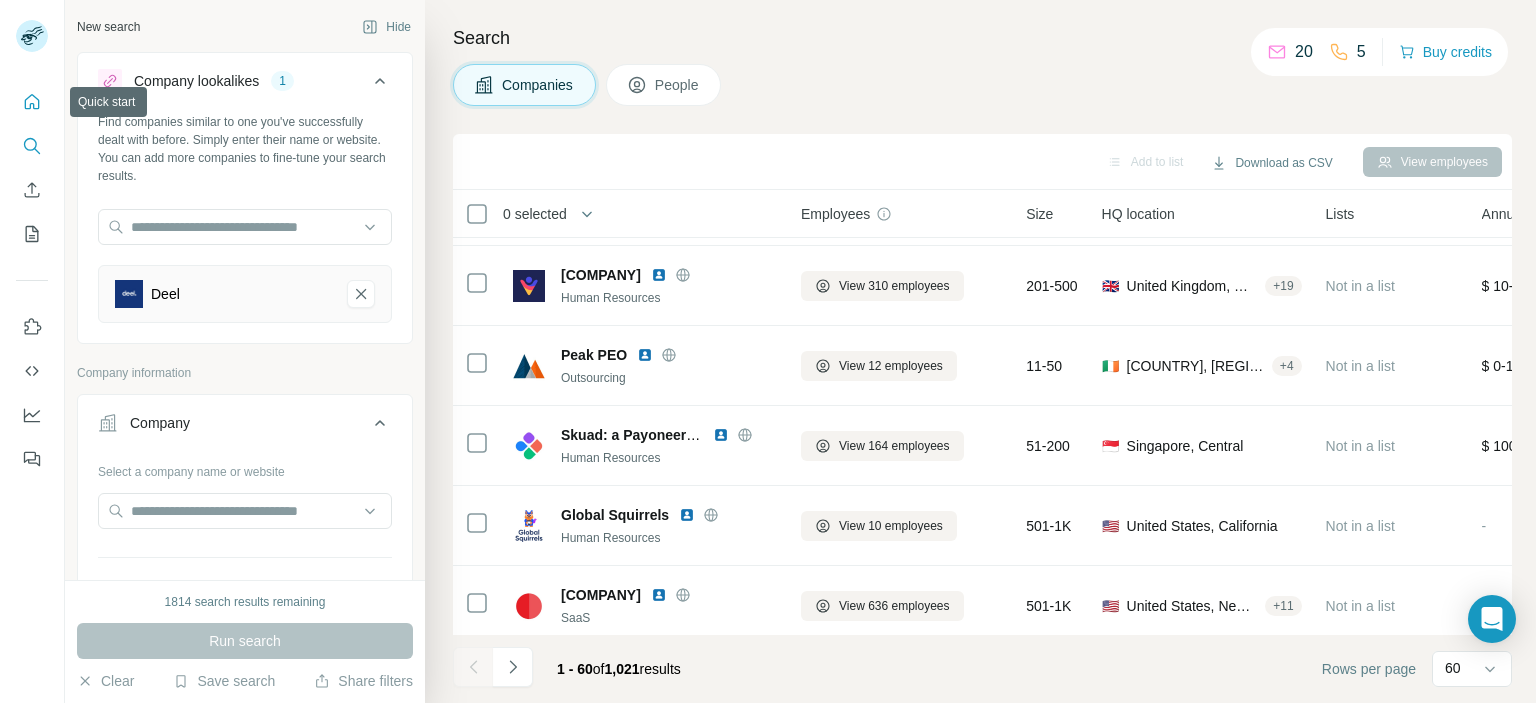 click 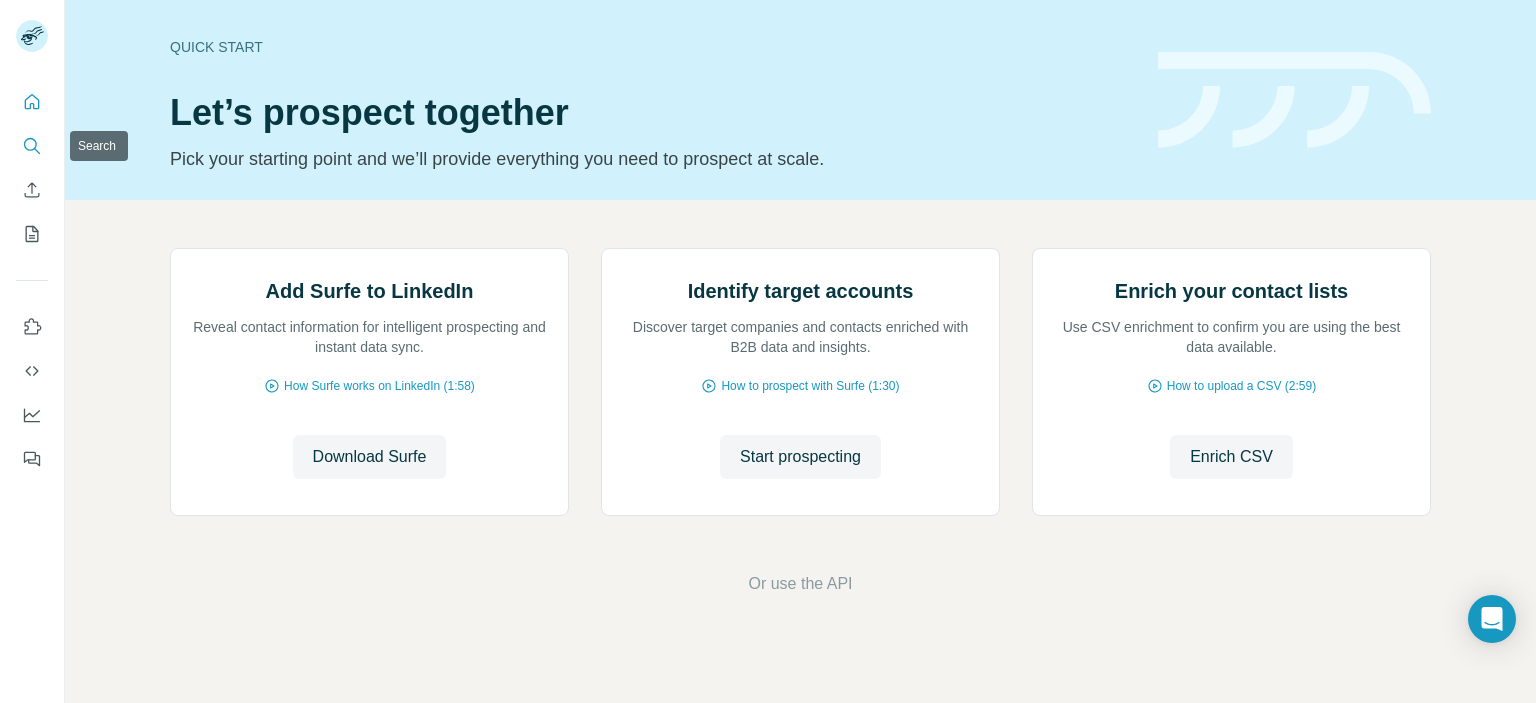 click 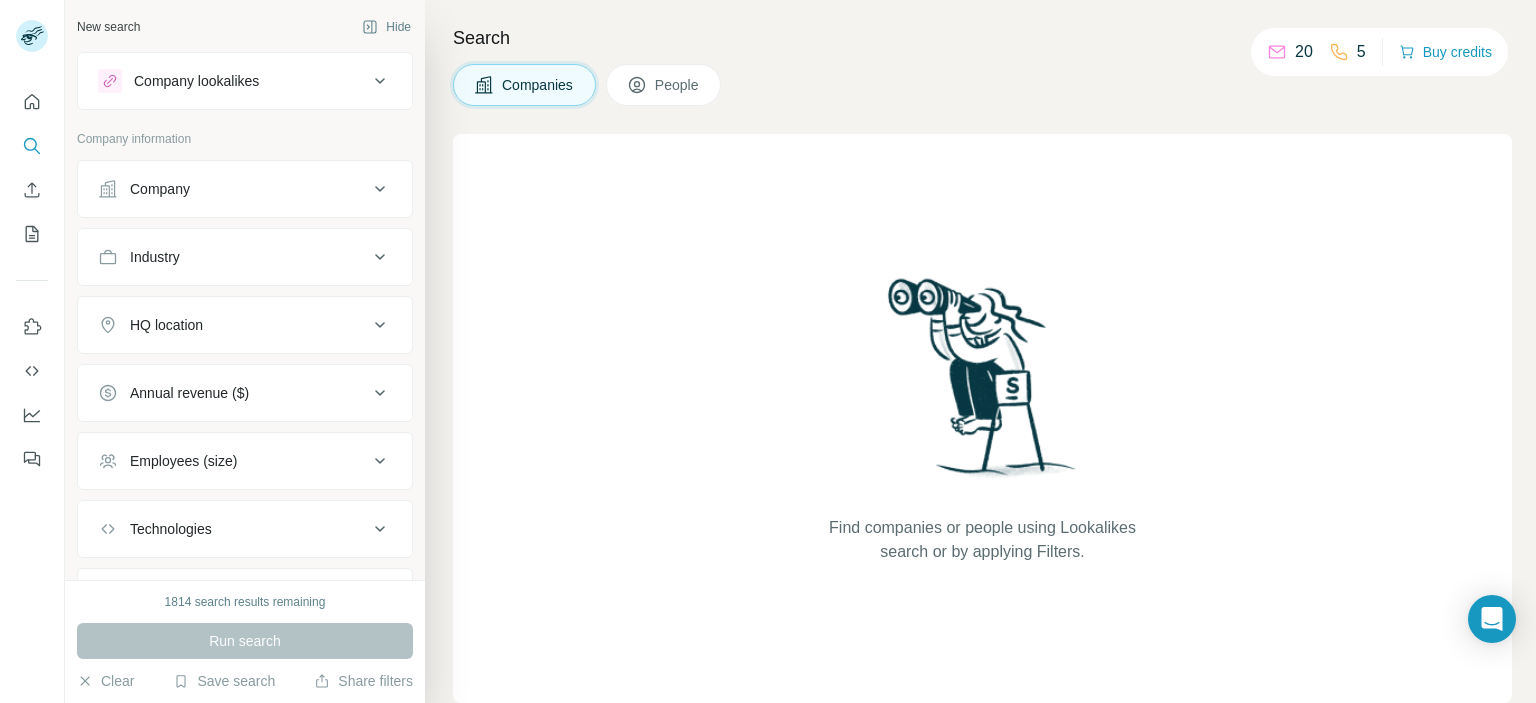 click 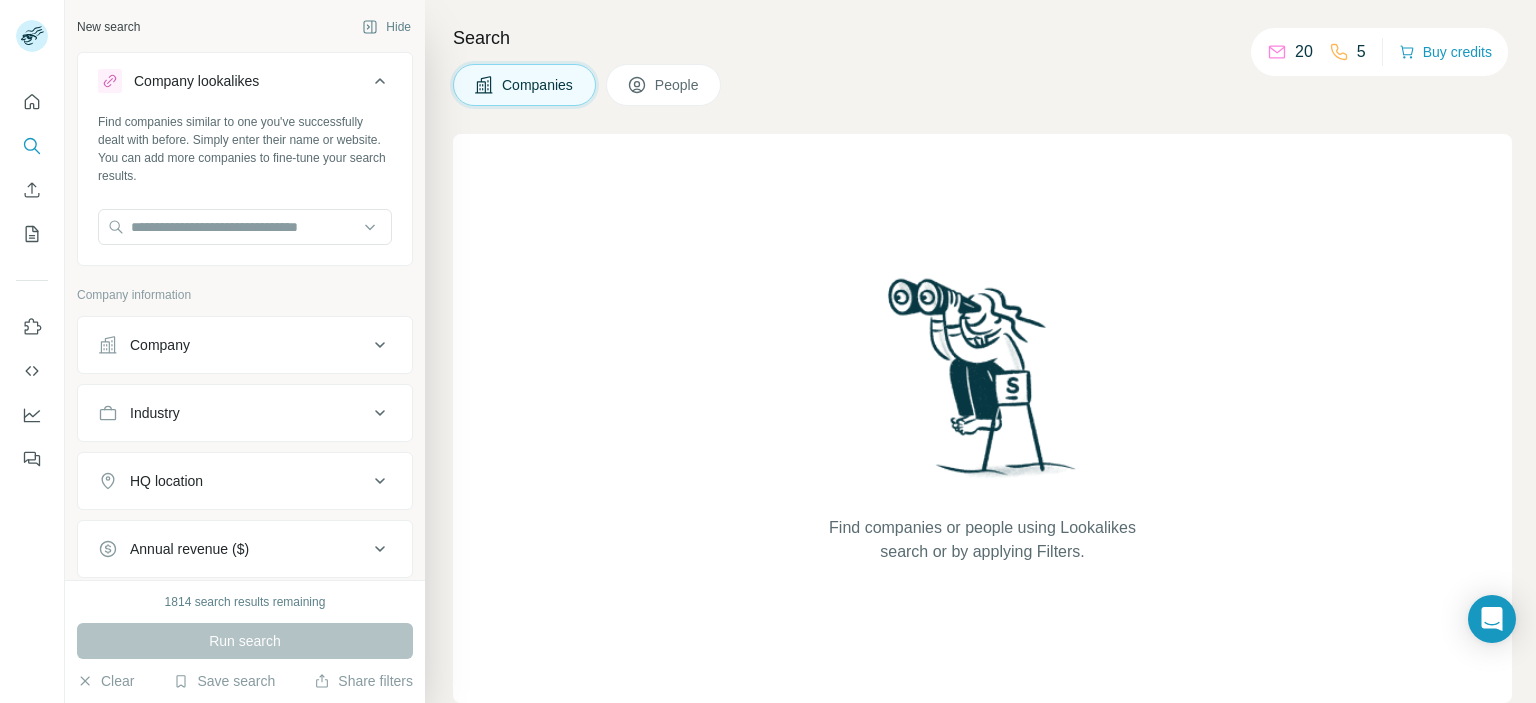 click 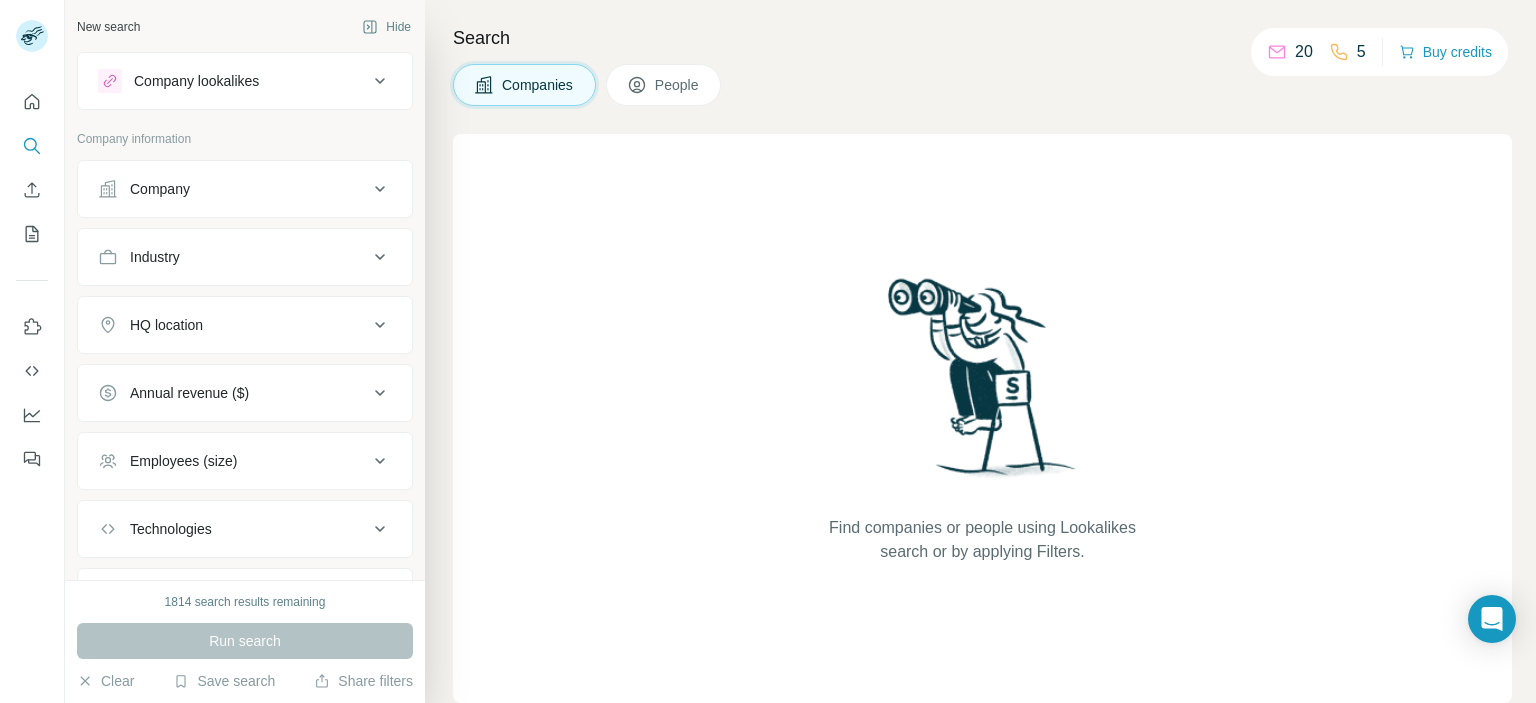 click on "Company" at bounding box center (245, 189) 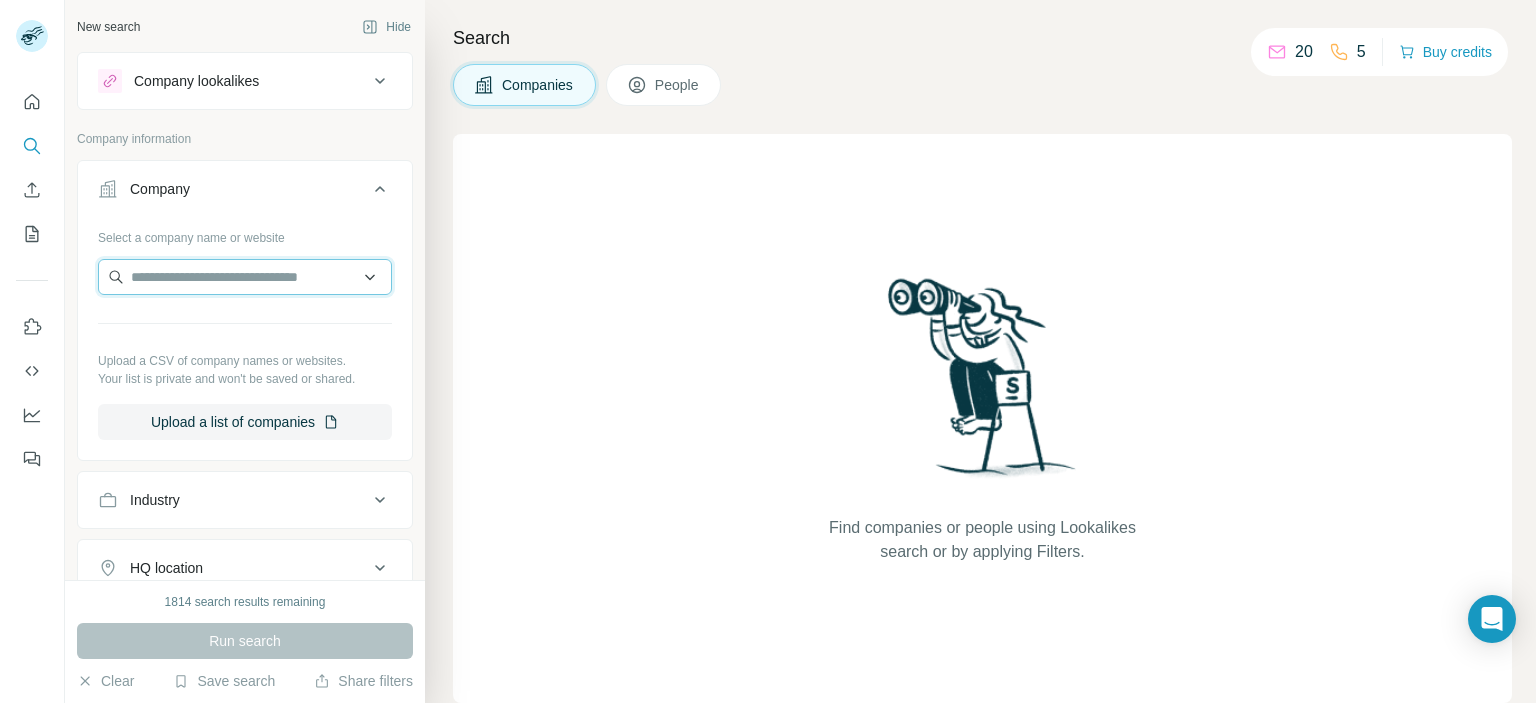 click at bounding box center [245, 277] 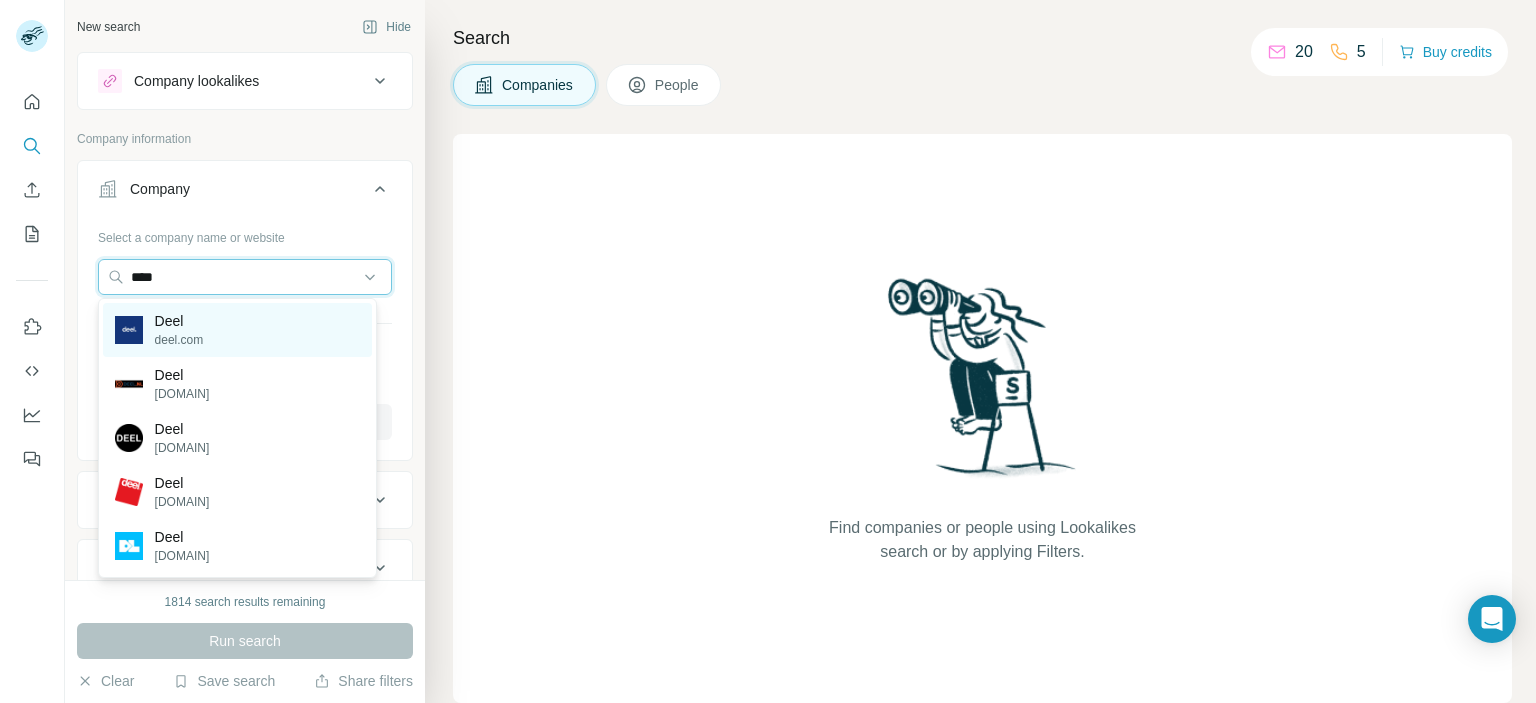 type on "****" 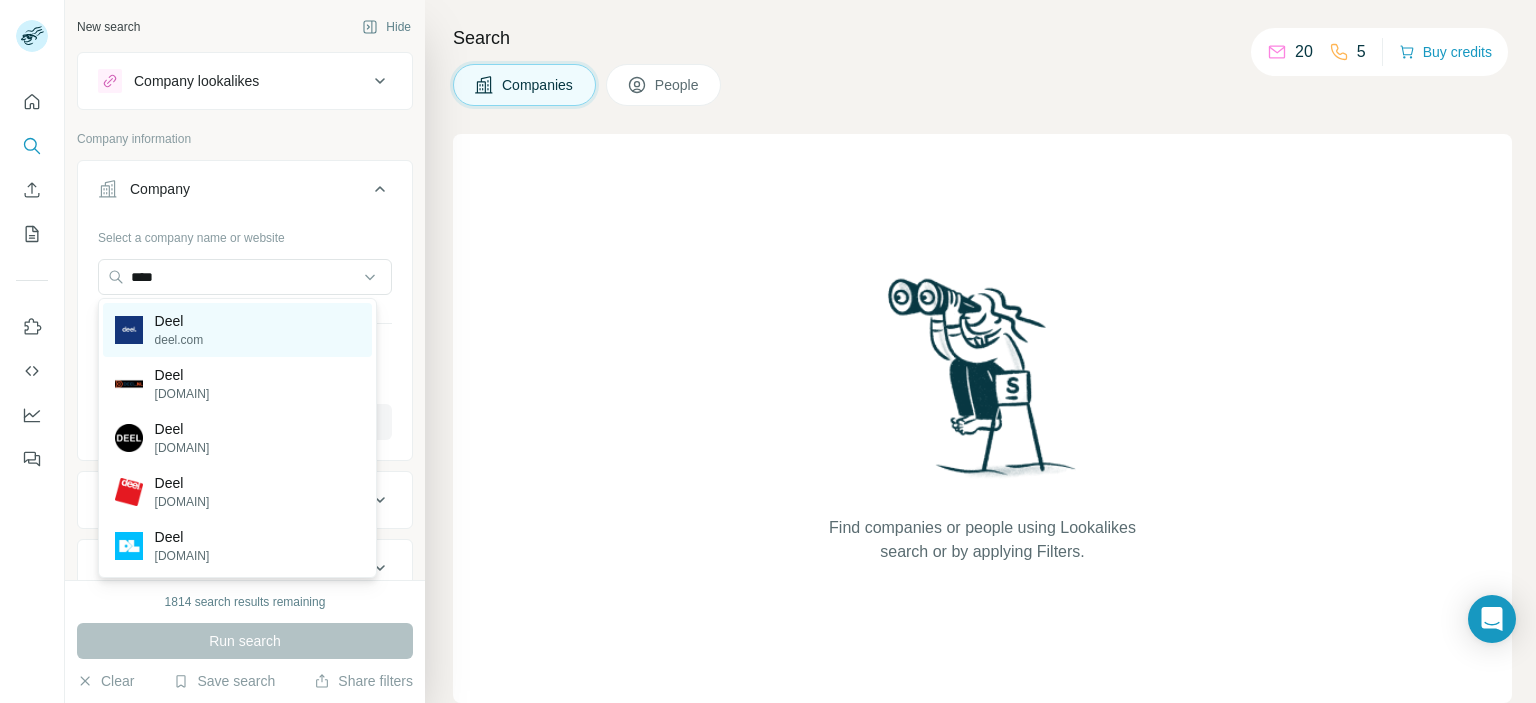 click on "[COMPANY] [DOMAIN]" at bounding box center (237, 330) 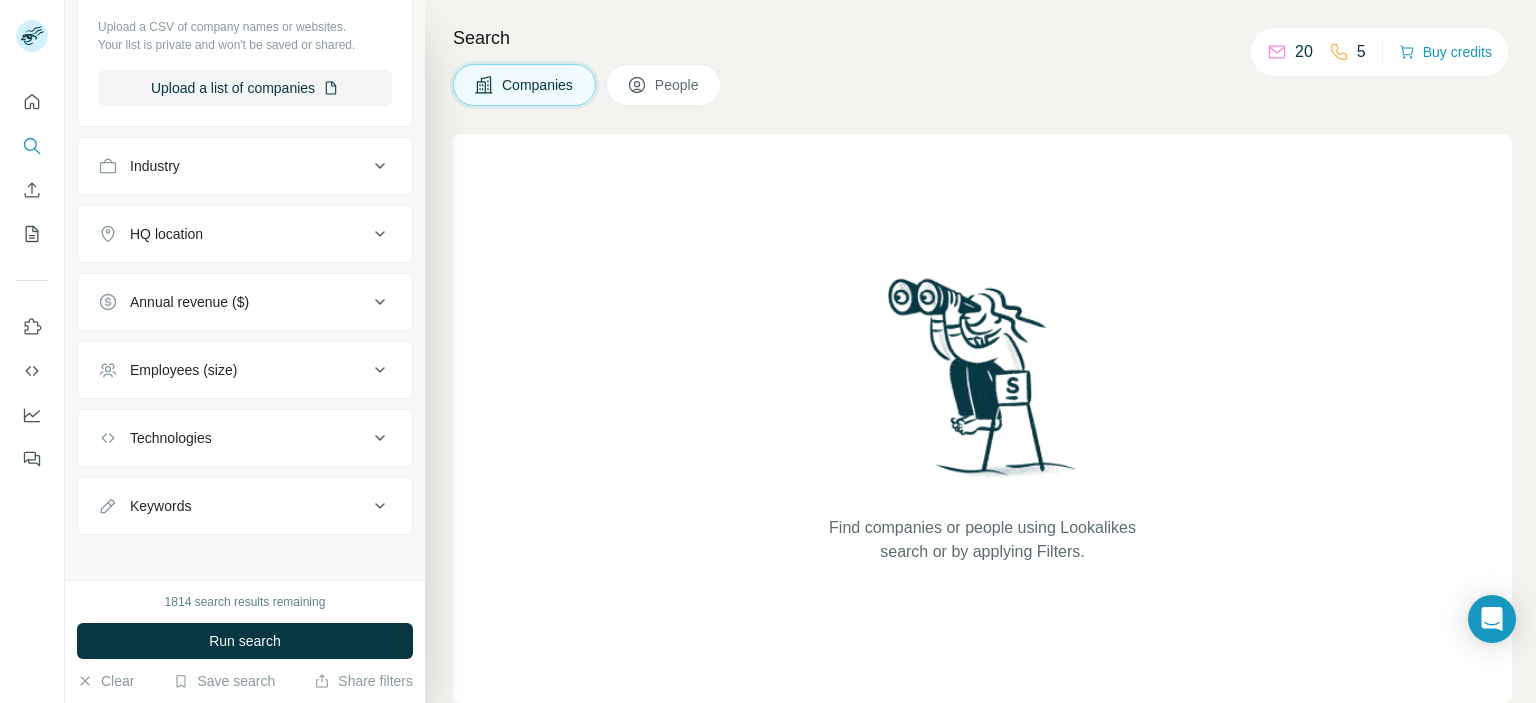 scroll, scrollTop: 410, scrollLeft: 0, axis: vertical 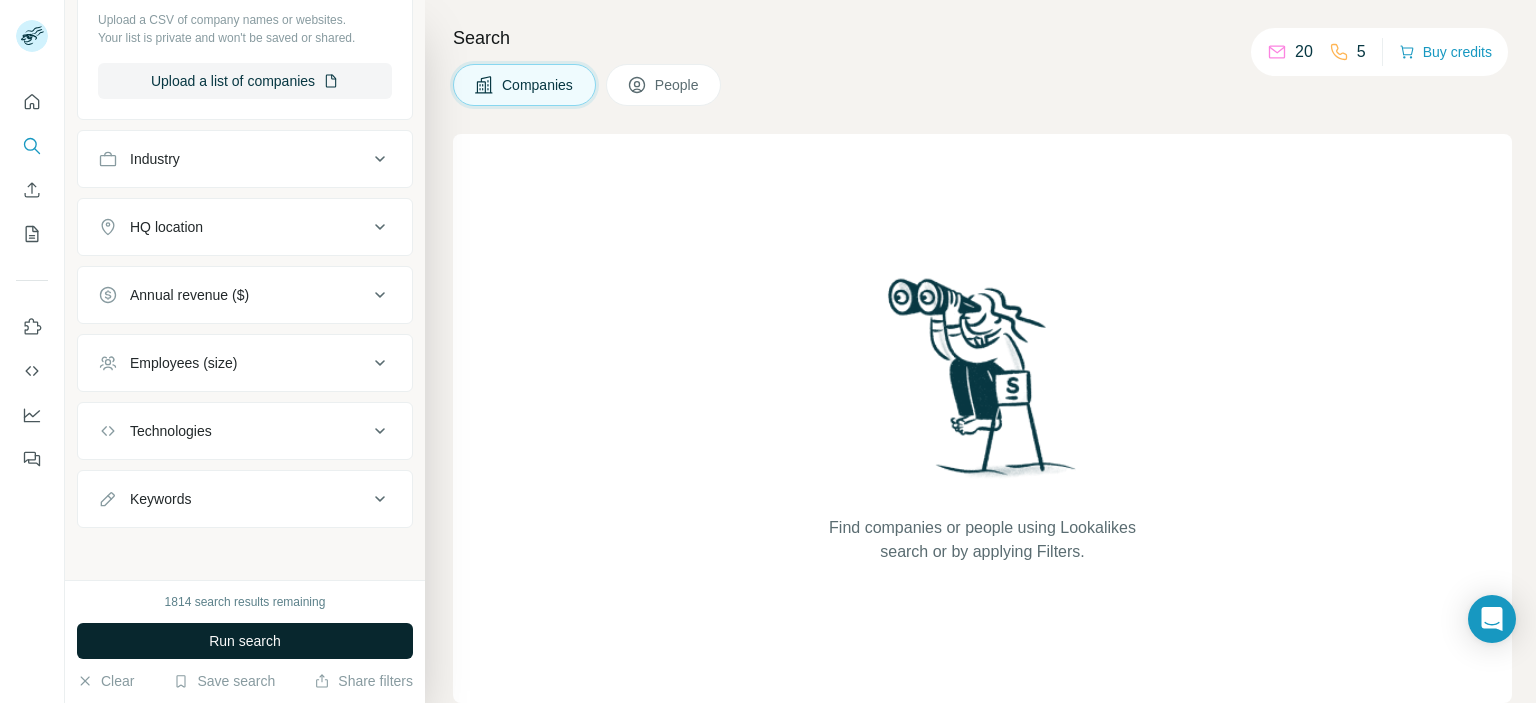click on "Run search" at bounding box center [245, 641] 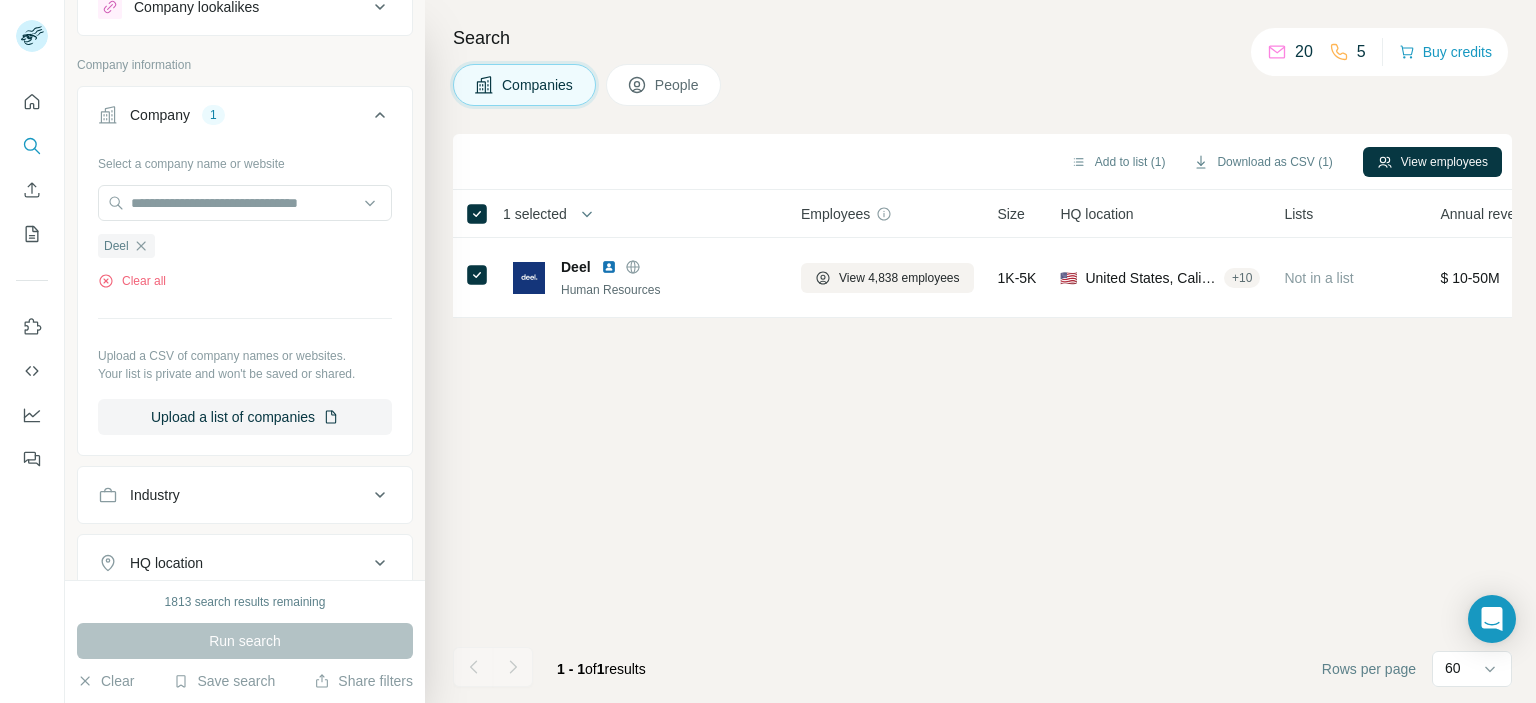 scroll, scrollTop: 0, scrollLeft: 0, axis: both 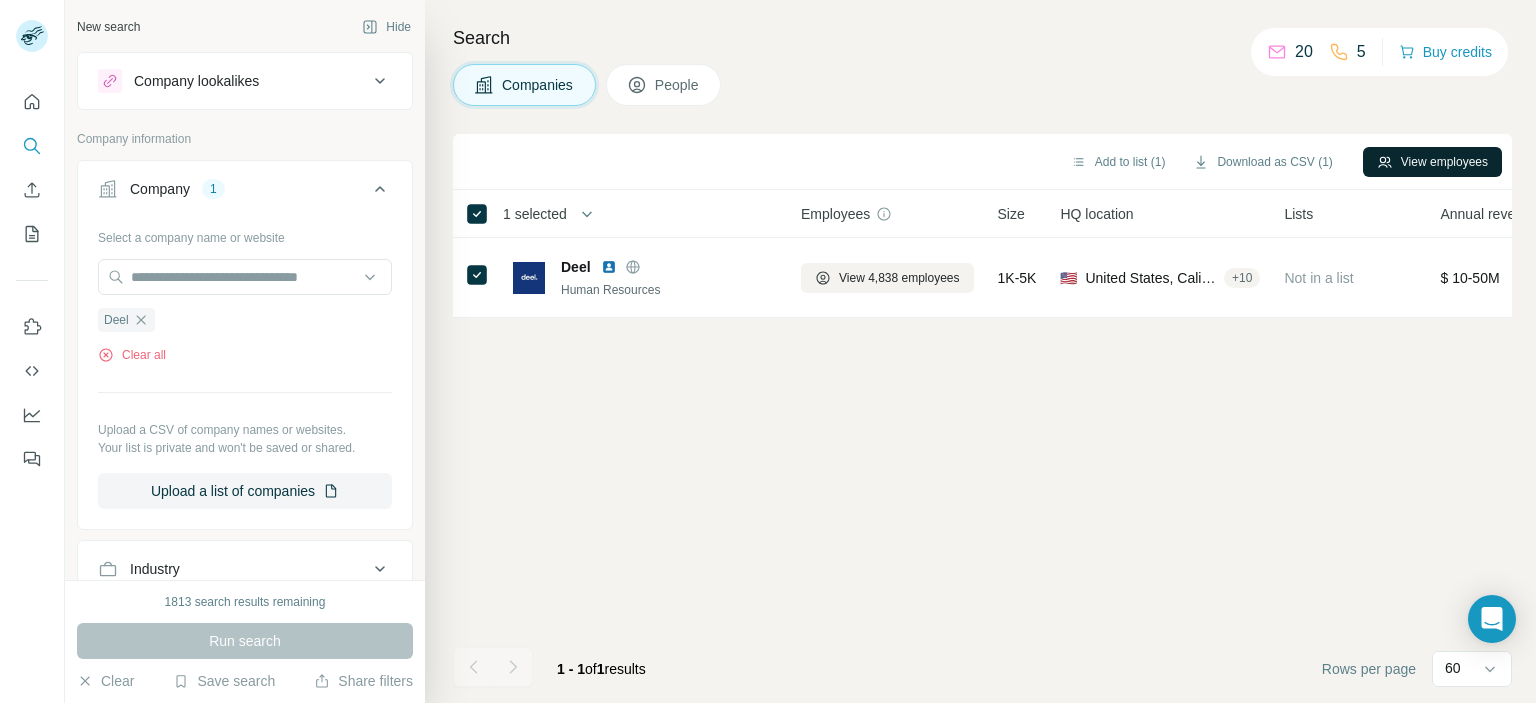 click on "View employees" at bounding box center [1432, 162] 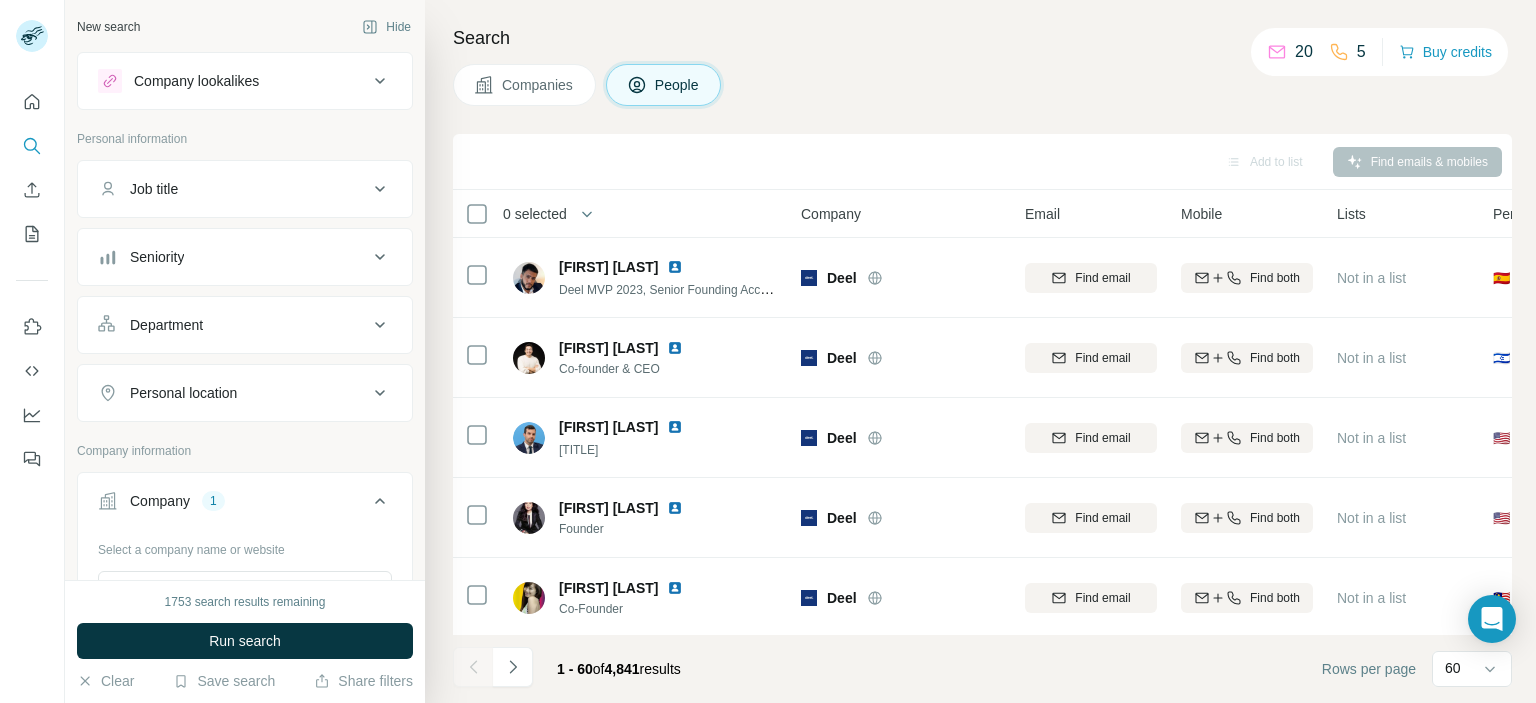 click on "Department" at bounding box center (233, 325) 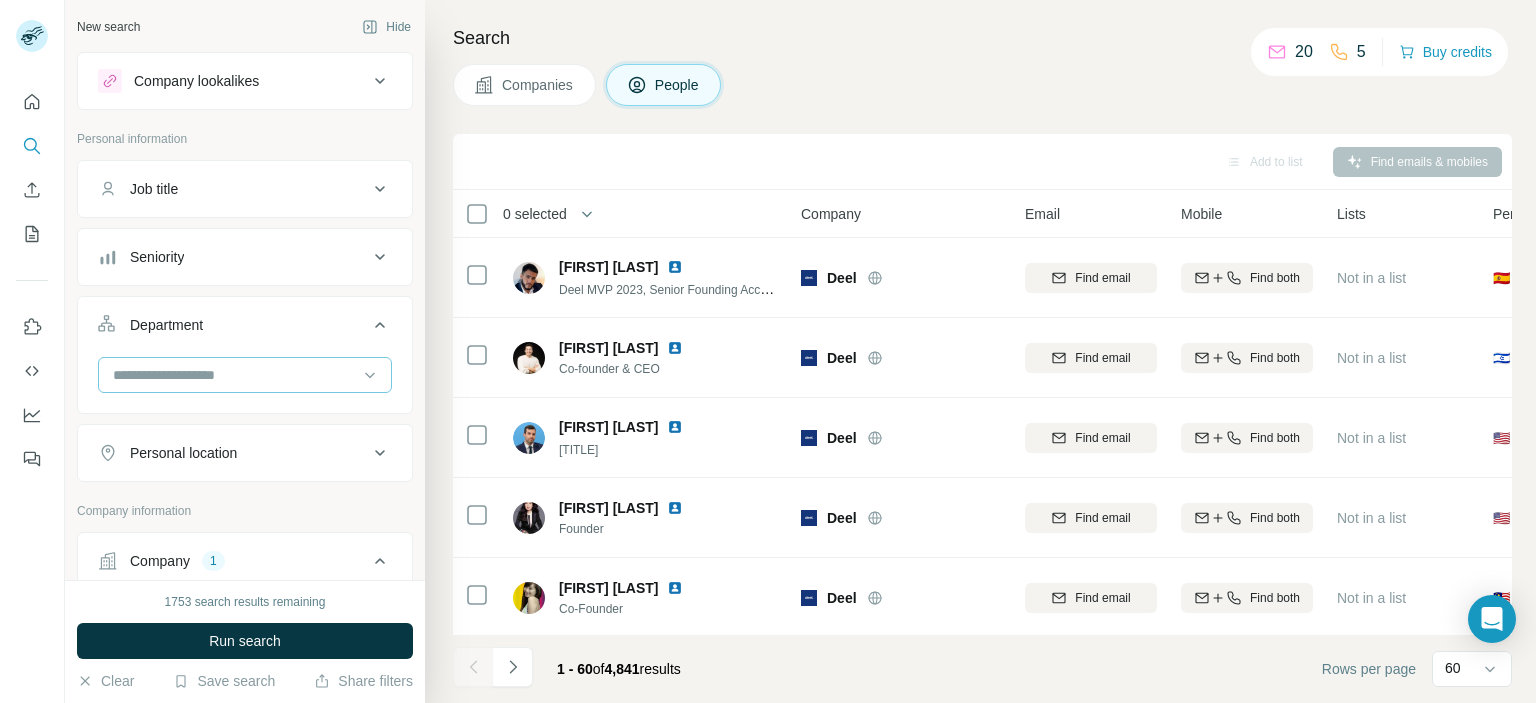 click at bounding box center [234, 375] 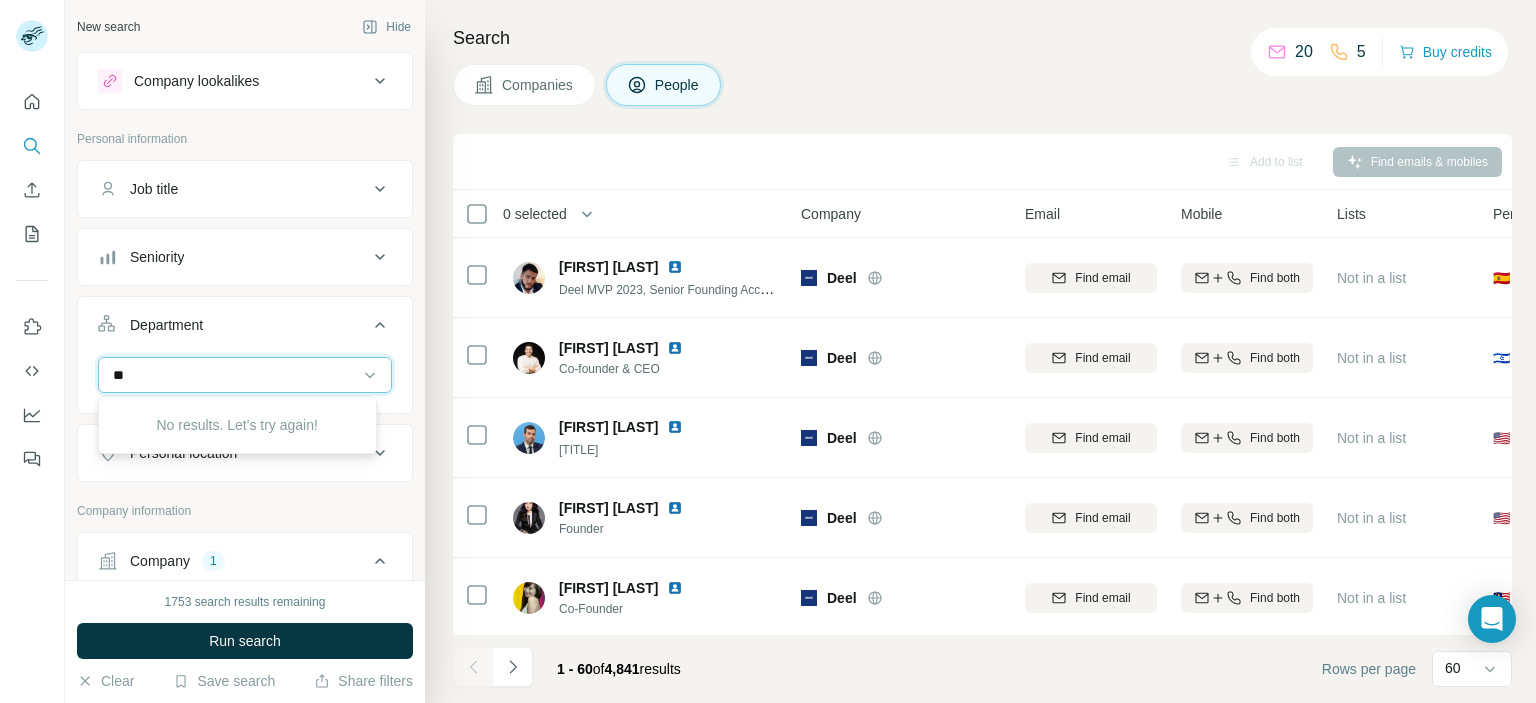type on "*" 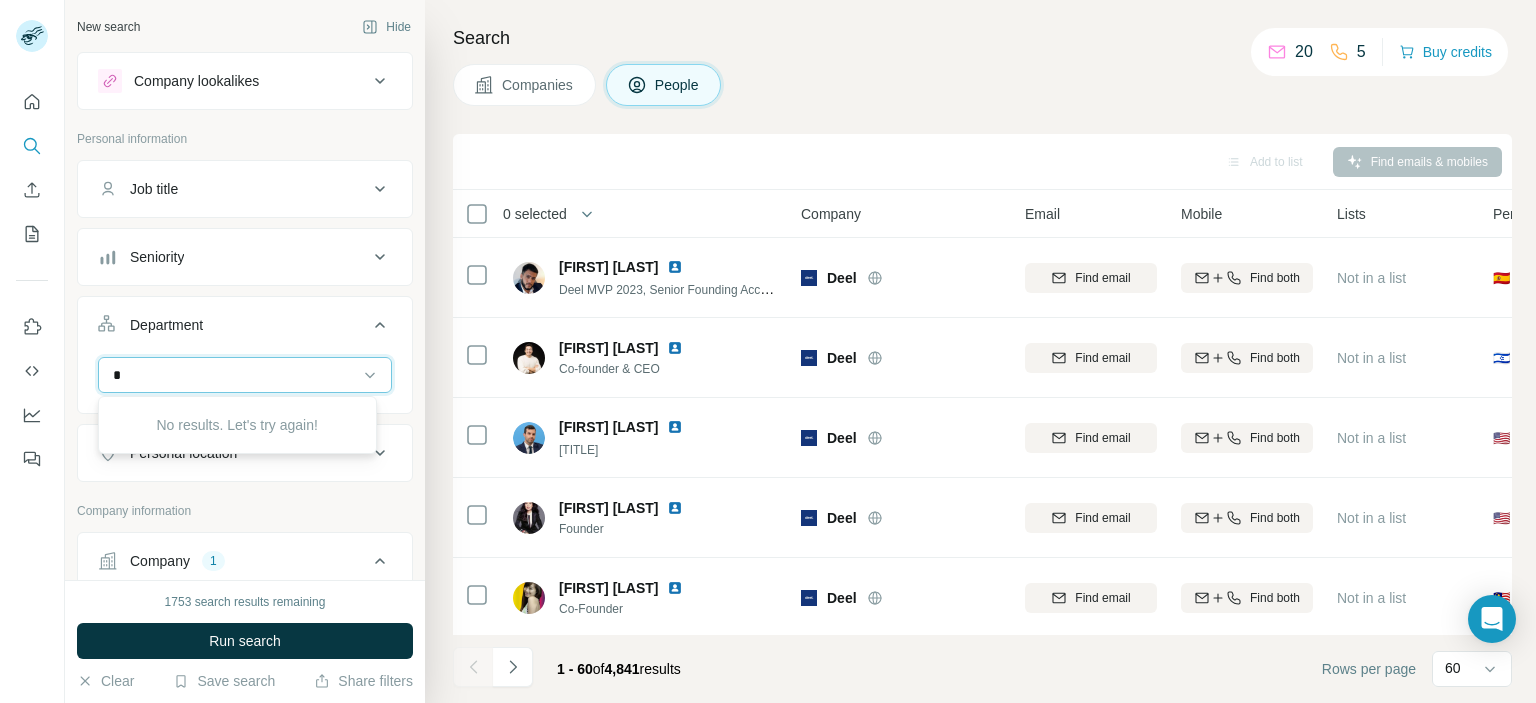 type 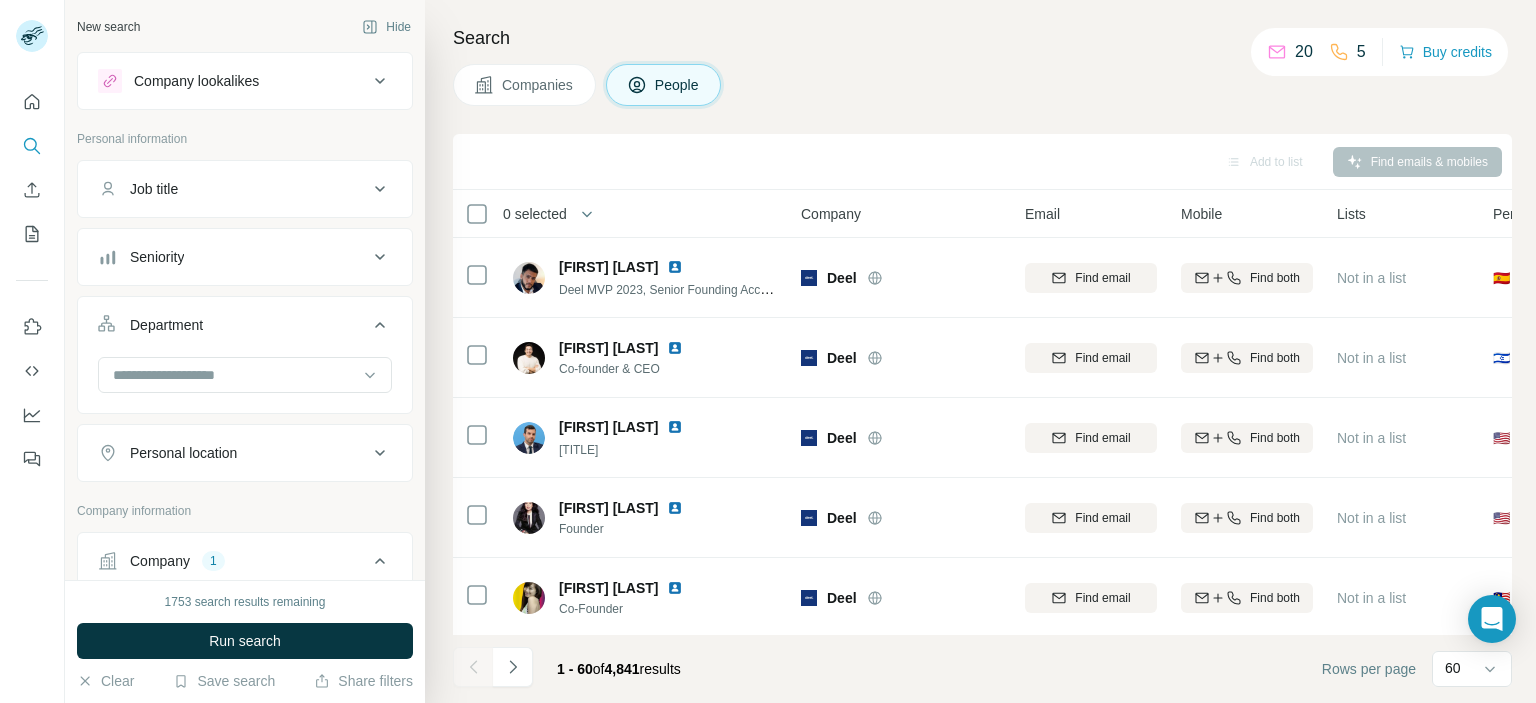 click on "Job title" at bounding box center (245, 189) 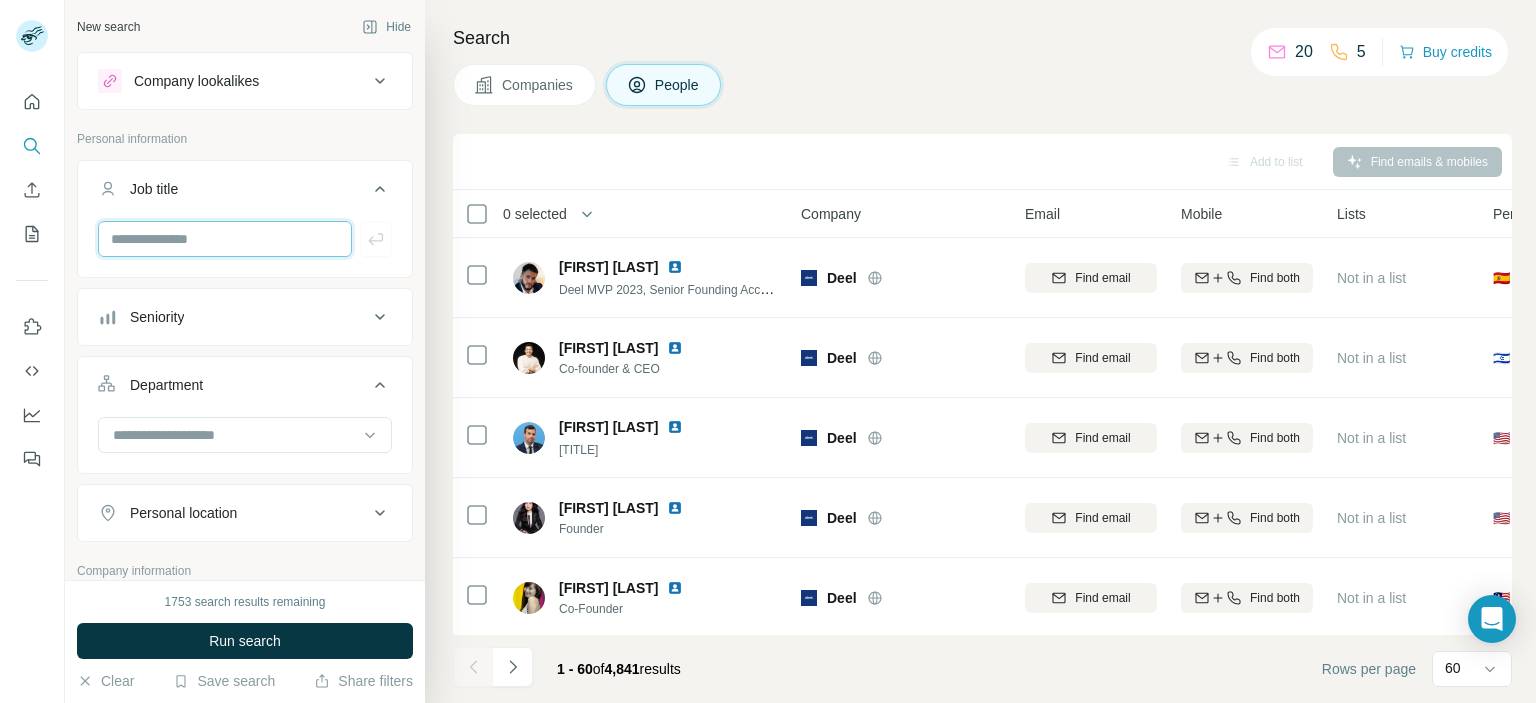 click at bounding box center (225, 239) 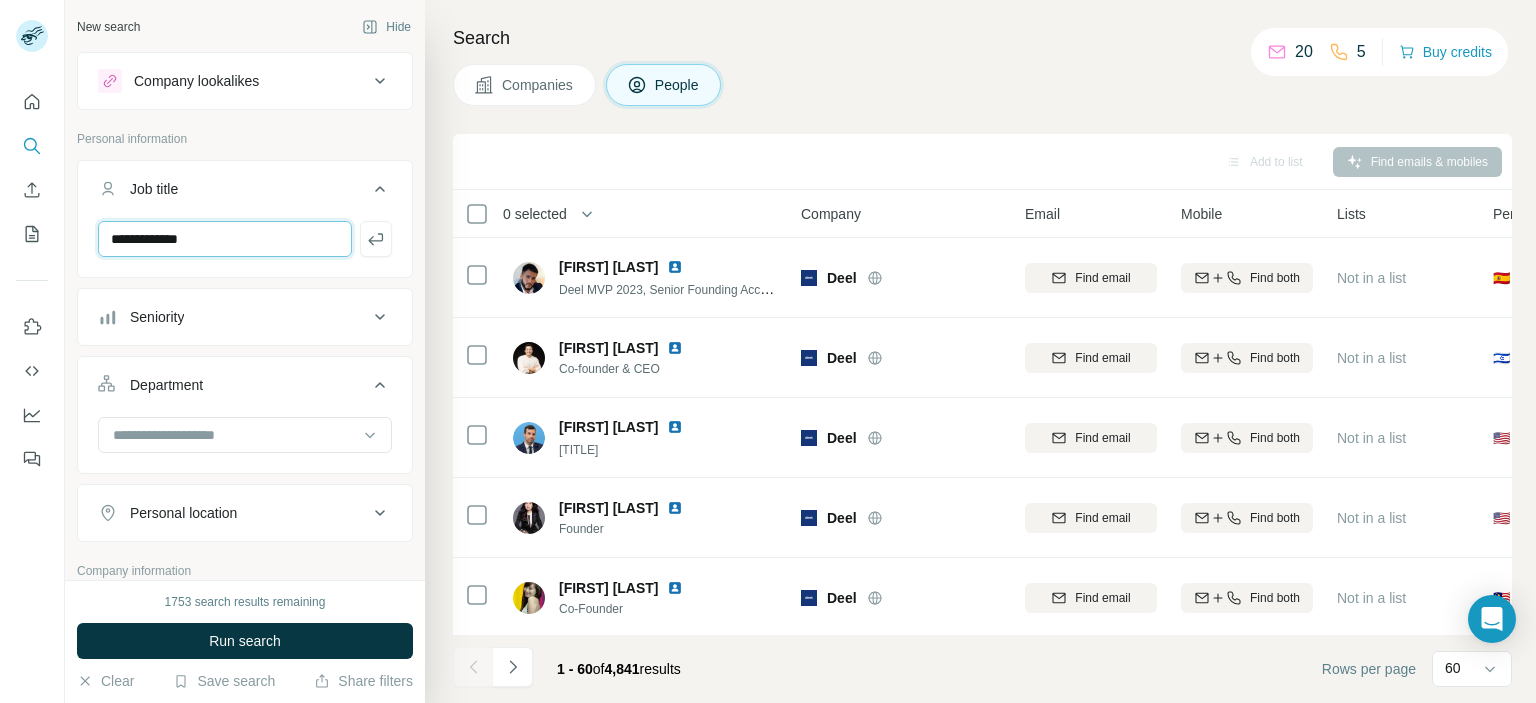 type on "**********" 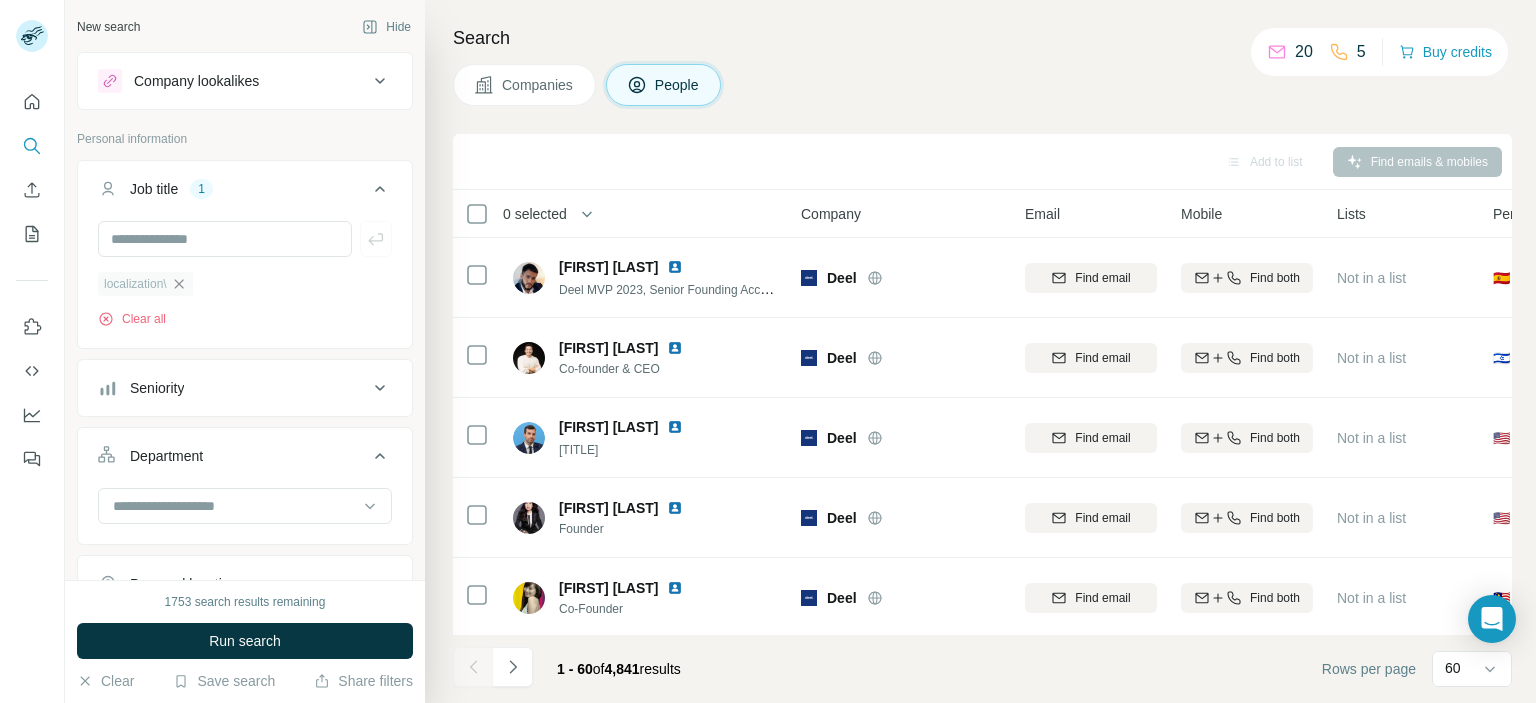 click 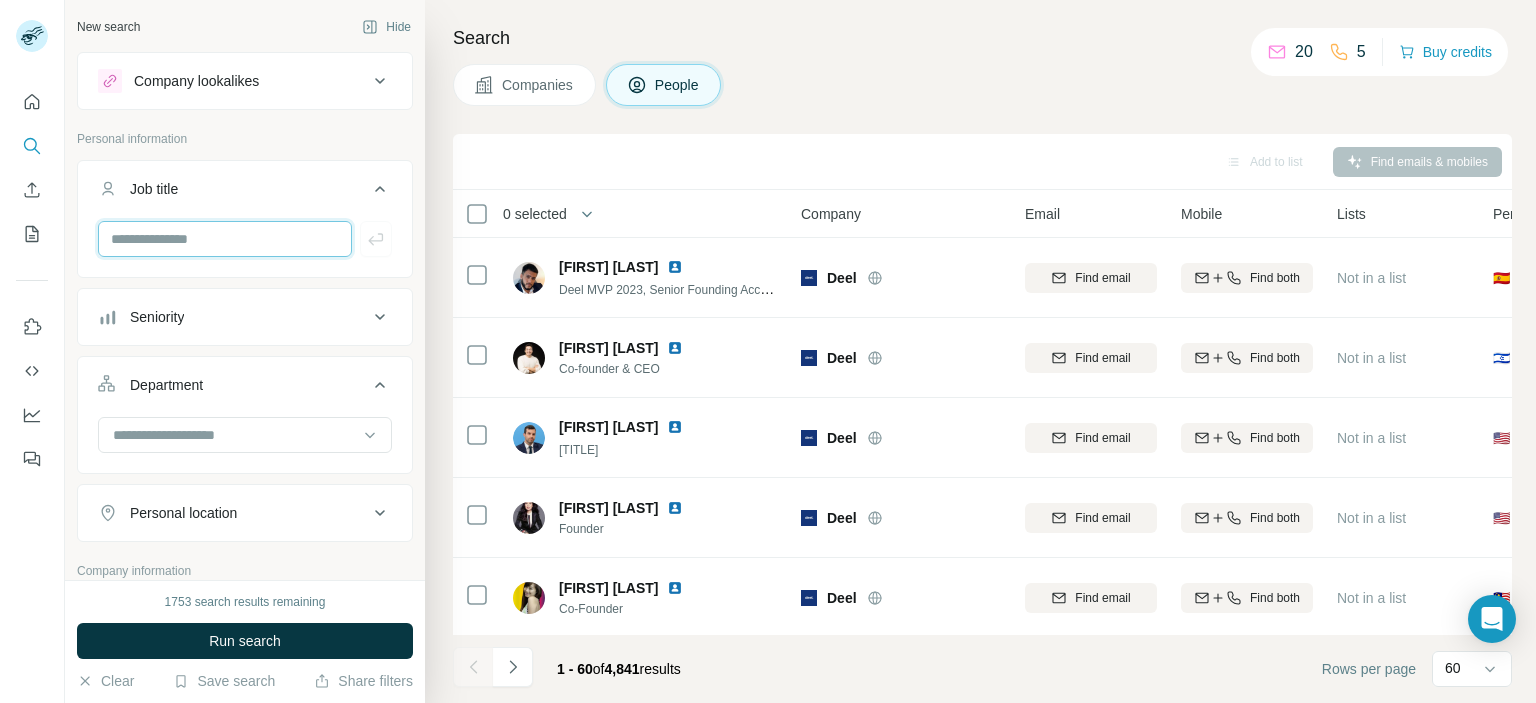 click at bounding box center [225, 239] 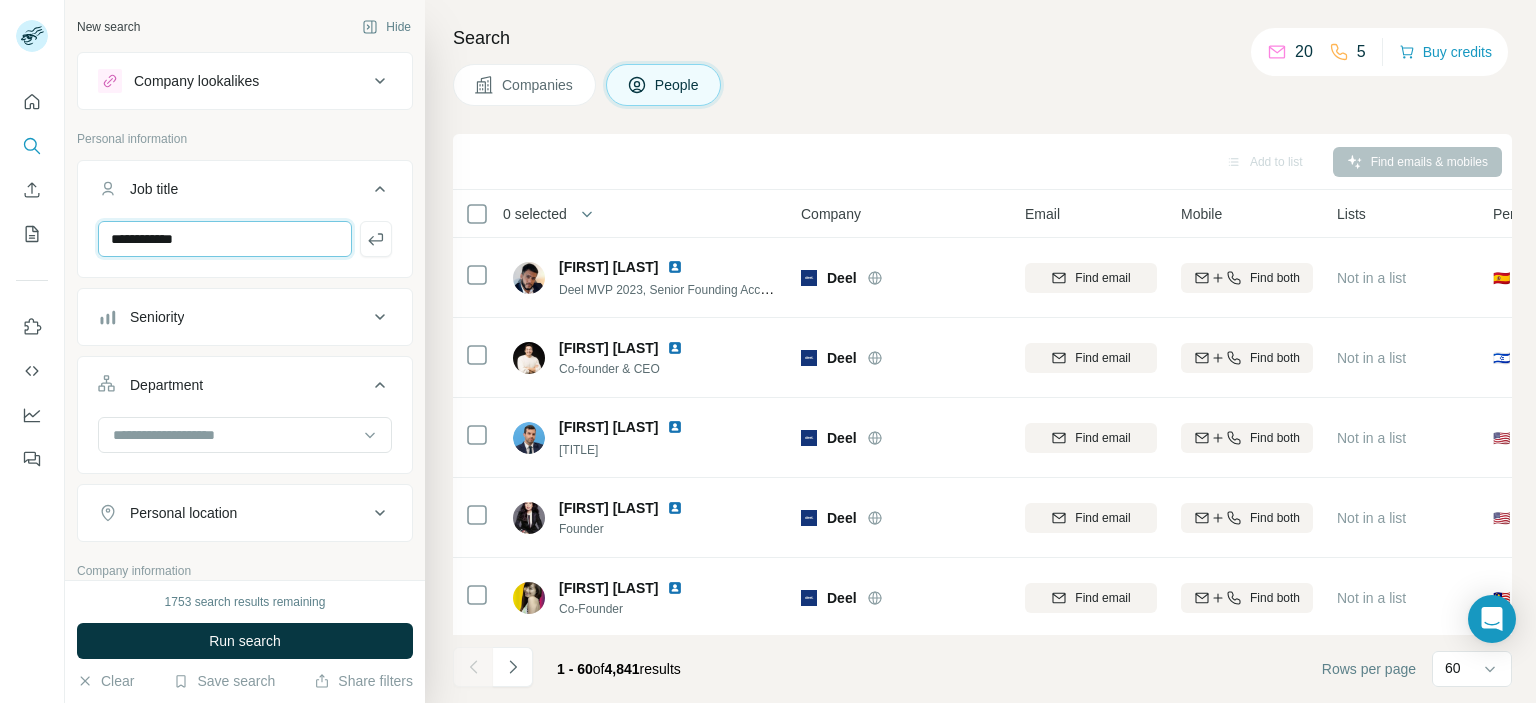 type on "**********" 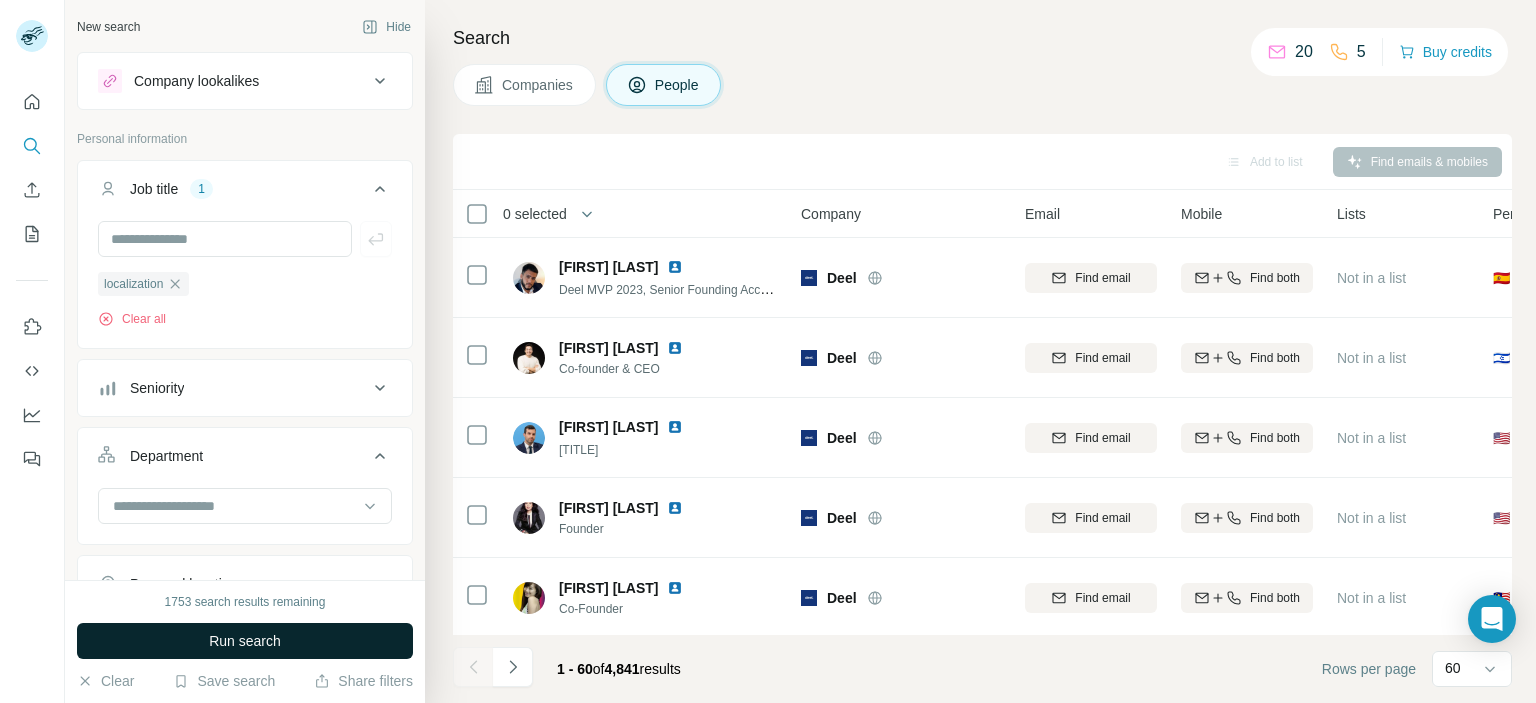 click on "Run search" at bounding box center (245, 641) 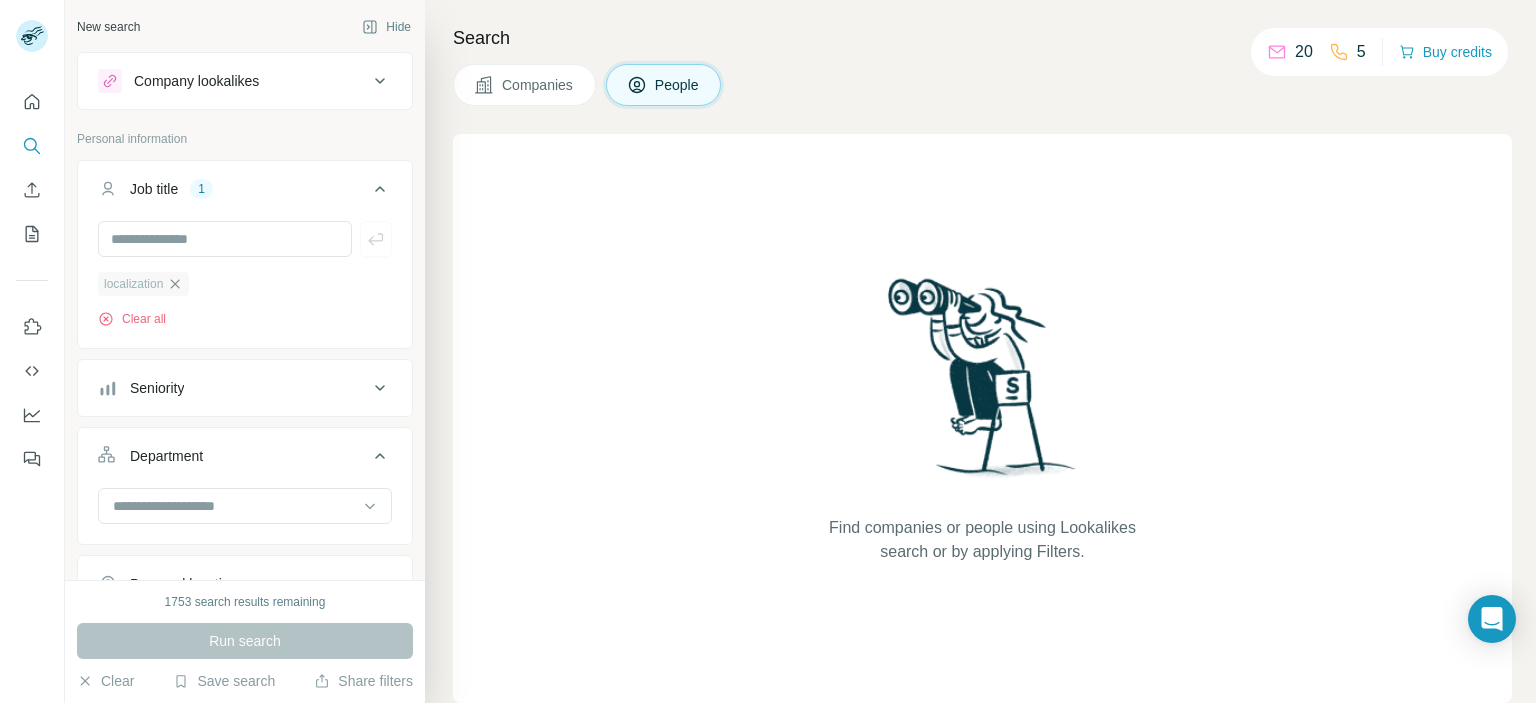click 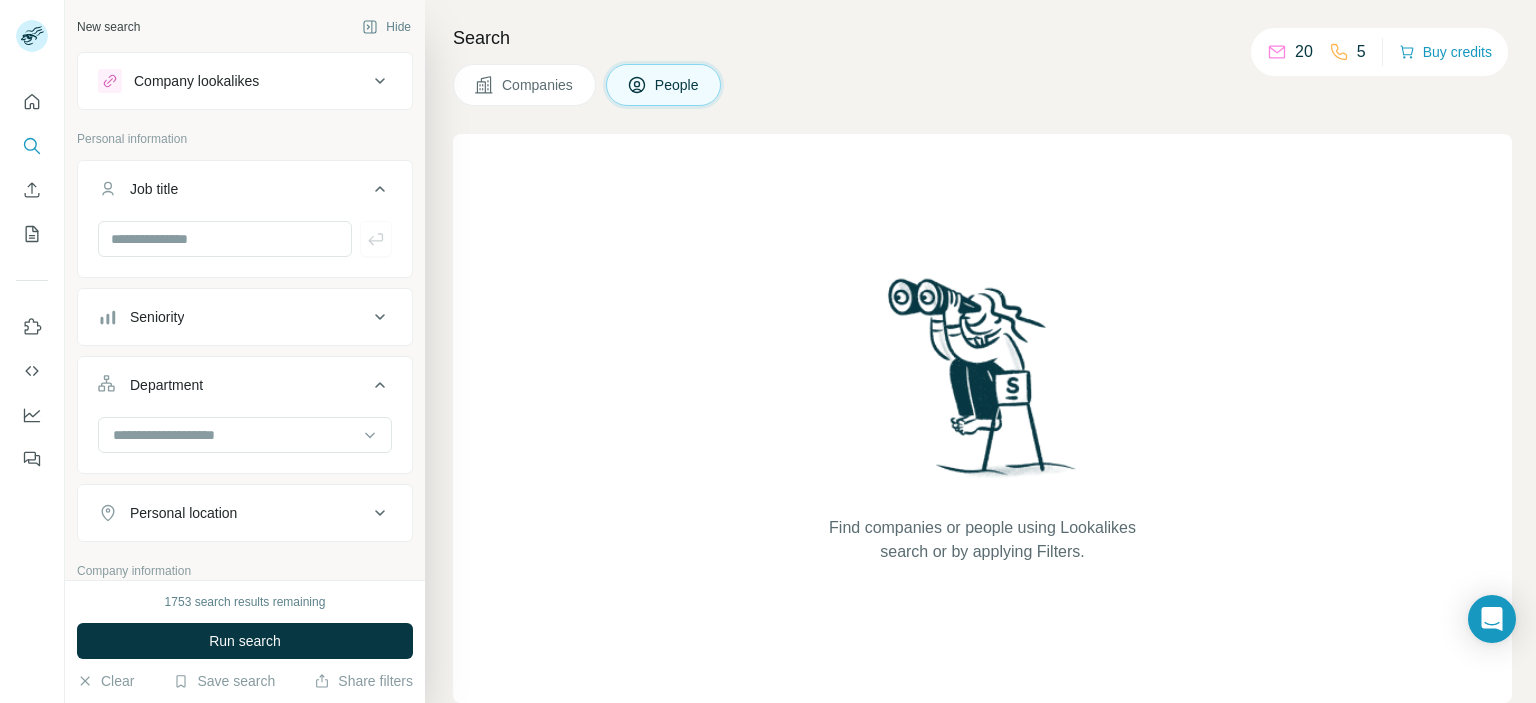 click at bounding box center (245, 247) 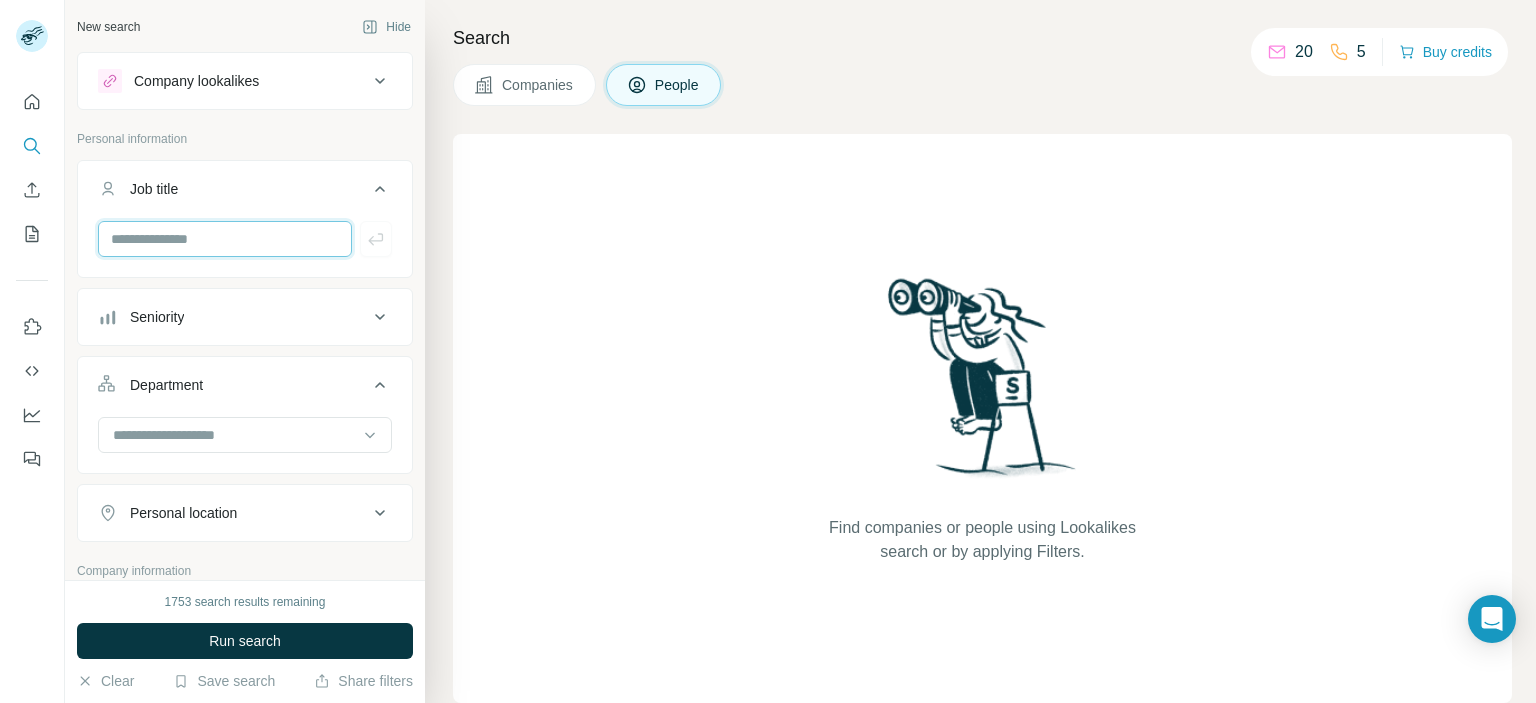 click at bounding box center [225, 239] 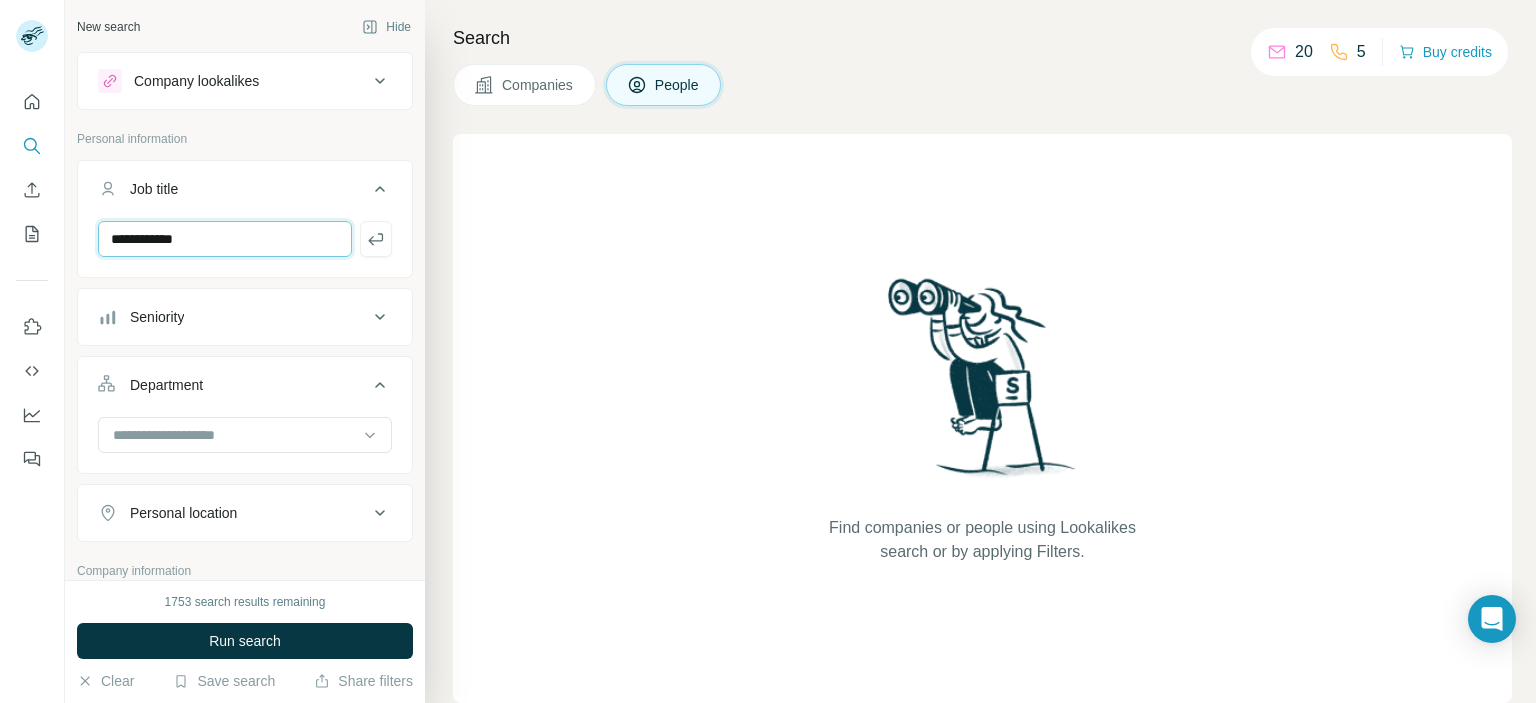 type on "**********" 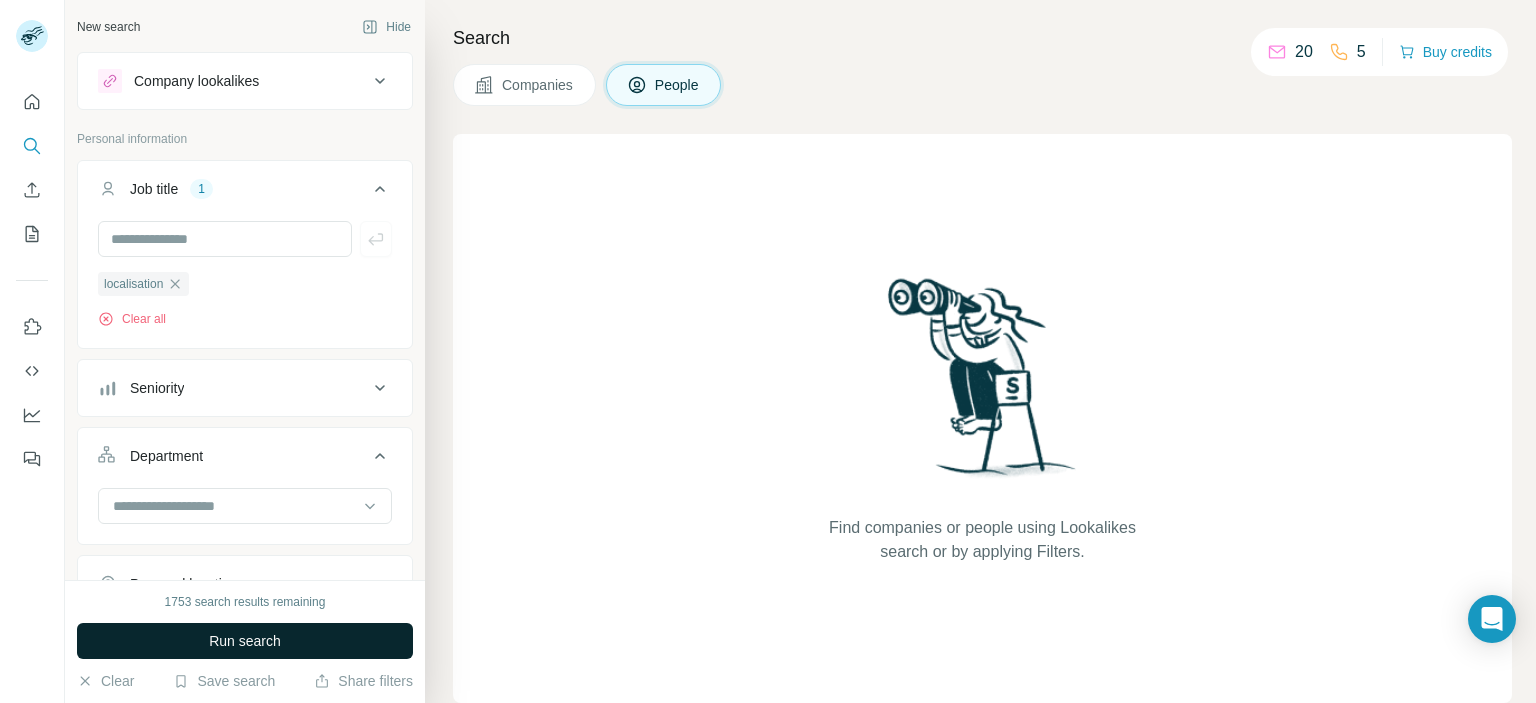 click on "Run search" at bounding box center (245, 641) 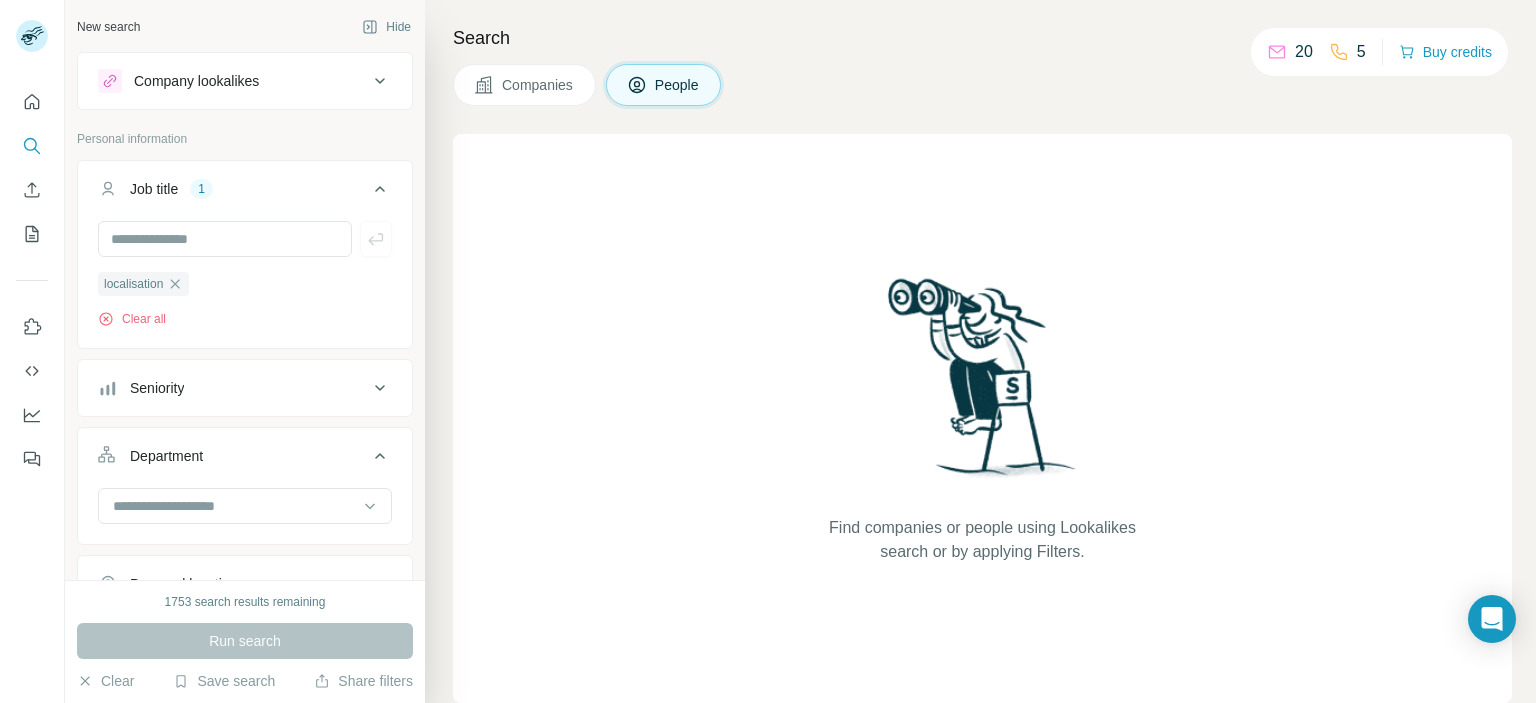 click on "Seniority" at bounding box center [157, 388] 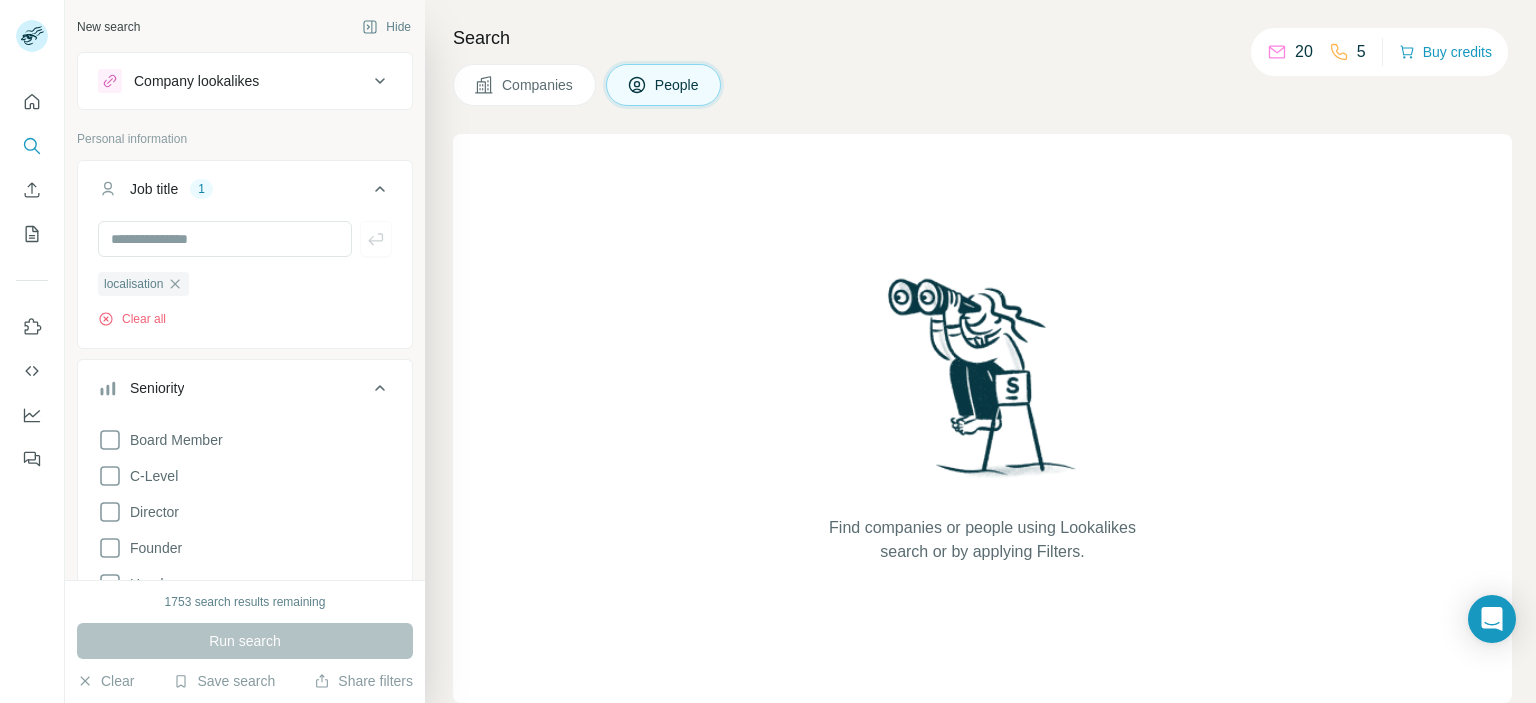 click on "Seniority" at bounding box center [157, 388] 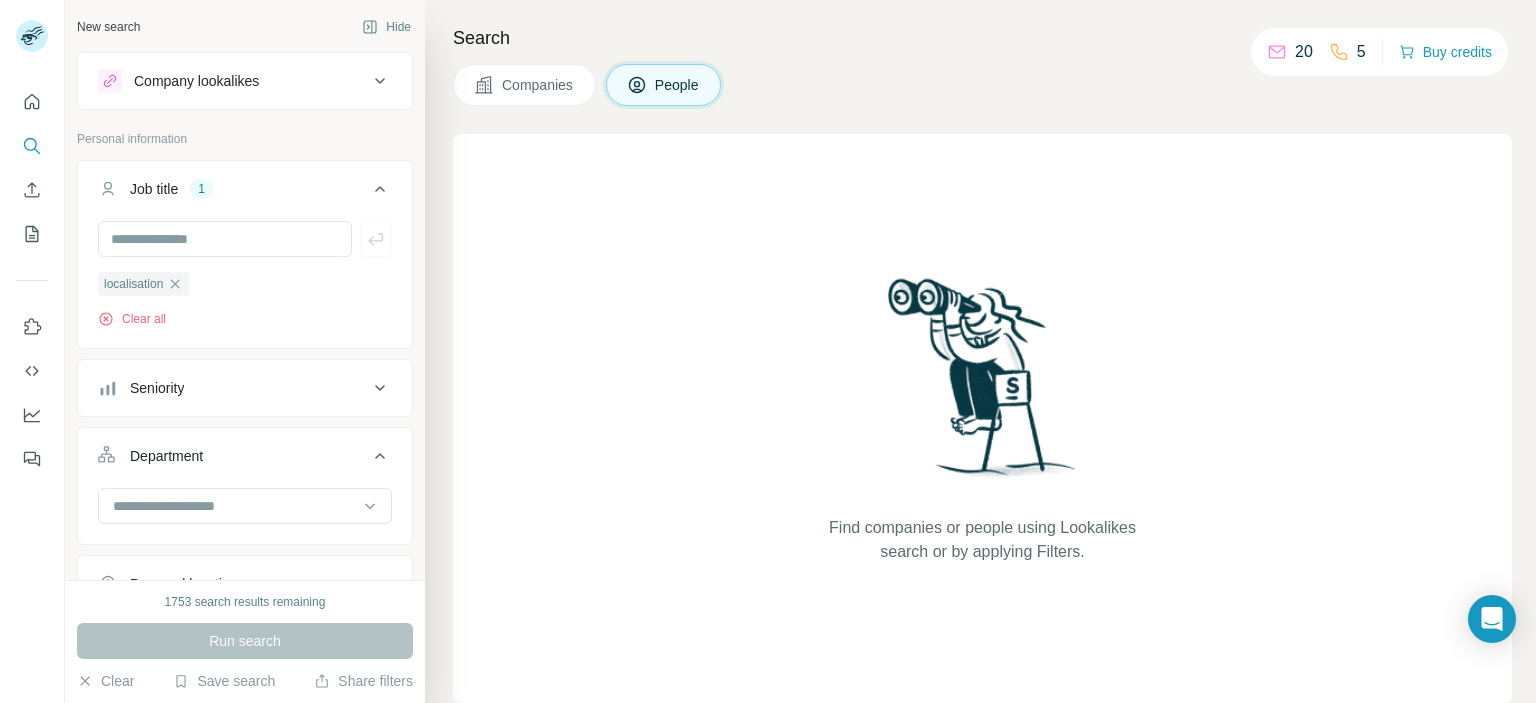 click on "localisation   Clear all" at bounding box center [245, 299] 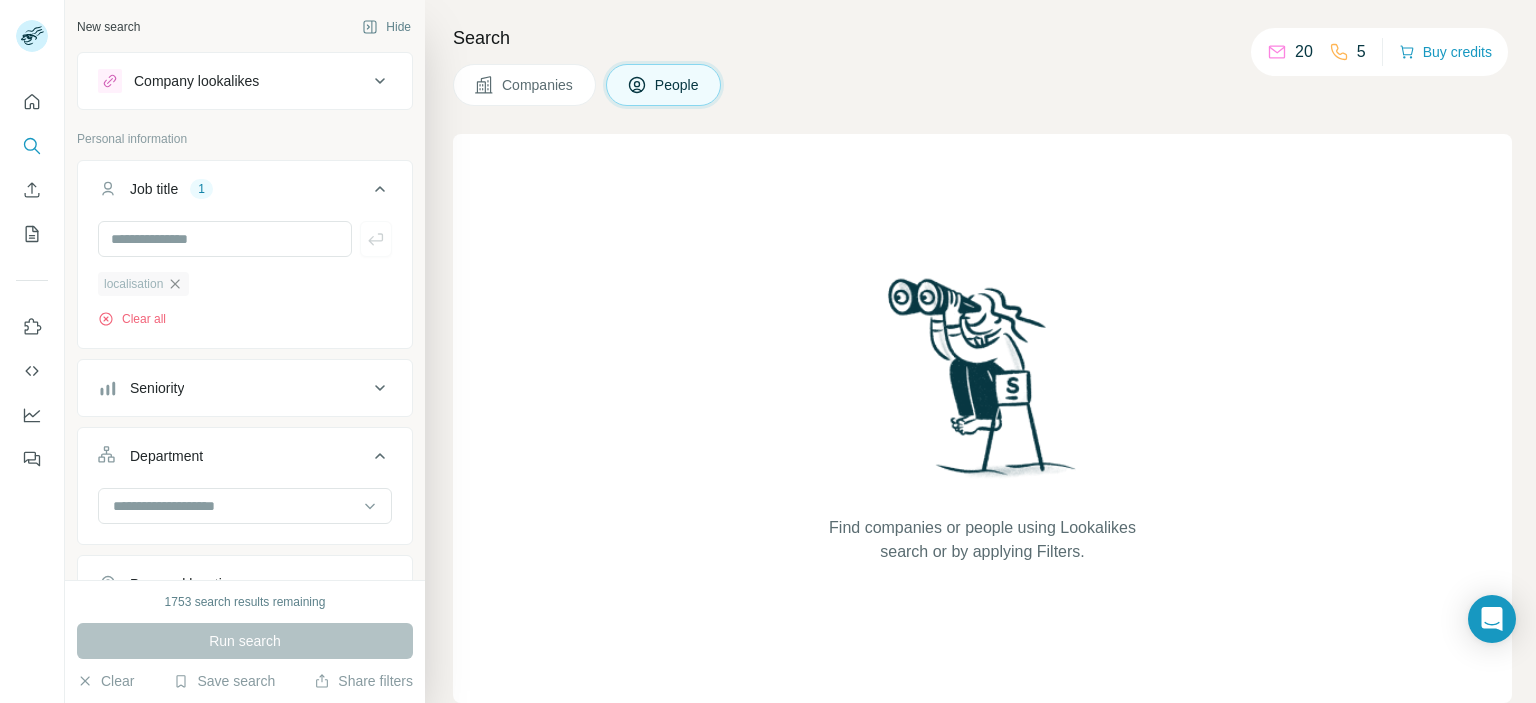click 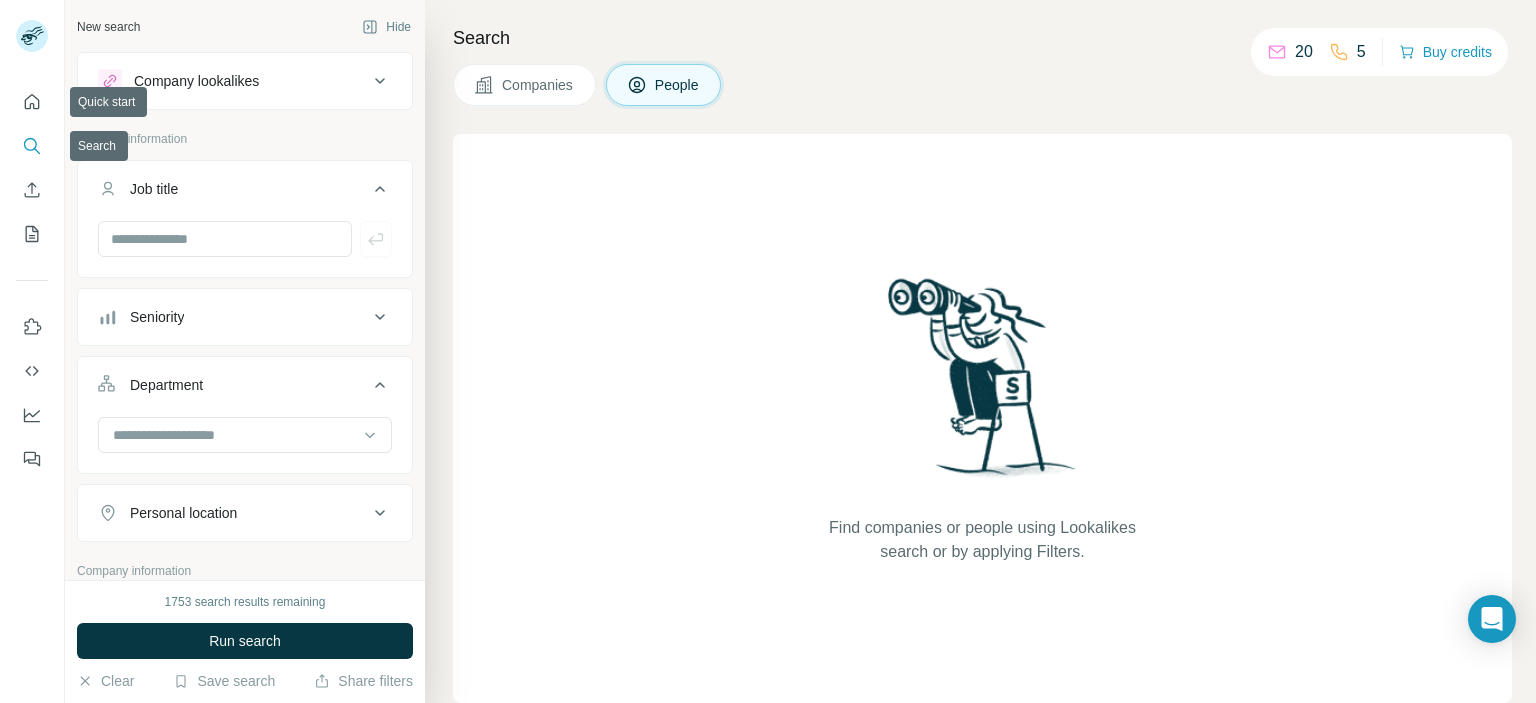 click at bounding box center (32, 274) 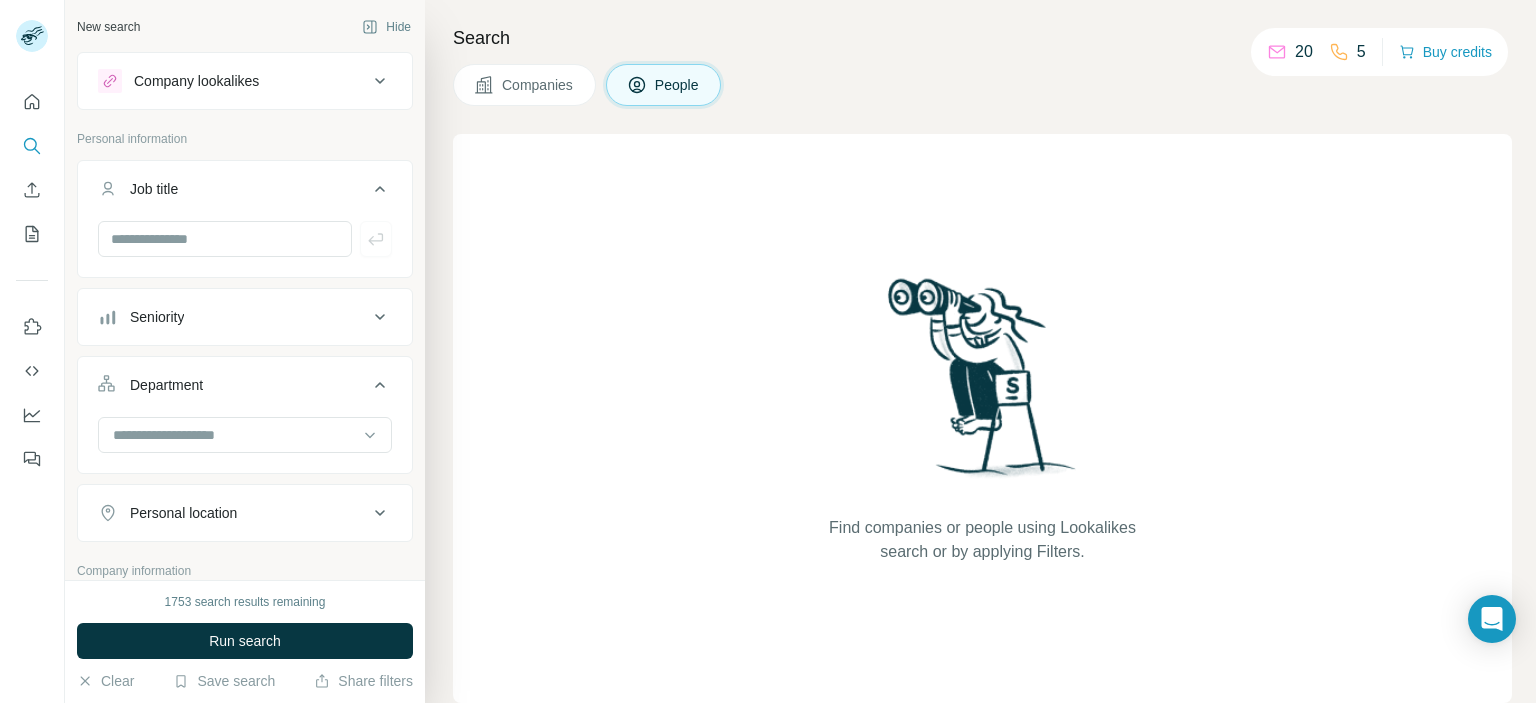 click 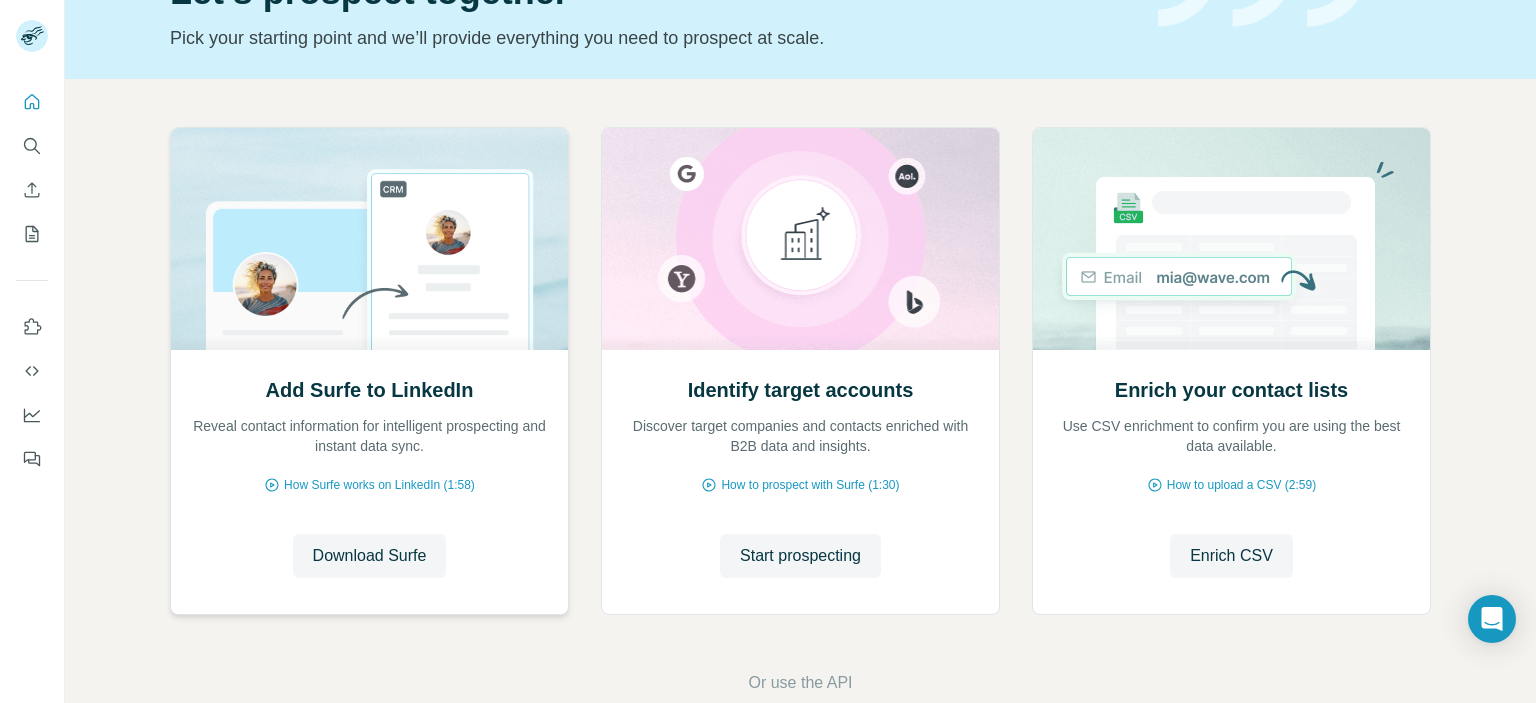 scroll, scrollTop: 160, scrollLeft: 0, axis: vertical 